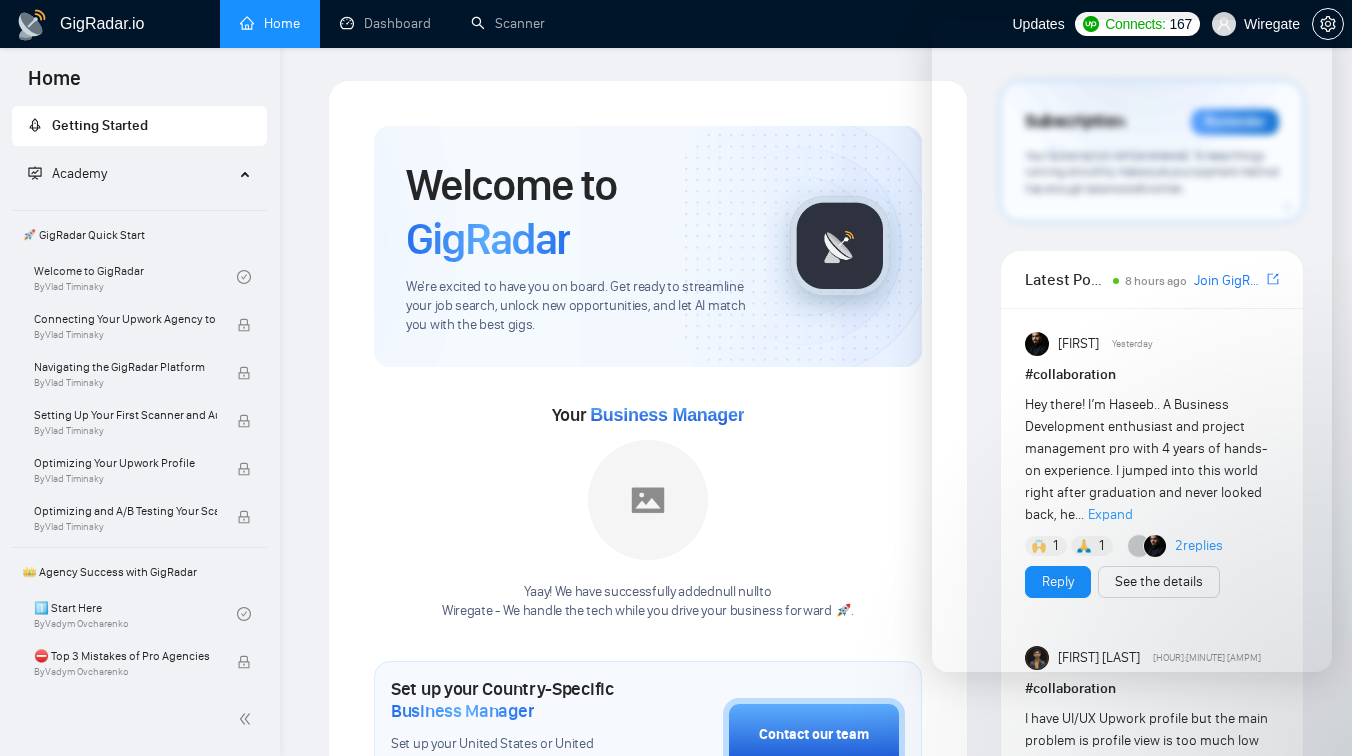 scroll, scrollTop: 0, scrollLeft: 0, axis: both 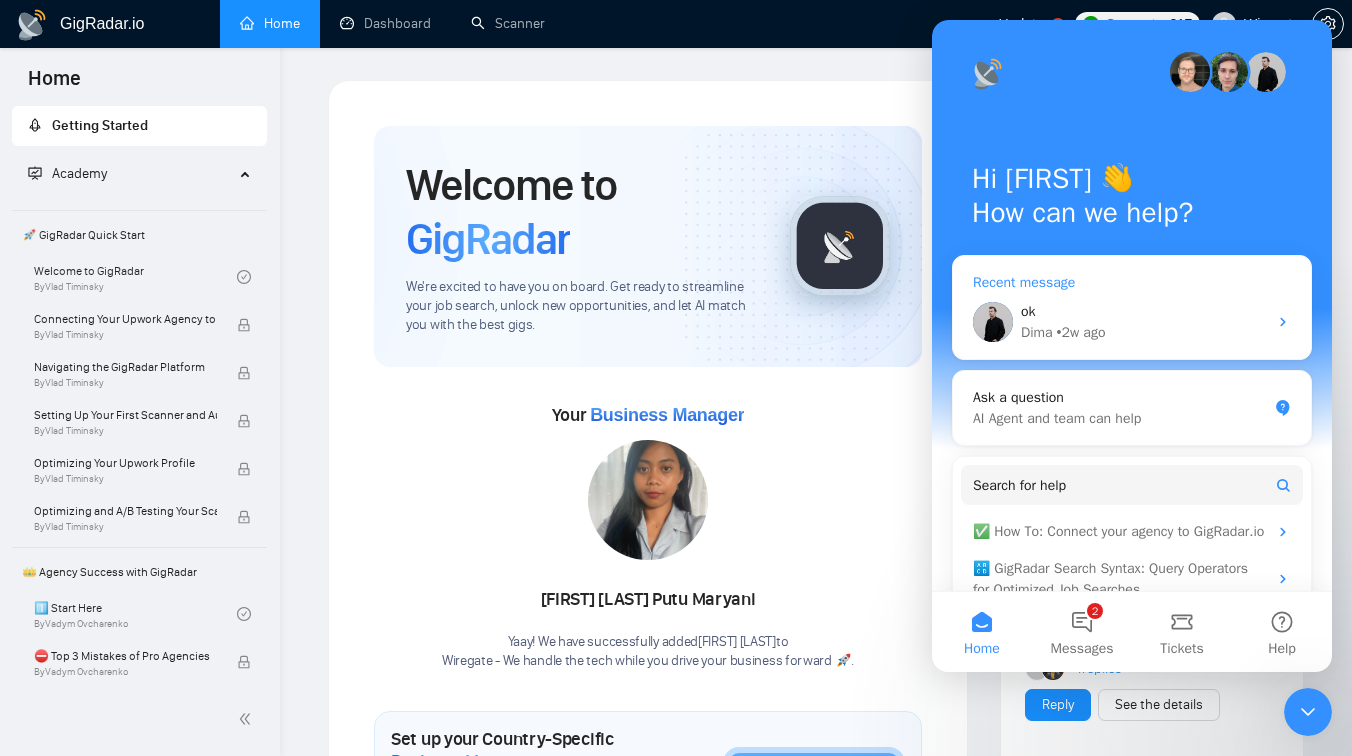 click on "•  2w ago" at bounding box center [1081, 332] 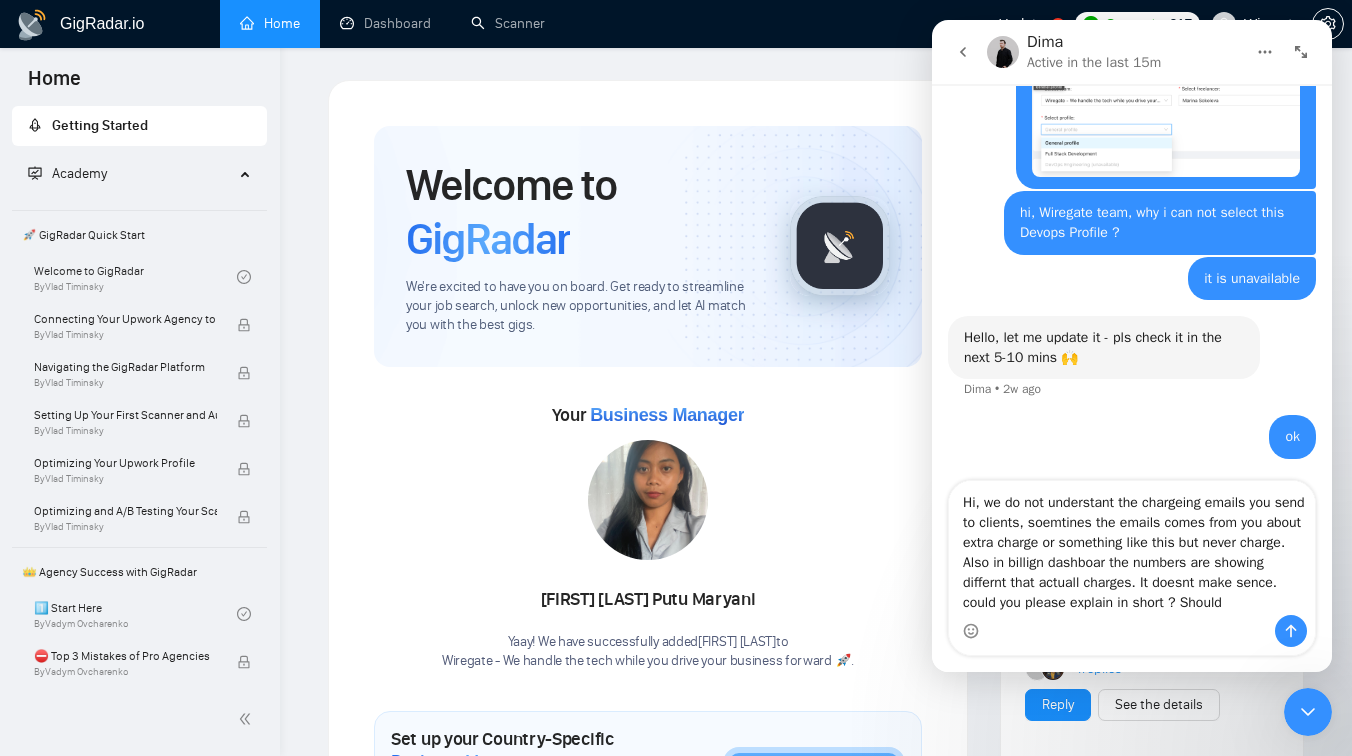 scroll, scrollTop: 19397, scrollLeft: 0, axis: vertical 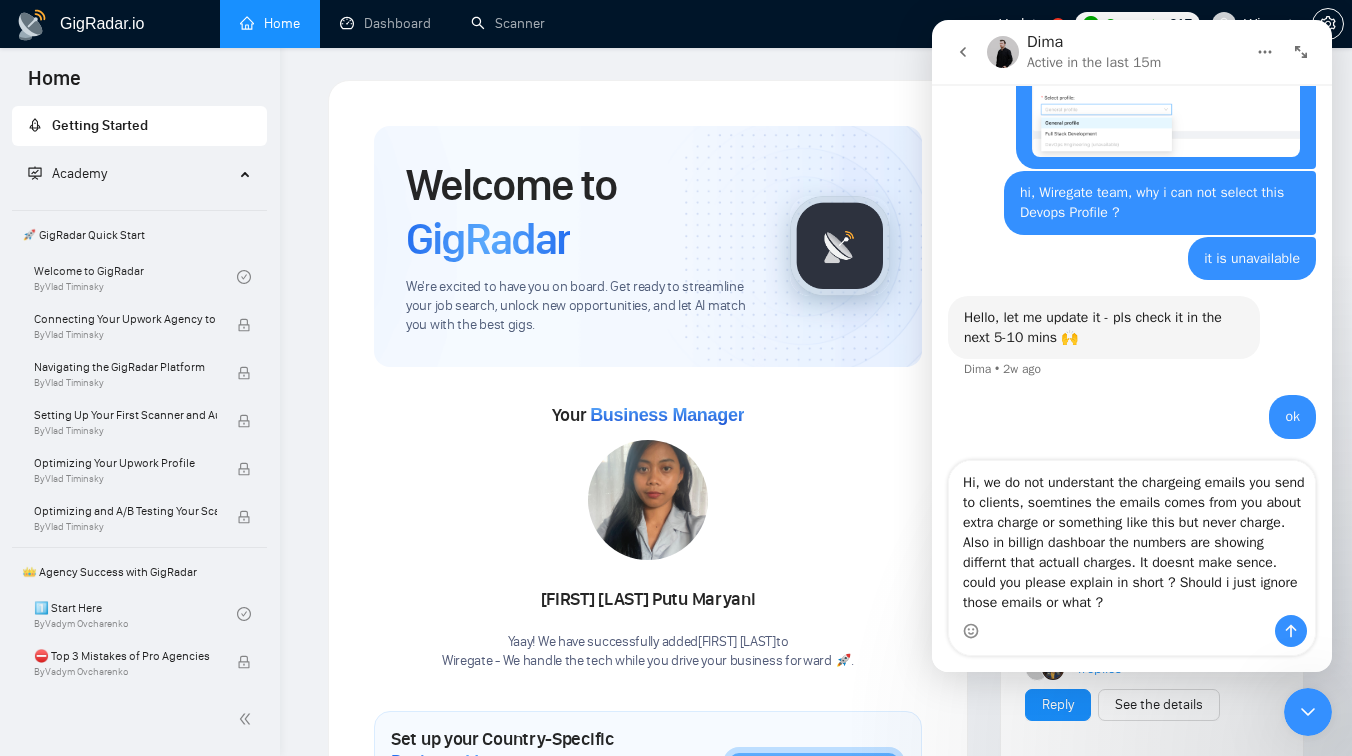 type on "Hi, we do not understant the chargeing emails you send to clients, soemtines the emails comes from you about extra charge or something like this but never charge. Also in billign dashboar the numbers are showing differnt that actuall charges. It doesnt make sence. could you please explain in short ? Should i just ignore those emails or what ?" 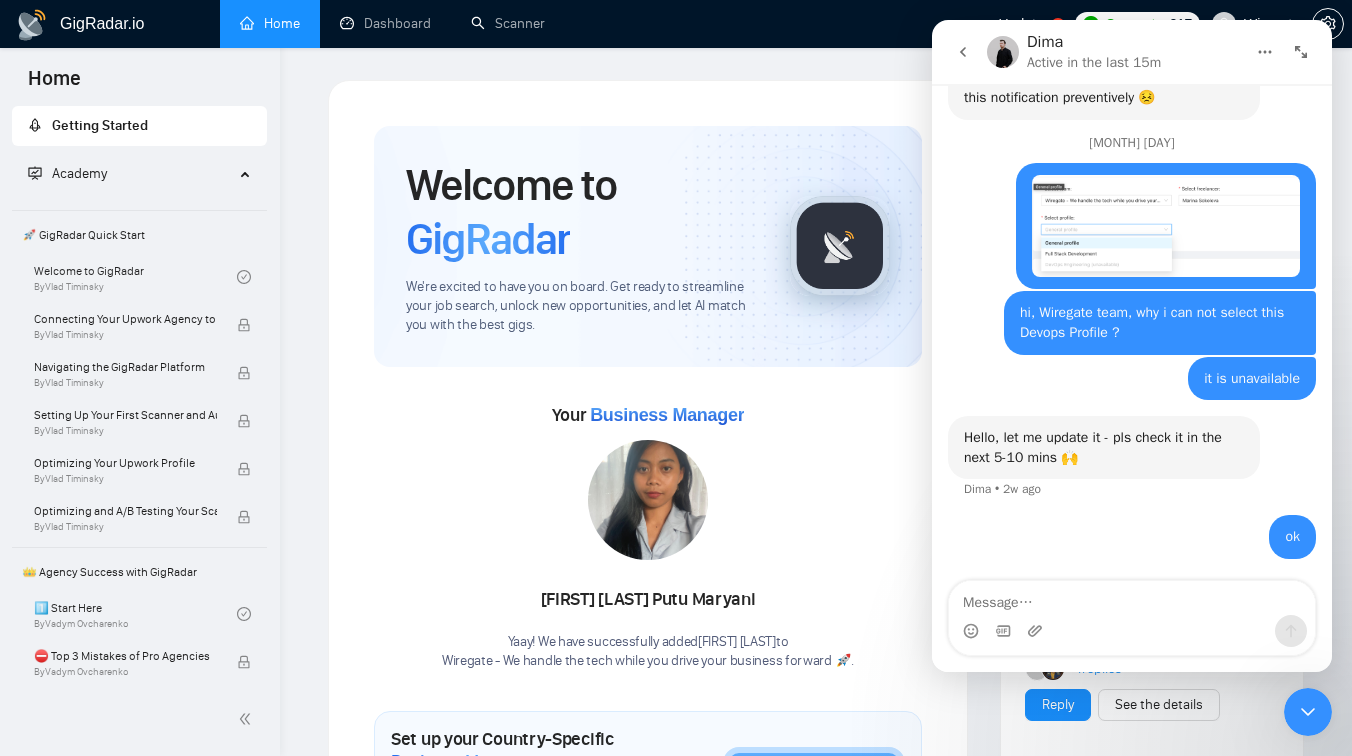 scroll, scrollTop: 19277, scrollLeft: 0, axis: vertical 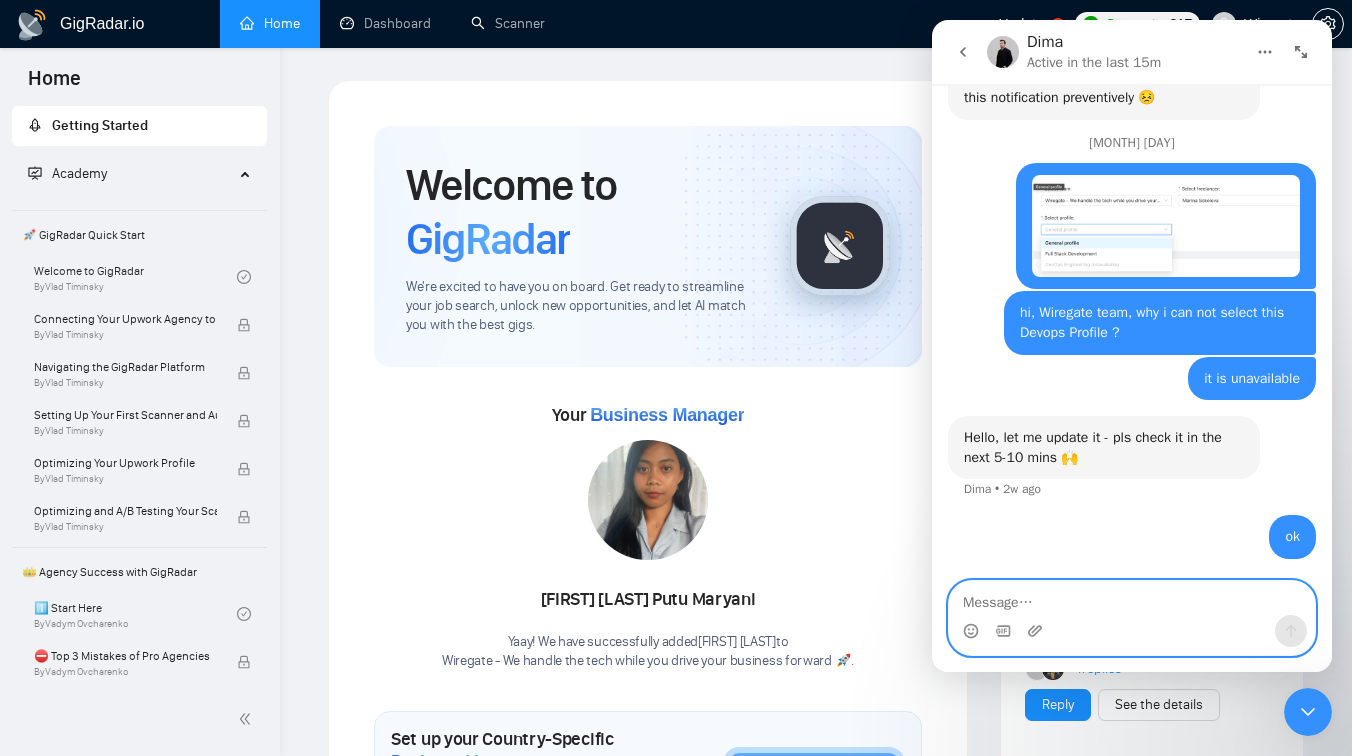 paste on "Hi, we don’t understand the charging emails you send to clients. Sometimes emails mention extra charges or adjustments, but no actual charges follow. Also, the numbers in the billing dashboard are different from what we’re actually charged. It’s confusing.
Could you please explain this briefly? Should we just ignore those emails?" 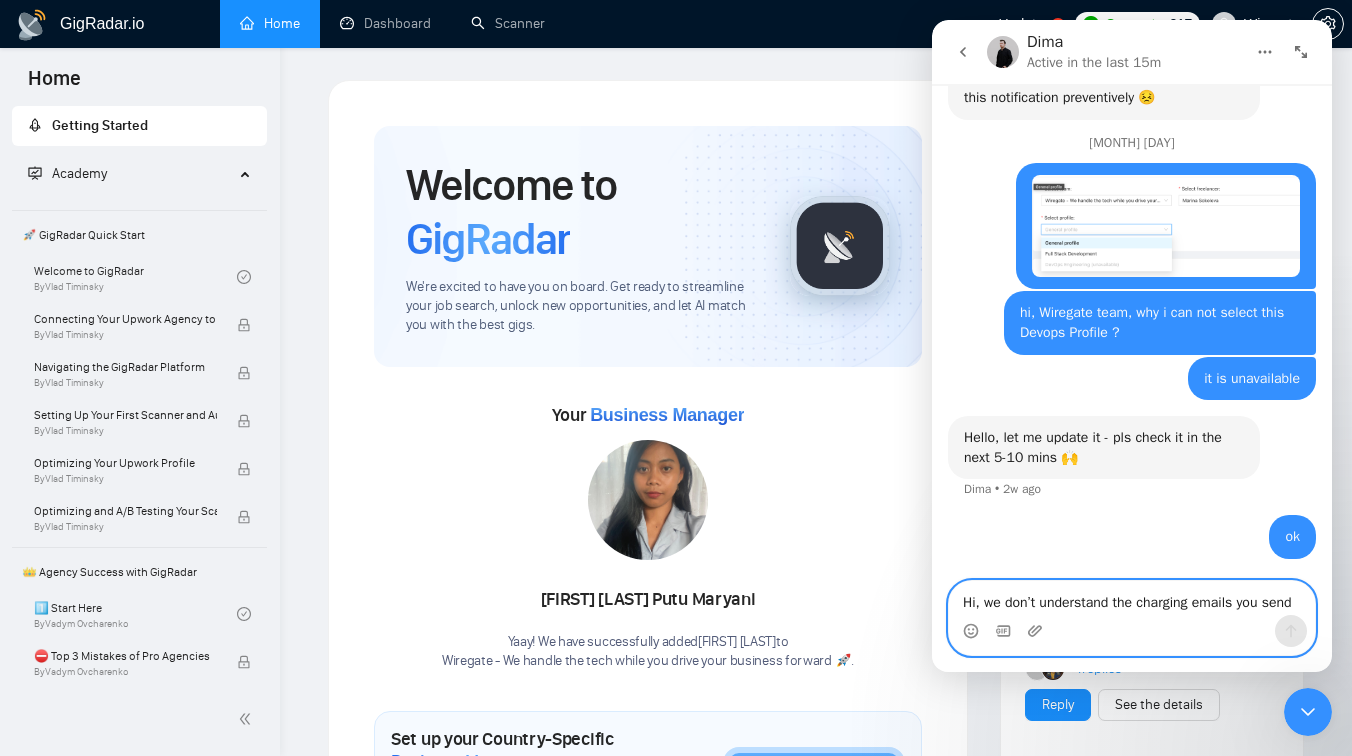 scroll, scrollTop: 32, scrollLeft: 0, axis: vertical 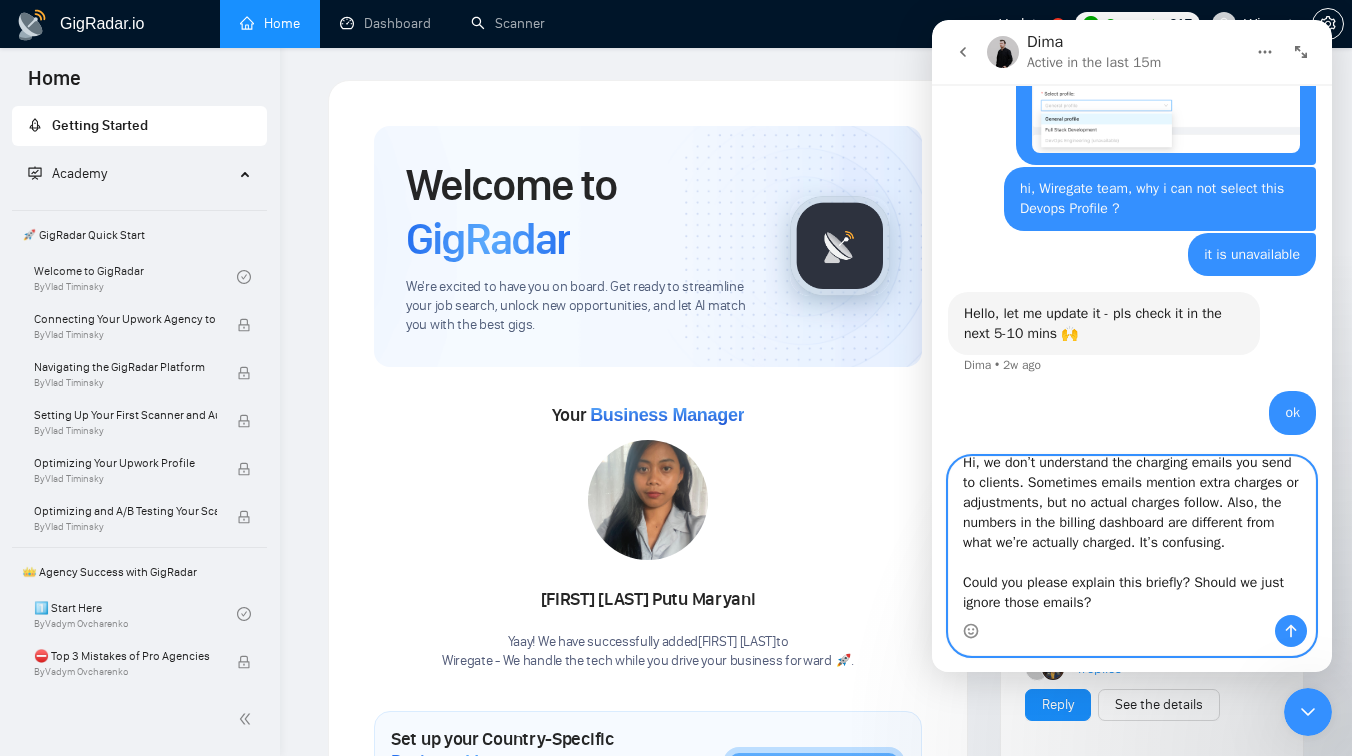 type on "Hi, we don’t understand the charging emails you send to clients. Sometimes emails mention extra charges or adjustments, but no actual charges follow. Also, the numbers in the billing dashboard are different from what we’re actually charged. It’s confusing.
Could you please explain this briefly? Should we just ignore those emails?" 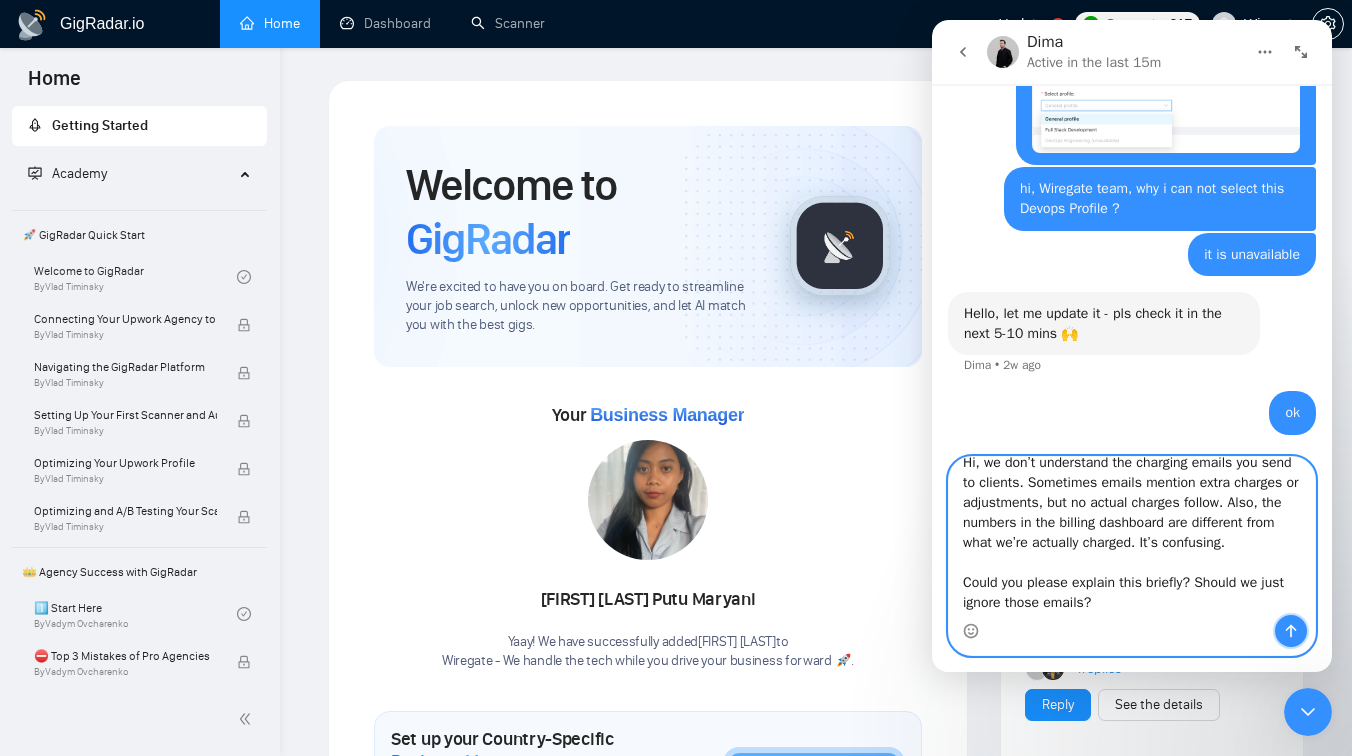 click 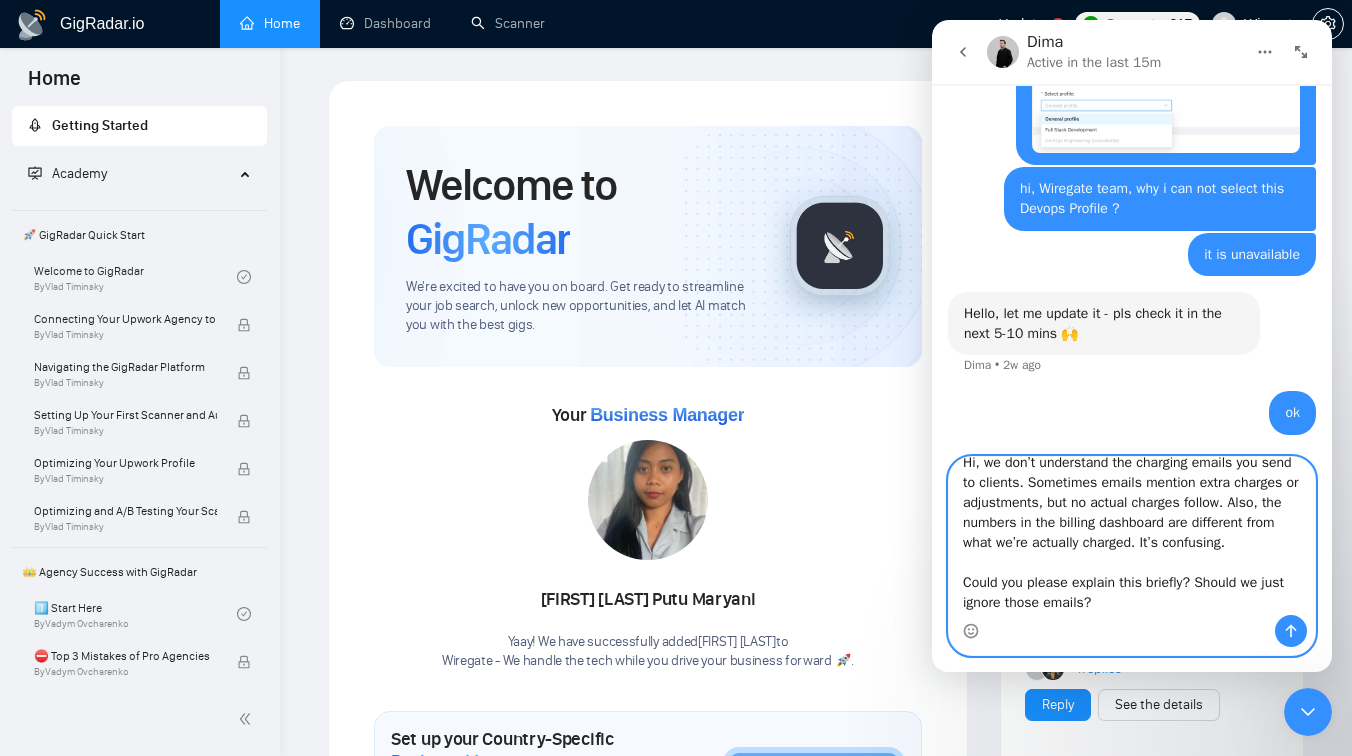 type 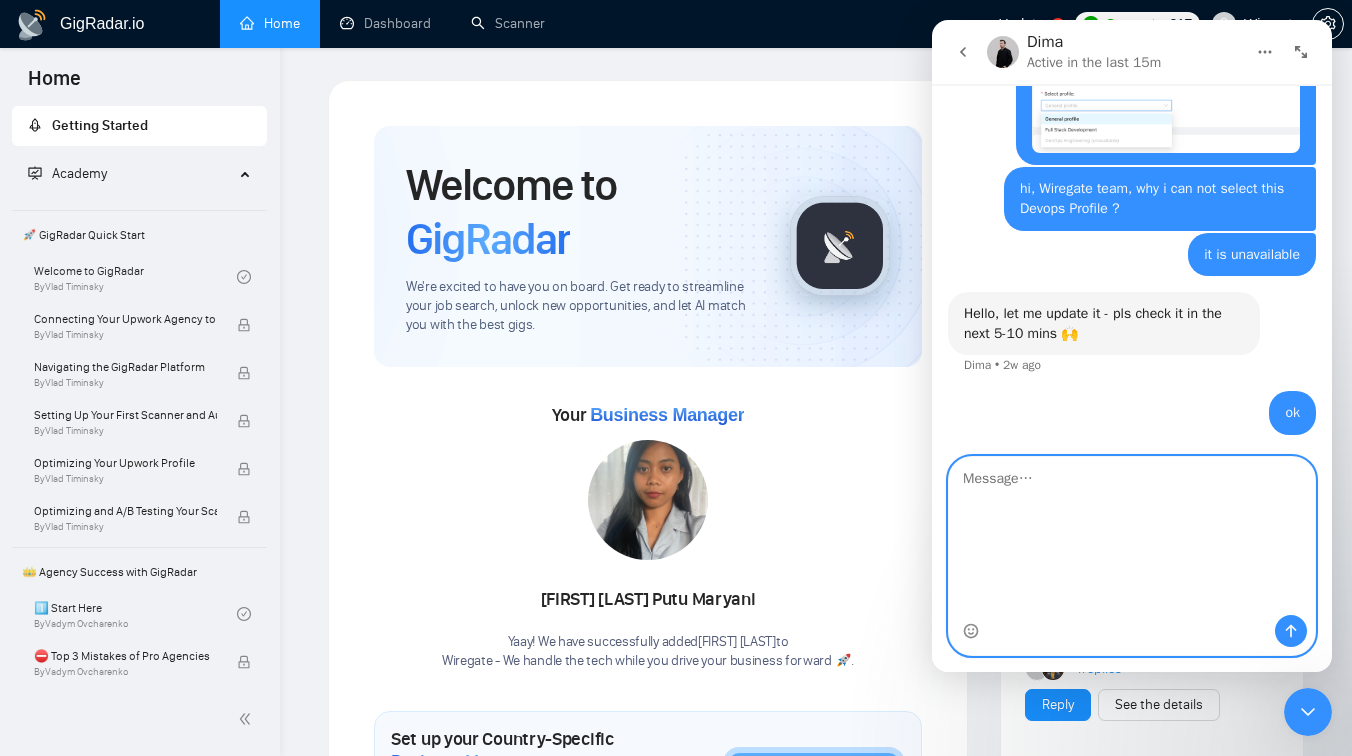 scroll, scrollTop: 0, scrollLeft: 0, axis: both 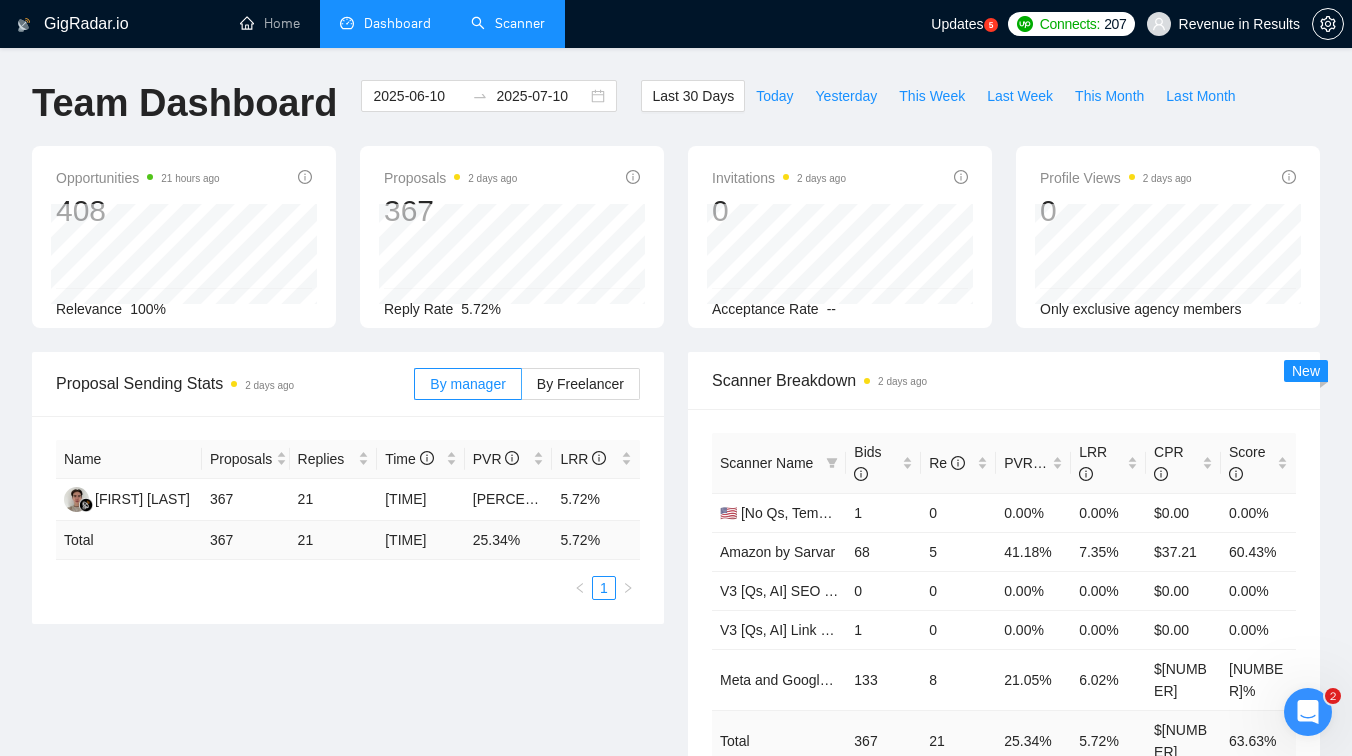 click on "Scanner" at bounding box center [508, 23] 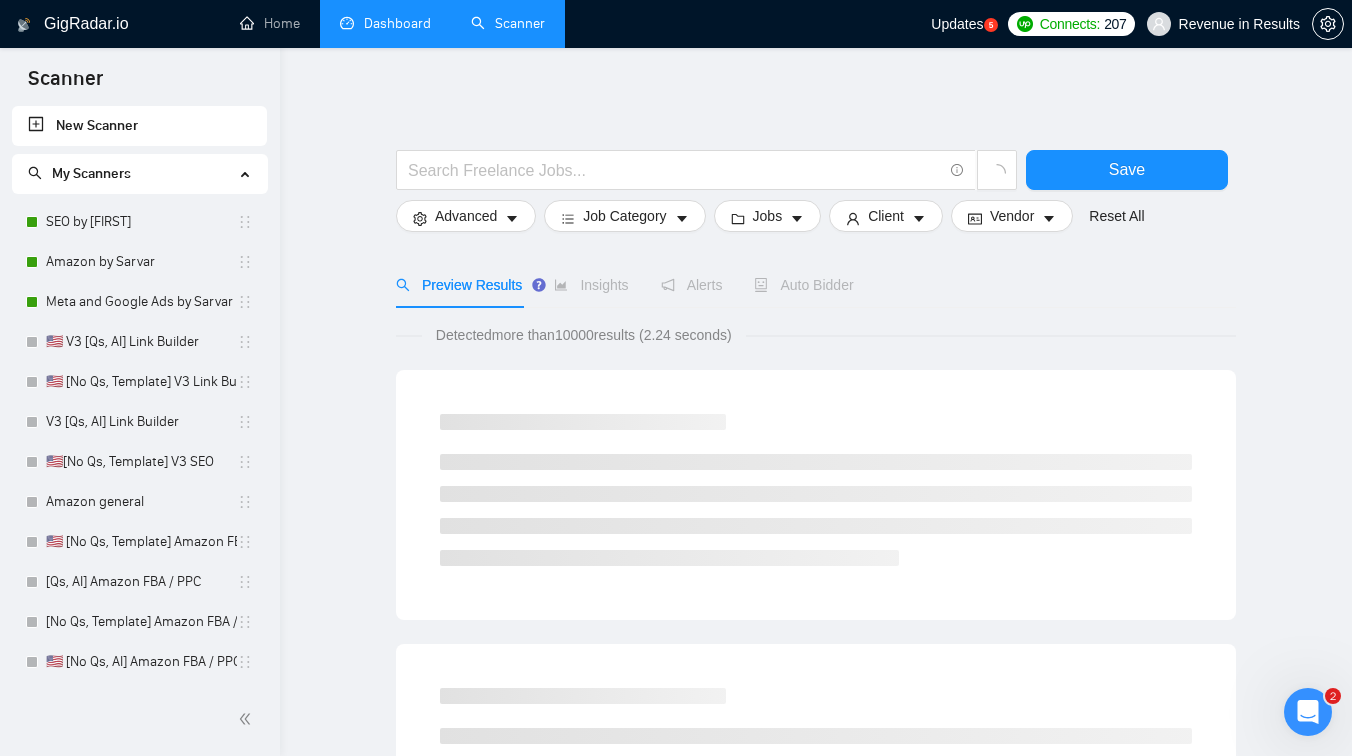 click on "Dashboard" at bounding box center [385, 23] 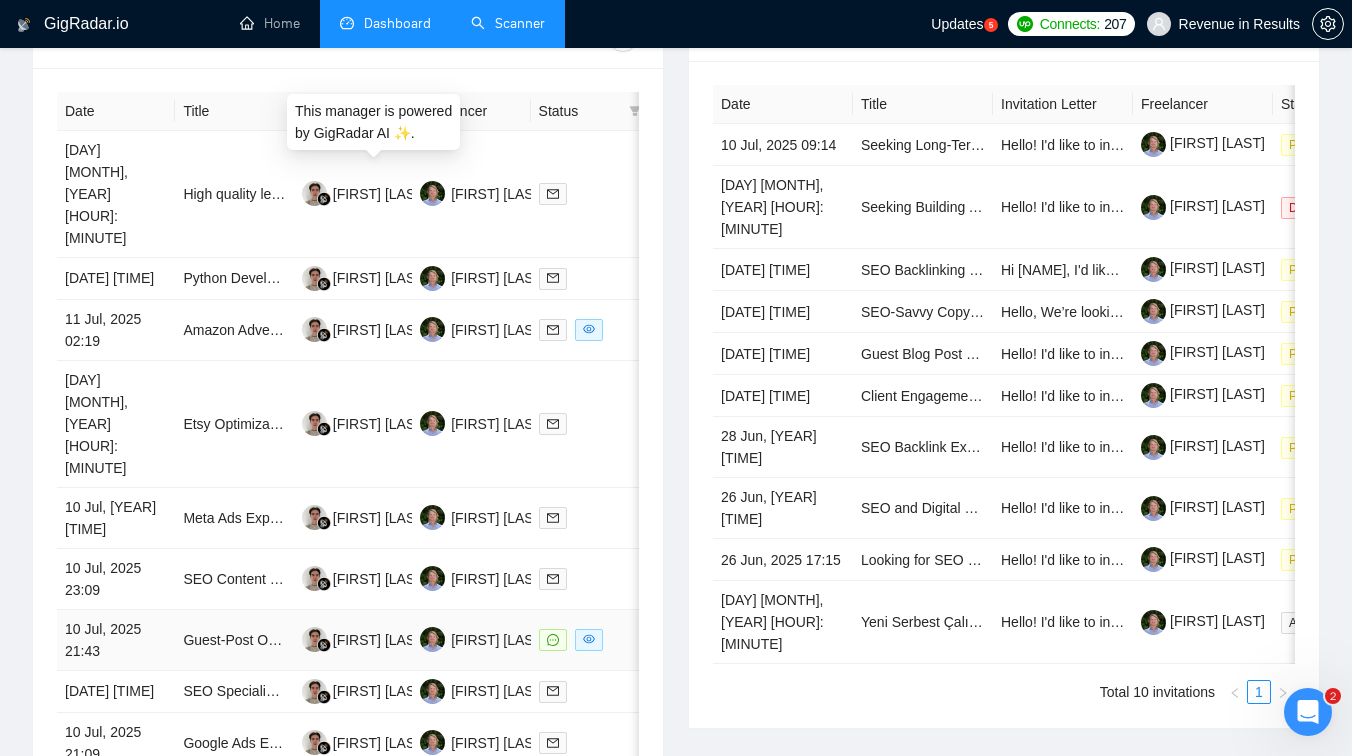 scroll, scrollTop: 882, scrollLeft: 0, axis: vertical 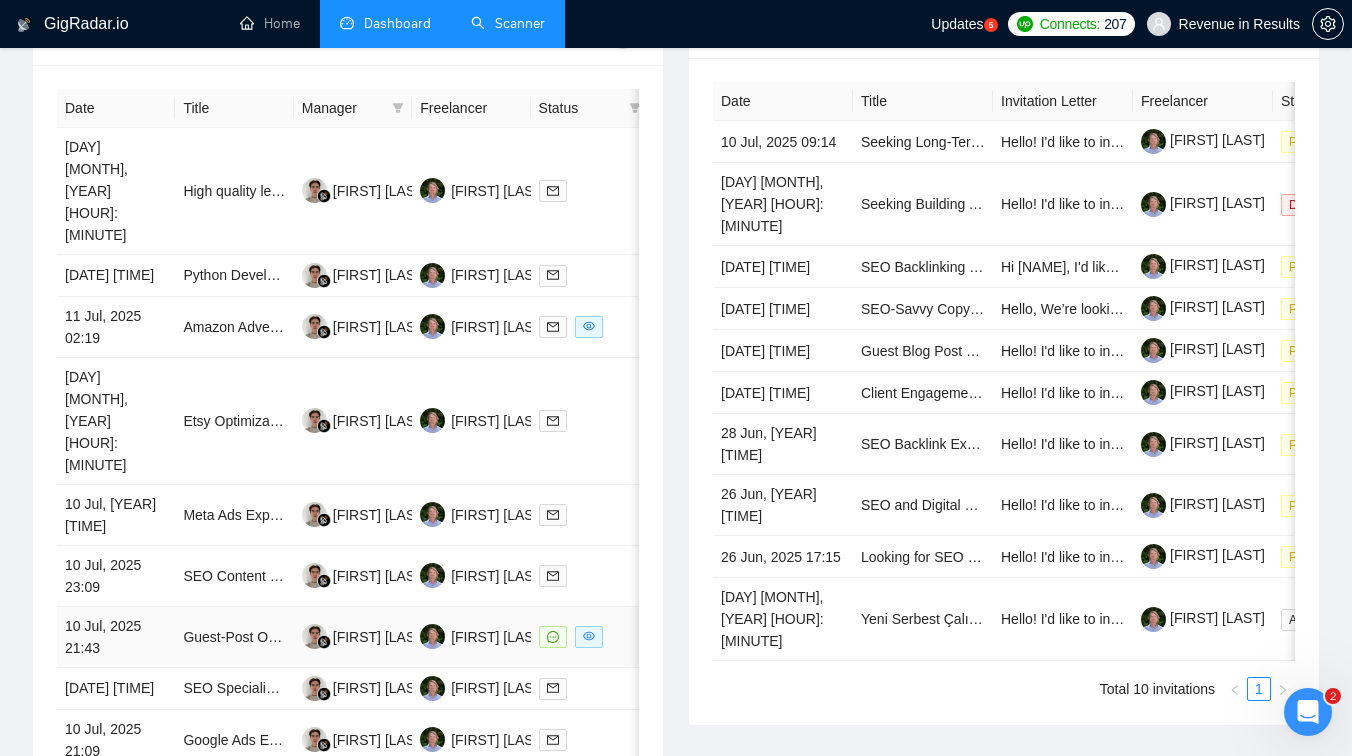 click on "Guest-Post Outreach Specialist (Leverage Our Yoors GuestPosts Platform)" at bounding box center (234, 637) 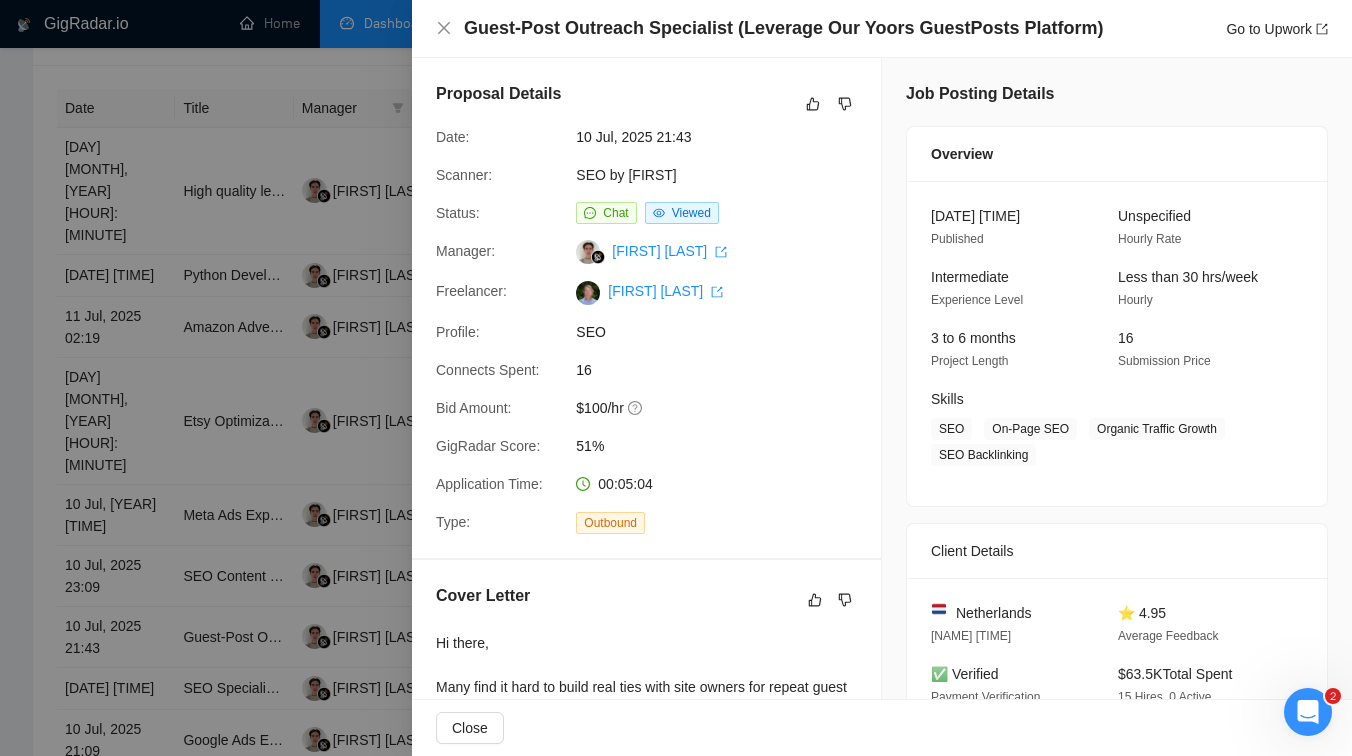 scroll, scrollTop: 1041, scrollLeft: 0, axis: vertical 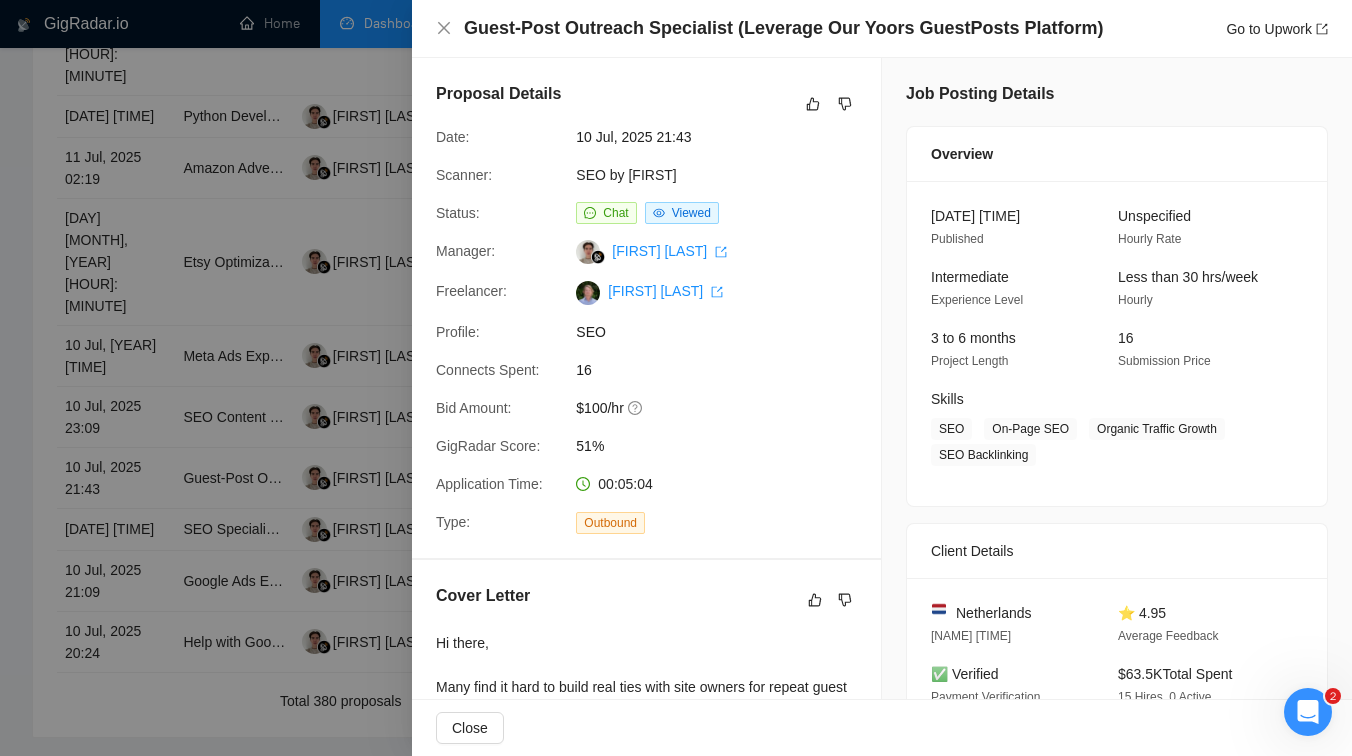 click at bounding box center (676, 378) 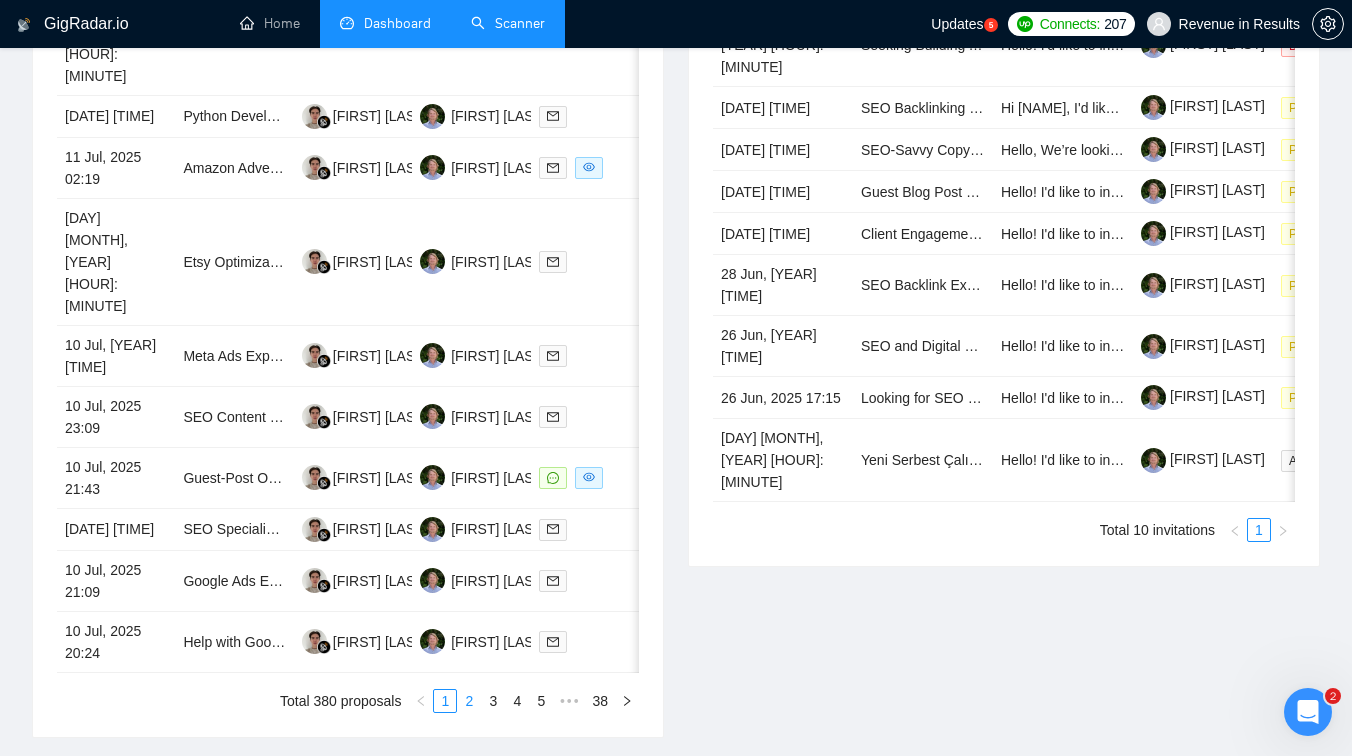 click on "2" at bounding box center [469, 701] 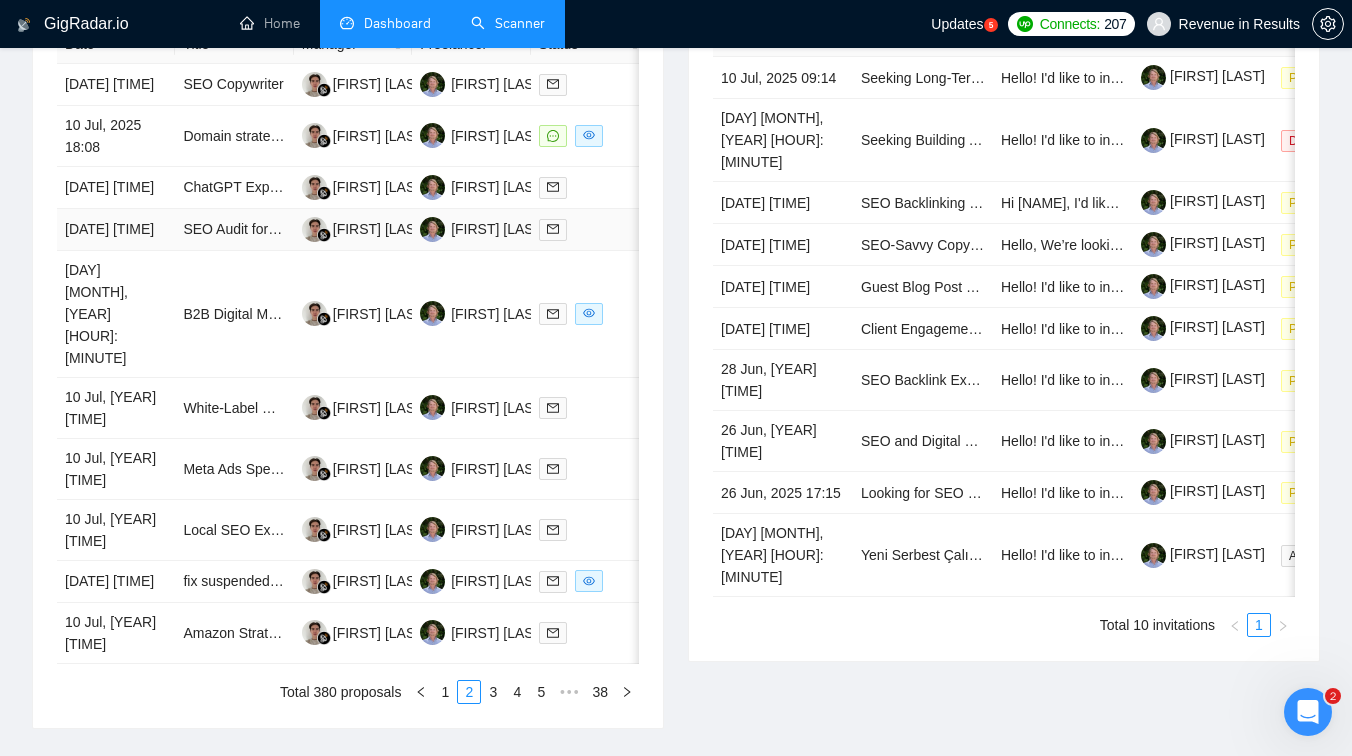 scroll, scrollTop: 963, scrollLeft: 0, axis: vertical 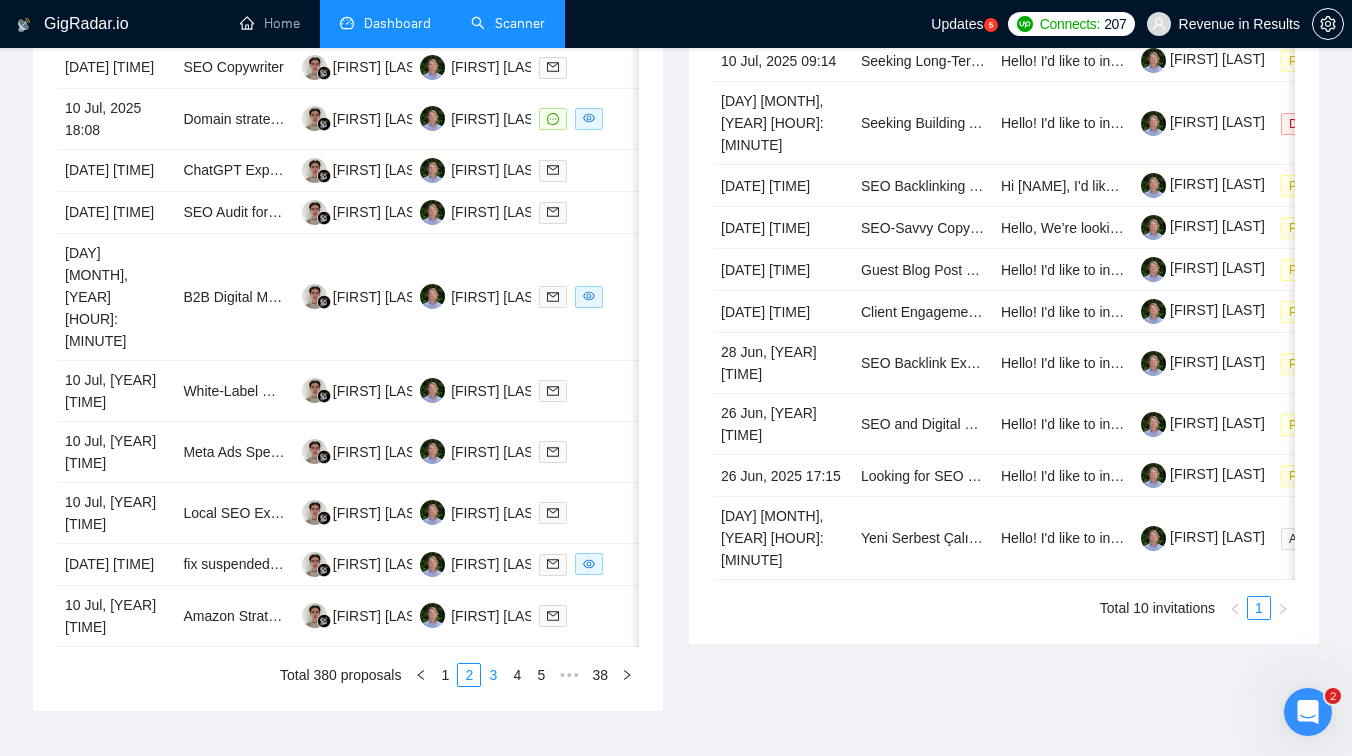 click on "3" at bounding box center [493, 675] 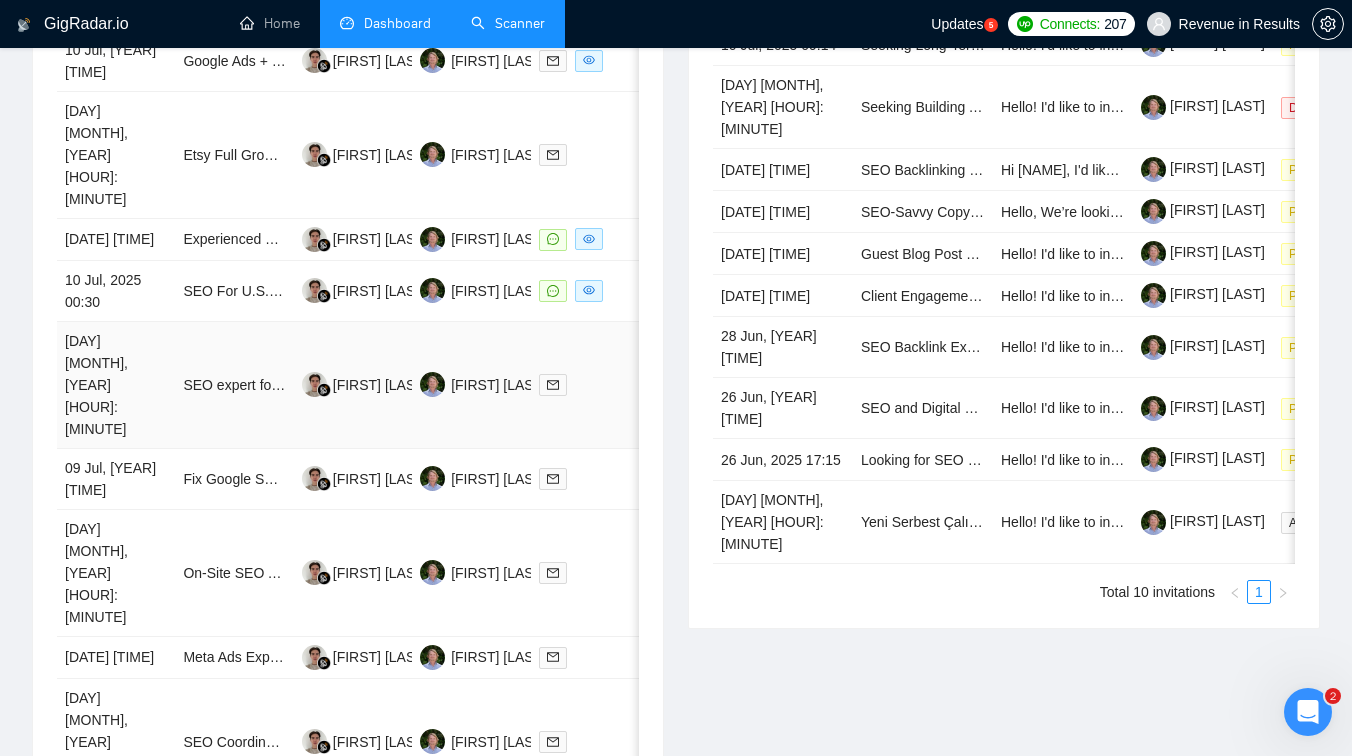 scroll, scrollTop: 1041, scrollLeft: 0, axis: vertical 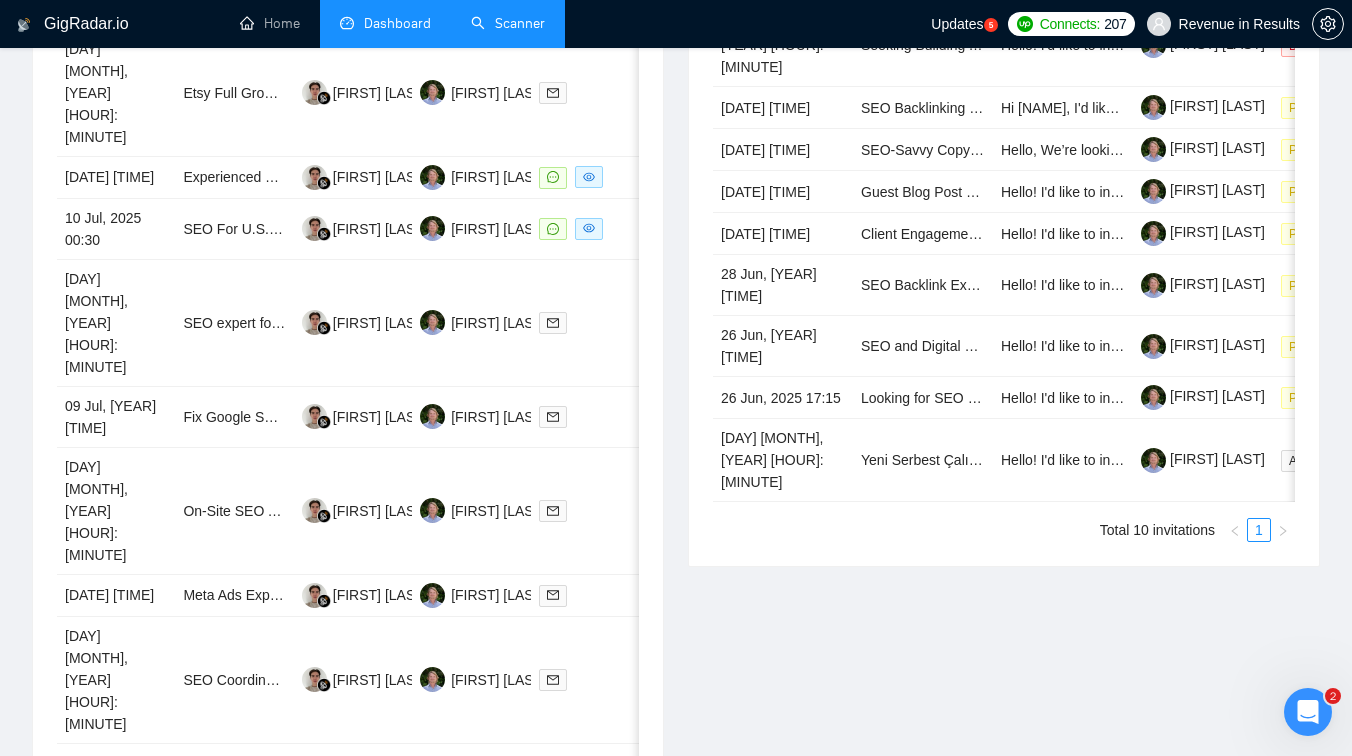 click on "4" at bounding box center [517, 833] 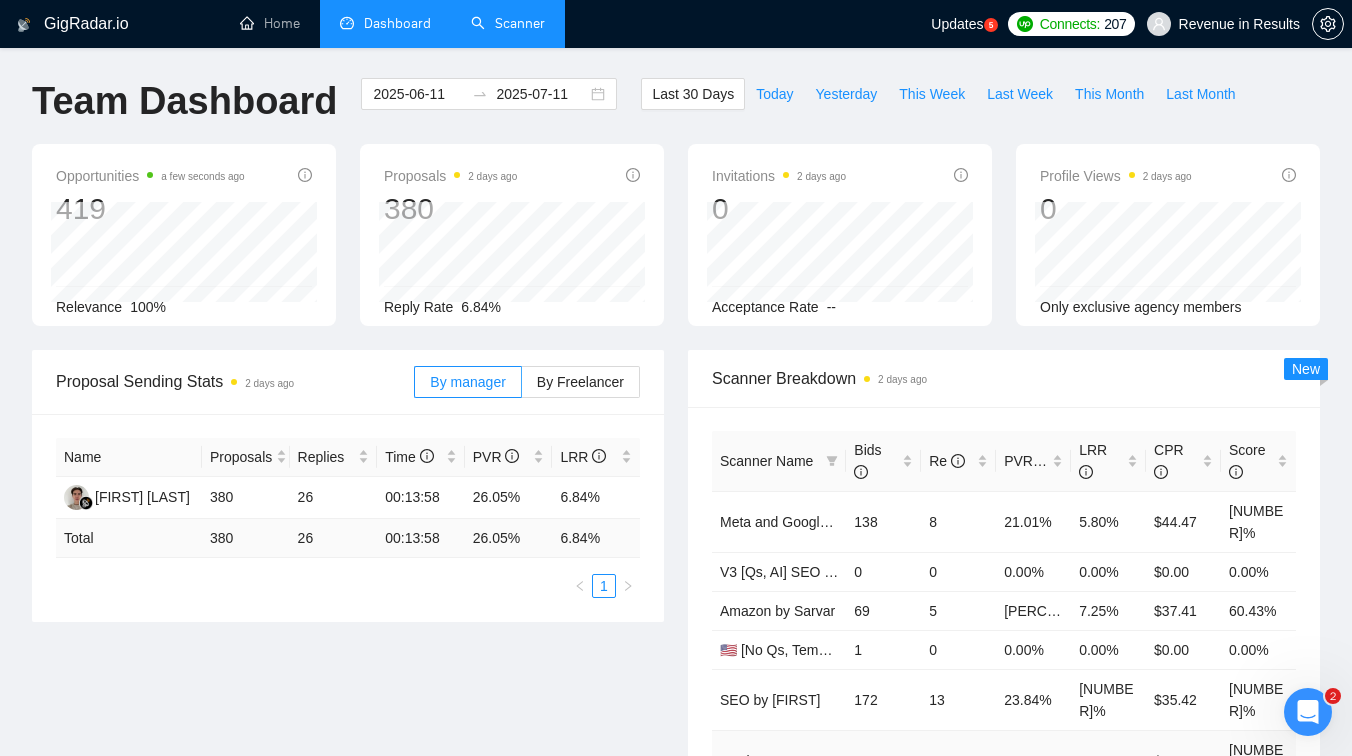 scroll, scrollTop: 0, scrollLeft: 0, axis: both 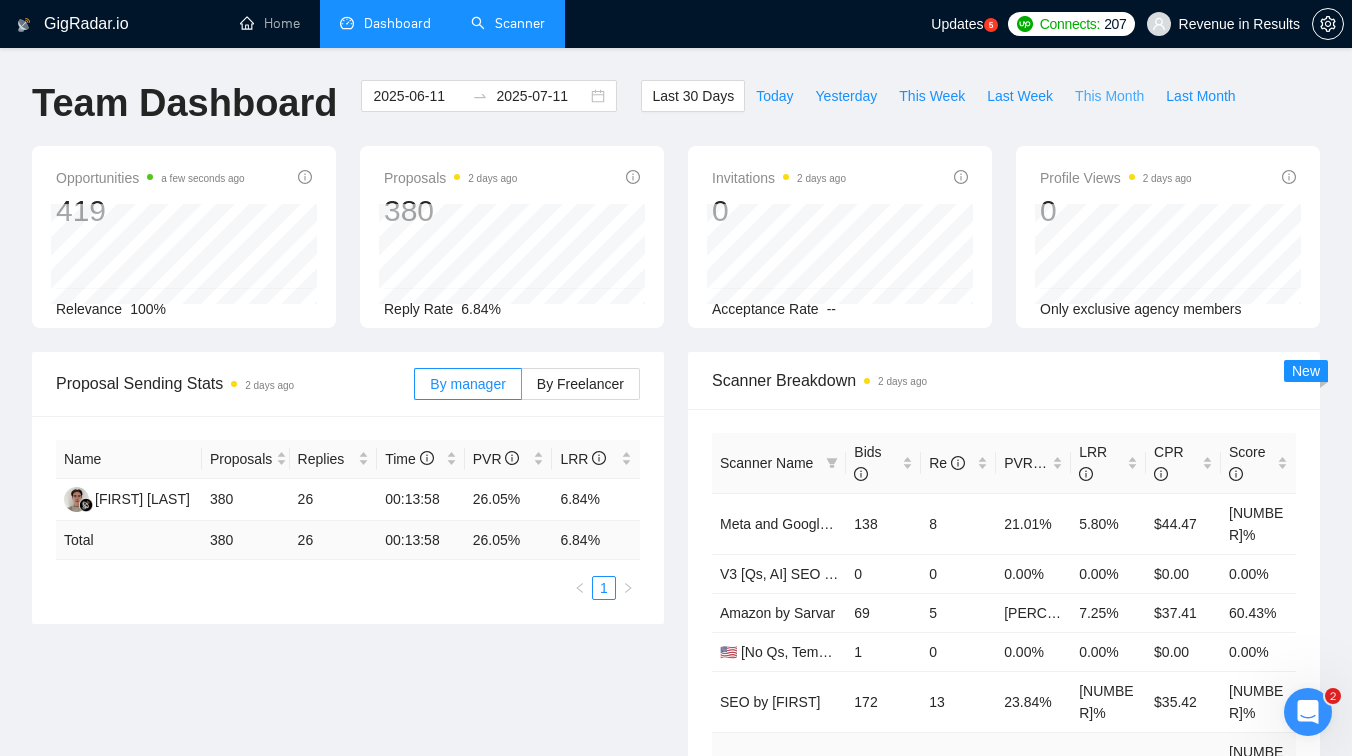 click on "This Month" at bounding box center [1109, 96] 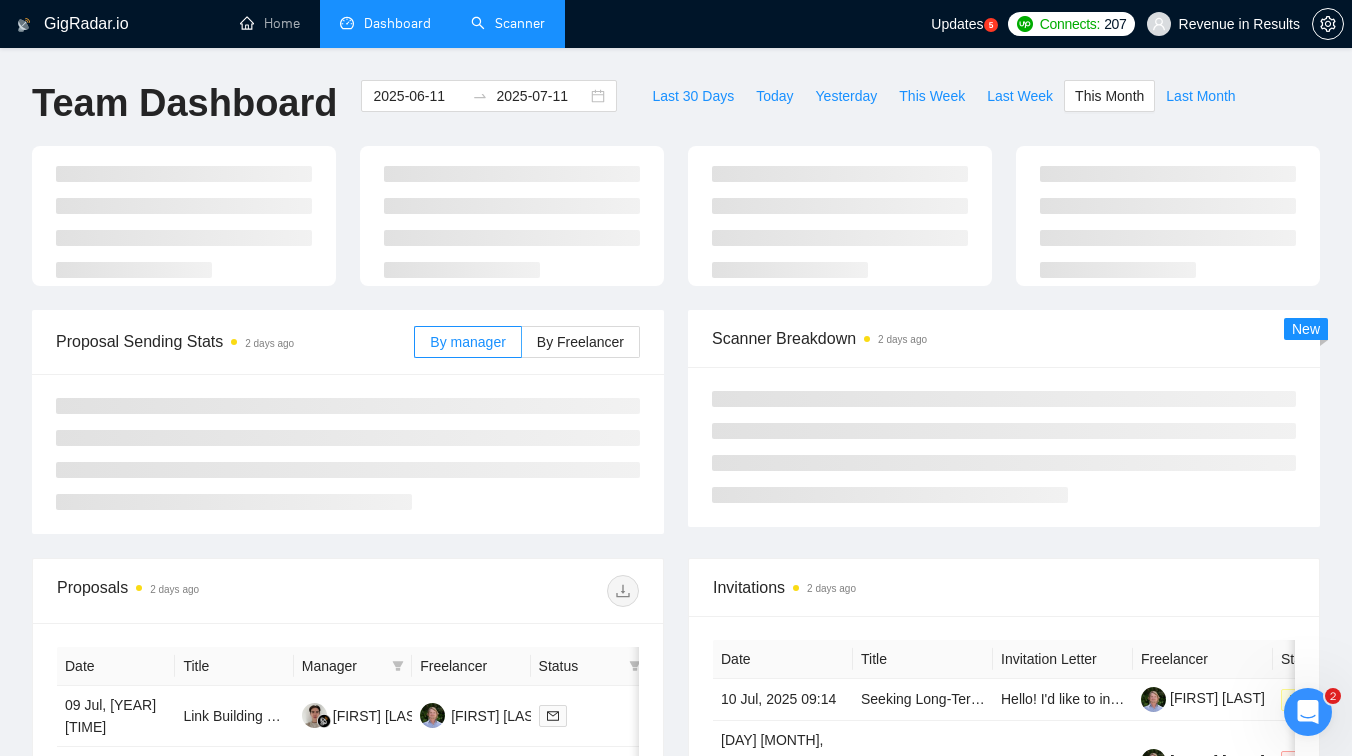 type on "2025-07-01" 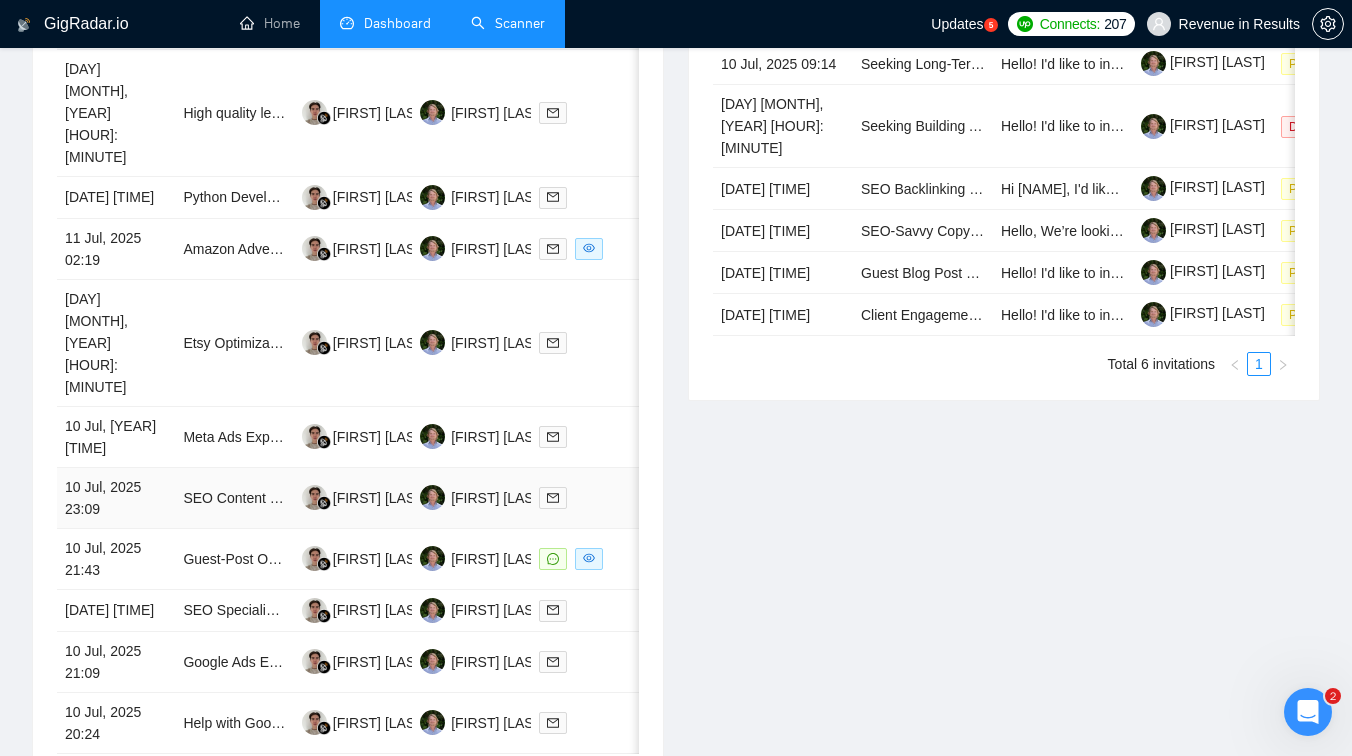 scroll, scrollTop: 943, scrollLeft: 0, axis: vertical 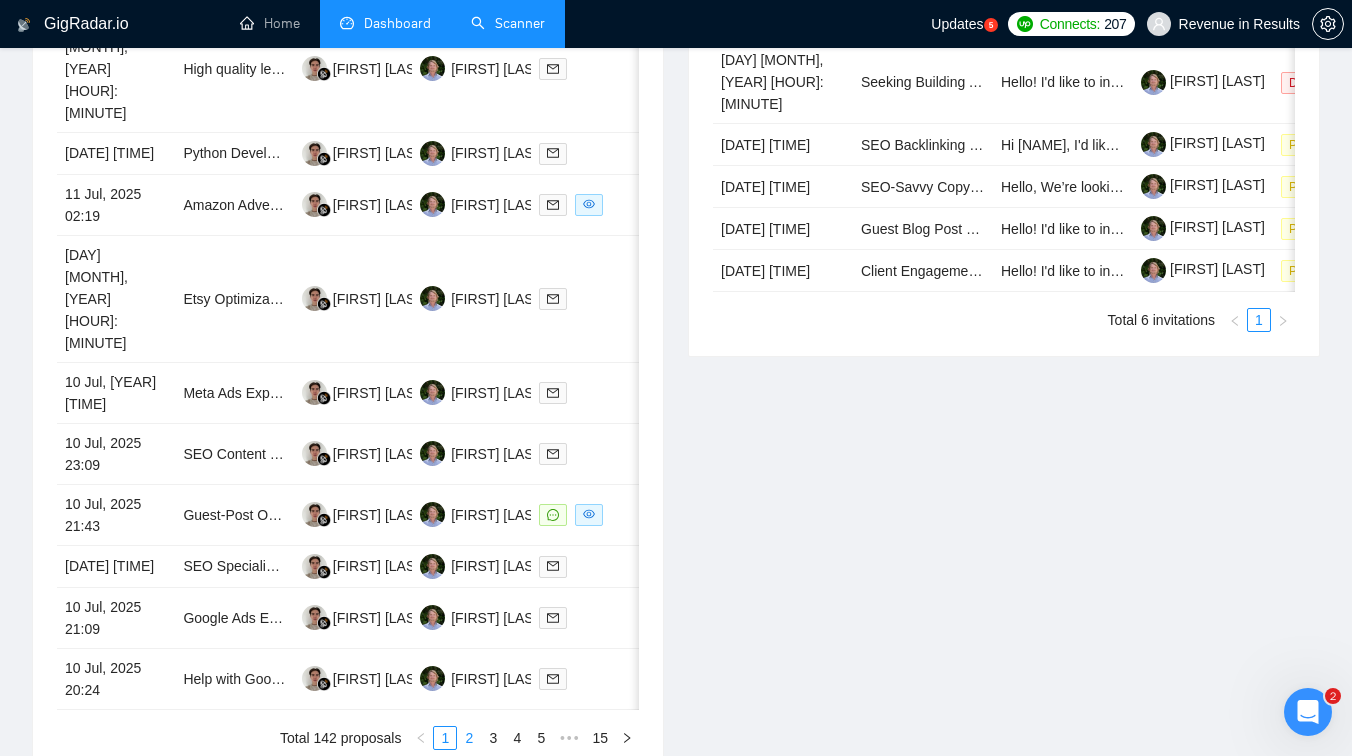 click on "2" at bounding box center (469, 738) 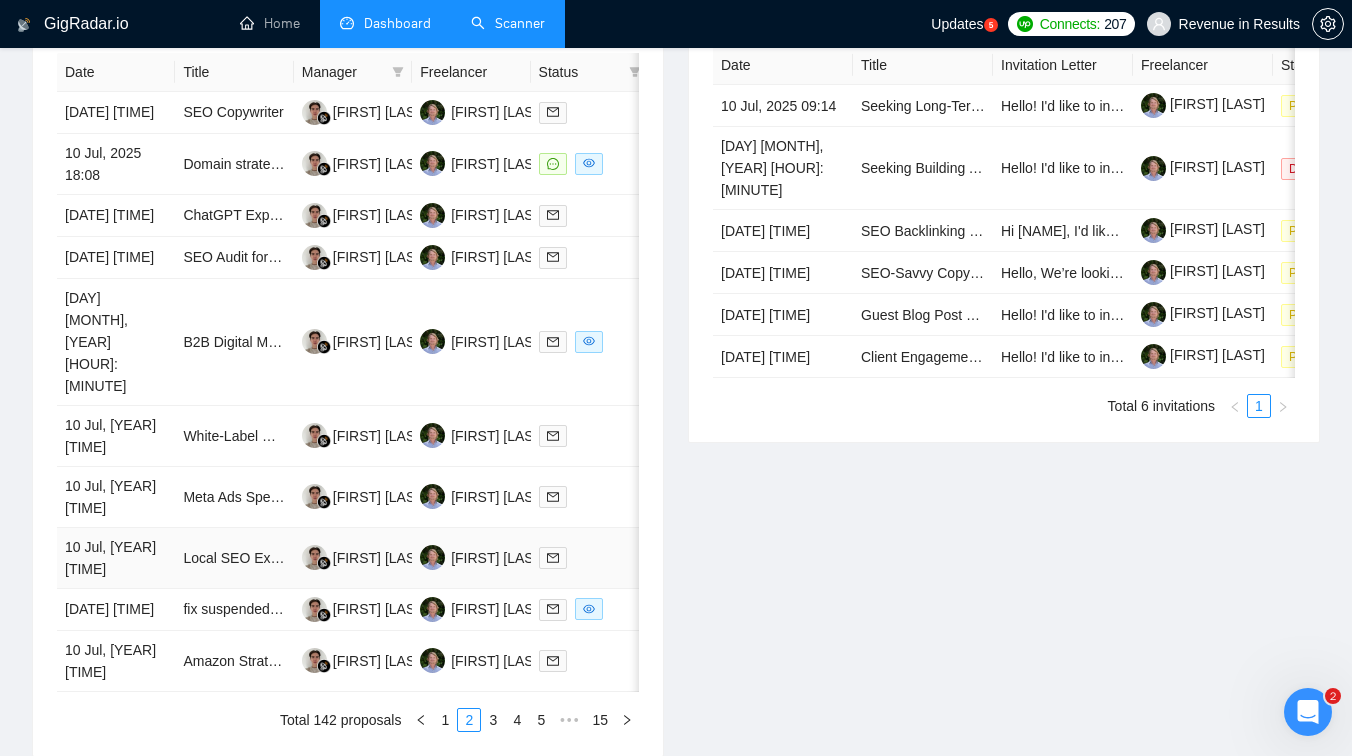 scroll, scrollTop: 859, scrollLeft: 0, axis: vertical 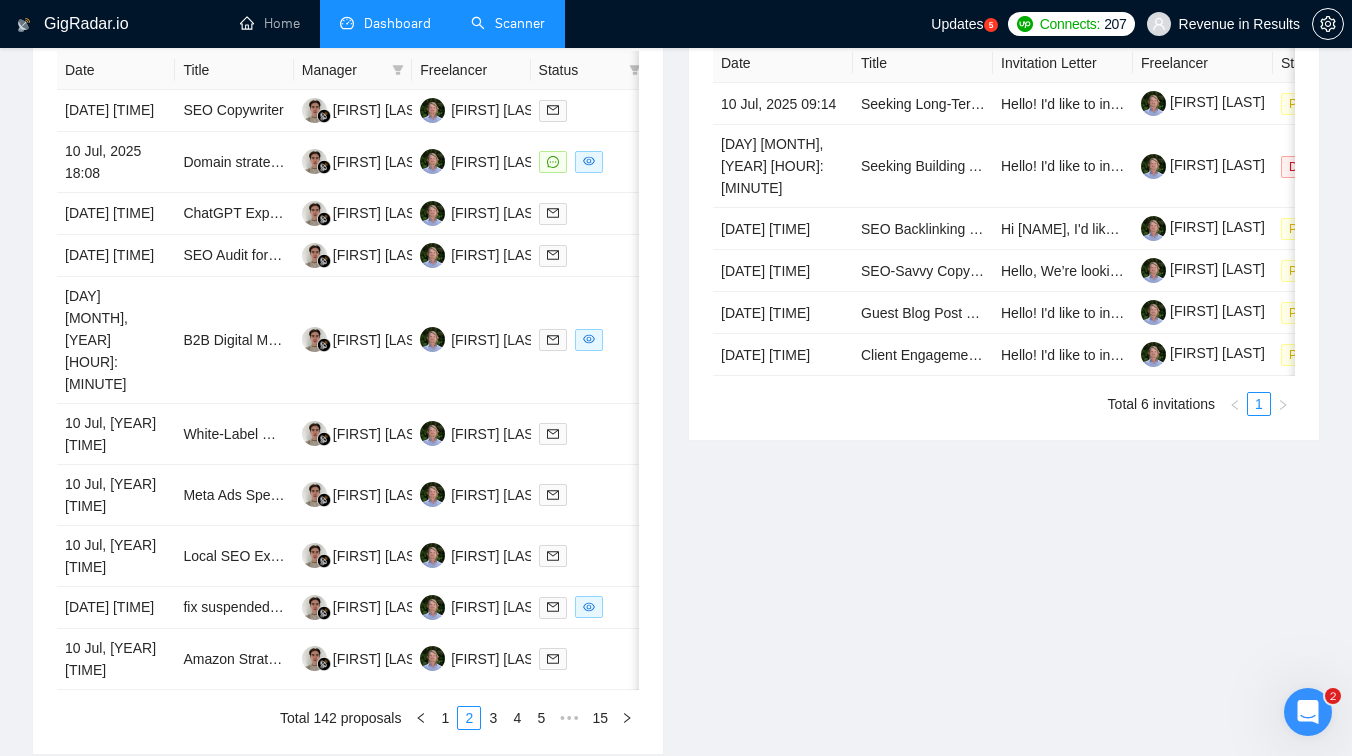 click on "Date Title Manager Freelancer Status               [DATE] [TIME] SEO Copywriter Rinat Gymaltdinov [NAME] [DATE] [TIME] Domain strategy and swapping: SEO Help Rinat Gymaltdinov [NAME] [DATE] [TIME] ChatGPT Expert Needed for UK Digital Marketing Agency (Ongoing Freelance Work) Rinat Gymaltdinov [NAME] [DATE] [TIME] SEO Audit for Under-Indexed Website Rinat Gymaltdinov [NAME] [DATE] [TIME] B2B Digital Marketing Expert Rinat Gymaltdinov [NAME] [DATE] [TIME] White-Label Google Ads Specialist/Team for B2B Tech Client – Setup + 1-Month Test Campaign Rinat Gymaltdinov [NAME] [DATE] [TIME] Meta Ads Specialist & Social Media Marketing Expert Rinat Gymaltdinov [NAME] [DATE] [TIME] Local SEO Expert Needed for Accounting Website Setup Rinat Gymaltdinov [NAME] [DATE] [TIME] fix suspended GMB account Rinat Gymaltdinov [NAME] [DATE] [TIME] Rinat Gymaltdinov [NAME] Total 142 proposals 1 2" at bounding box center (348, 390) 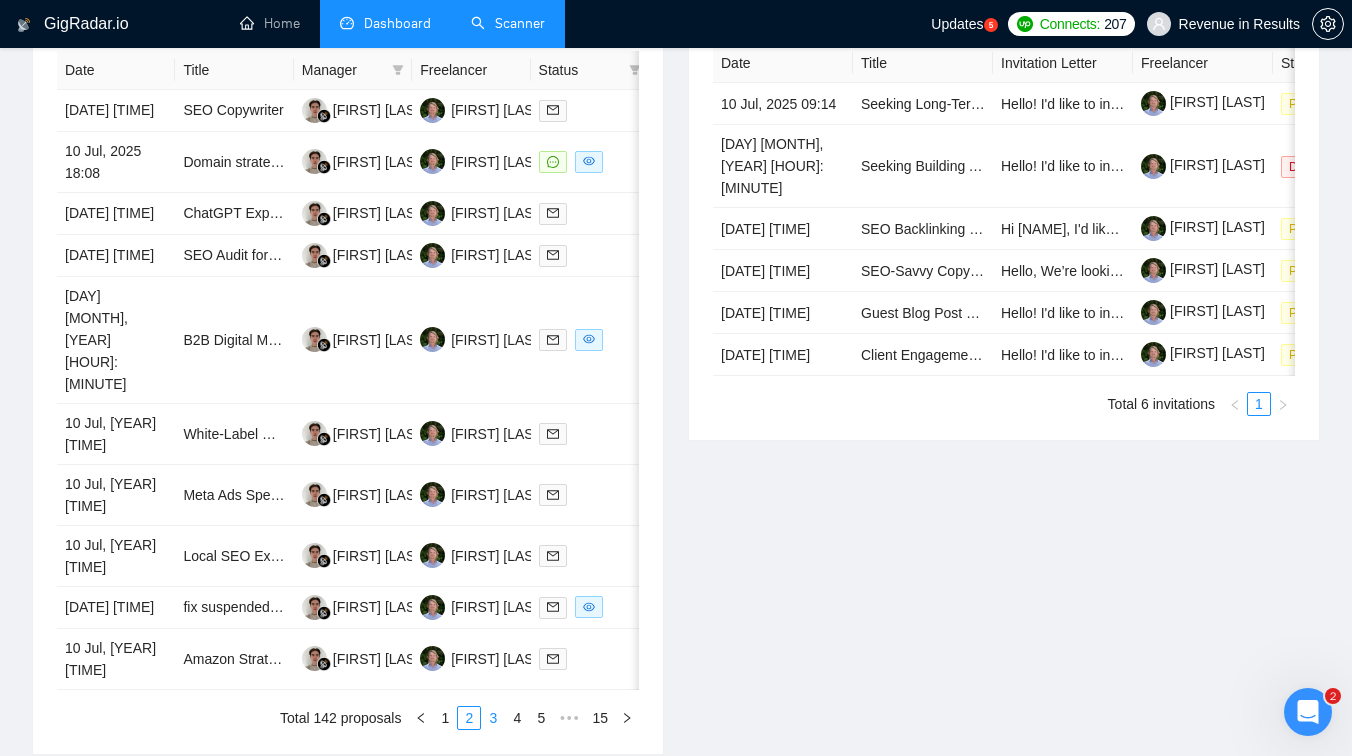 click on "3" at bounding box center (493, 718) 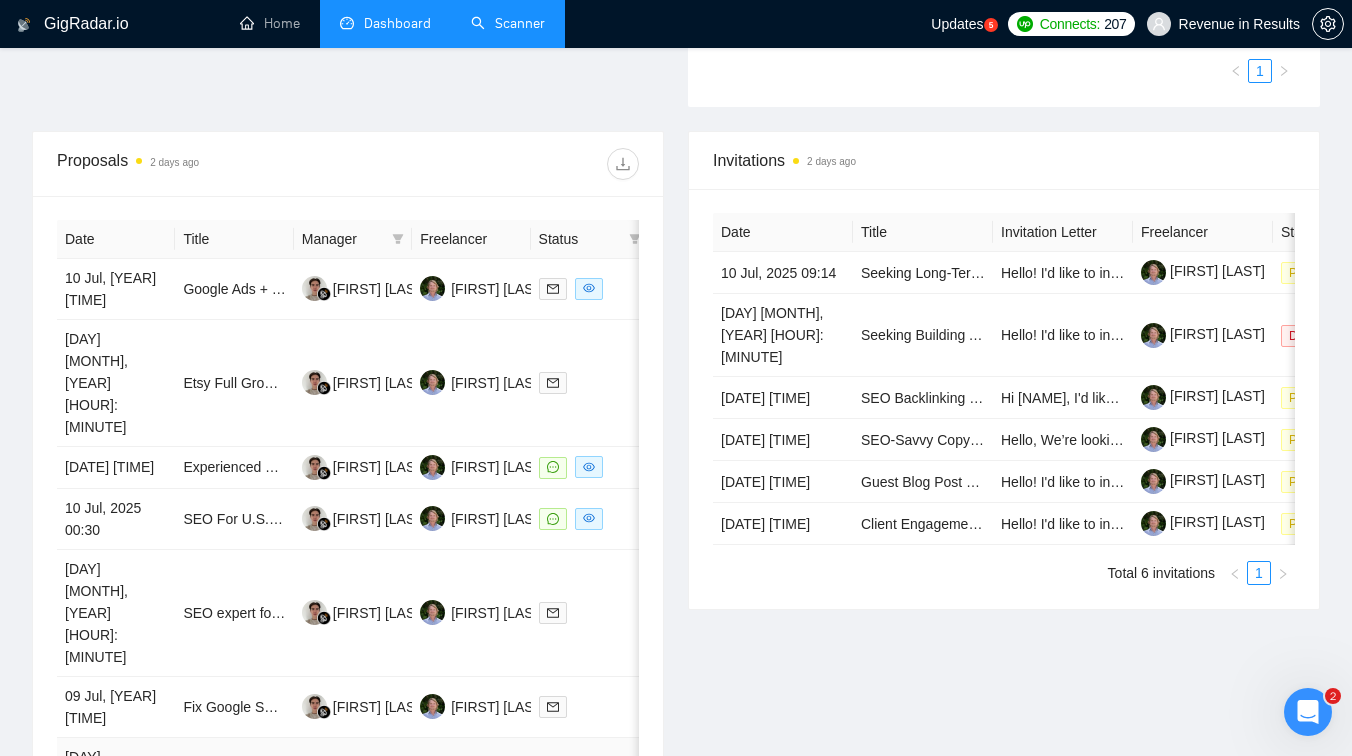 scroll, scrollTop: 676, scrollLeft: 0, axis: vertical 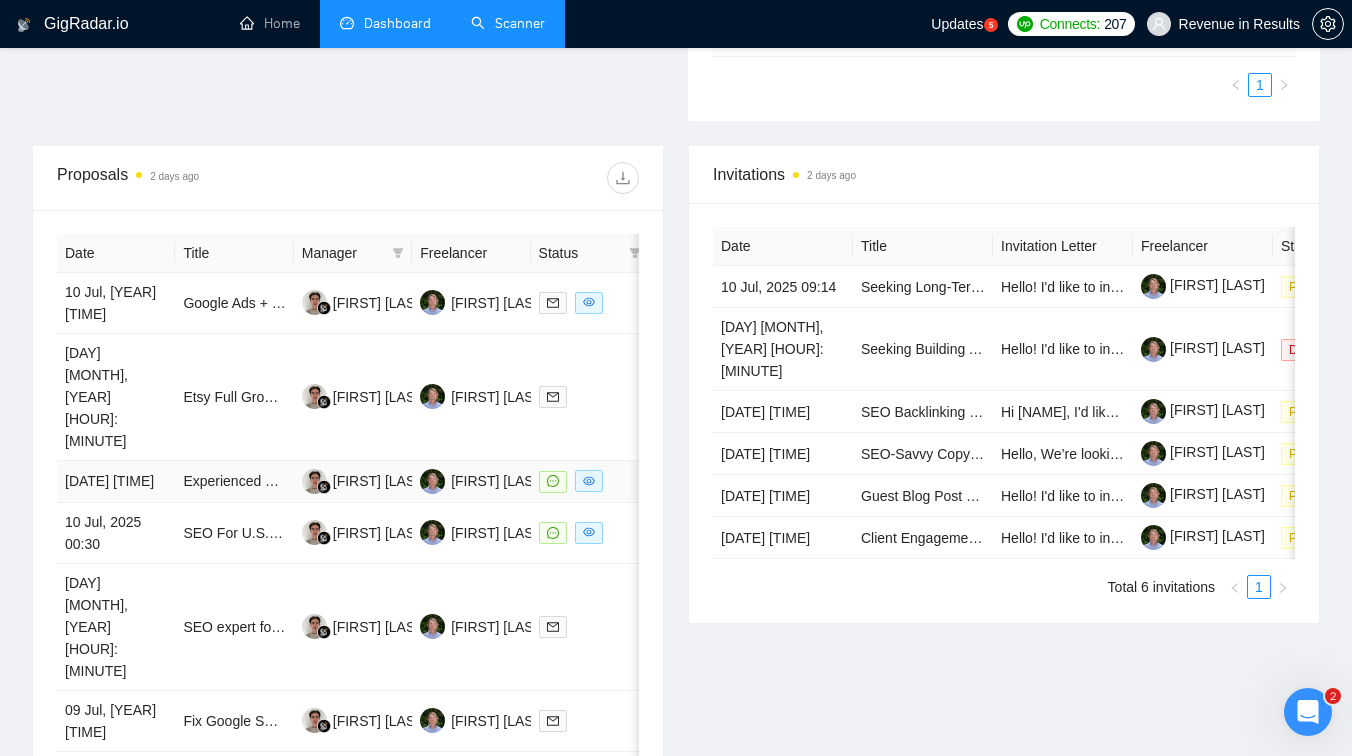 click on "Experienced Link Builder for Local SEO (U.S.-Based Backlinks)" at bounding box center (234, 482) 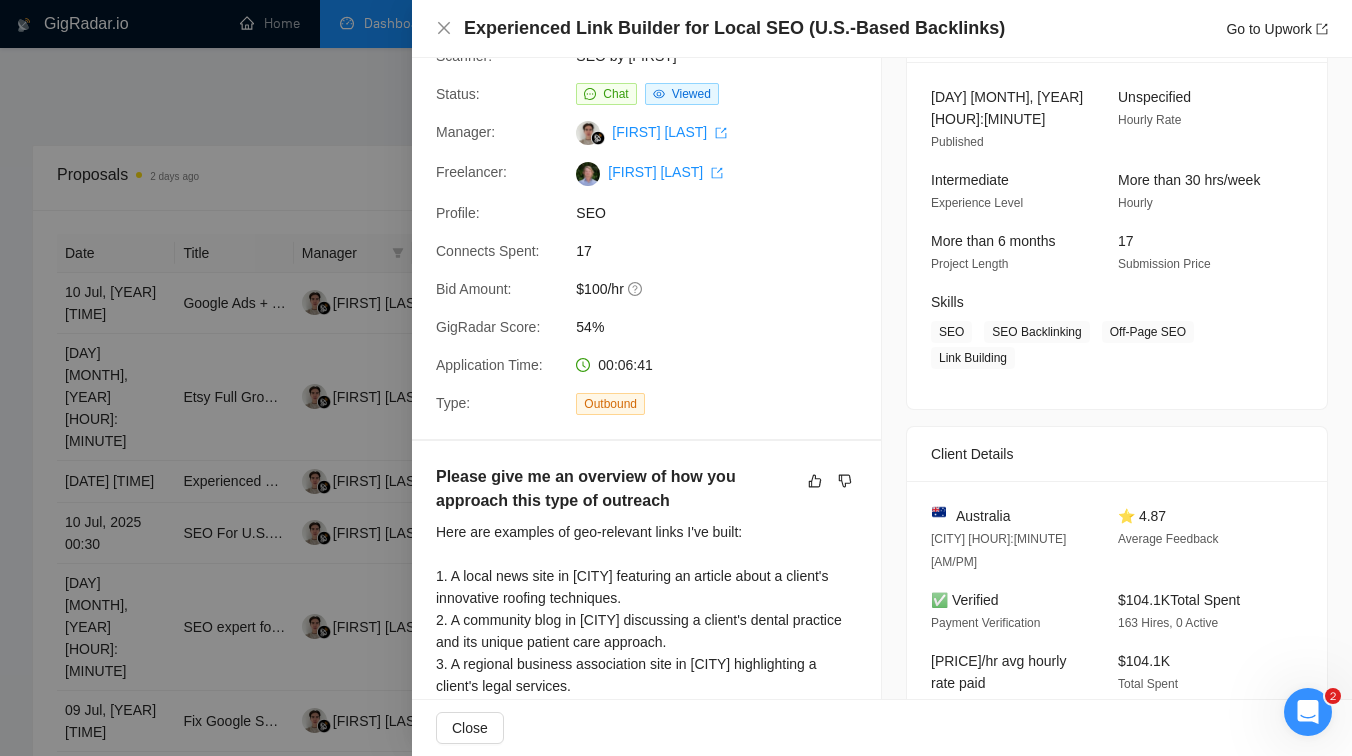 scroll, scrollTop: 131, scrollLeft: 0, axis: vertical 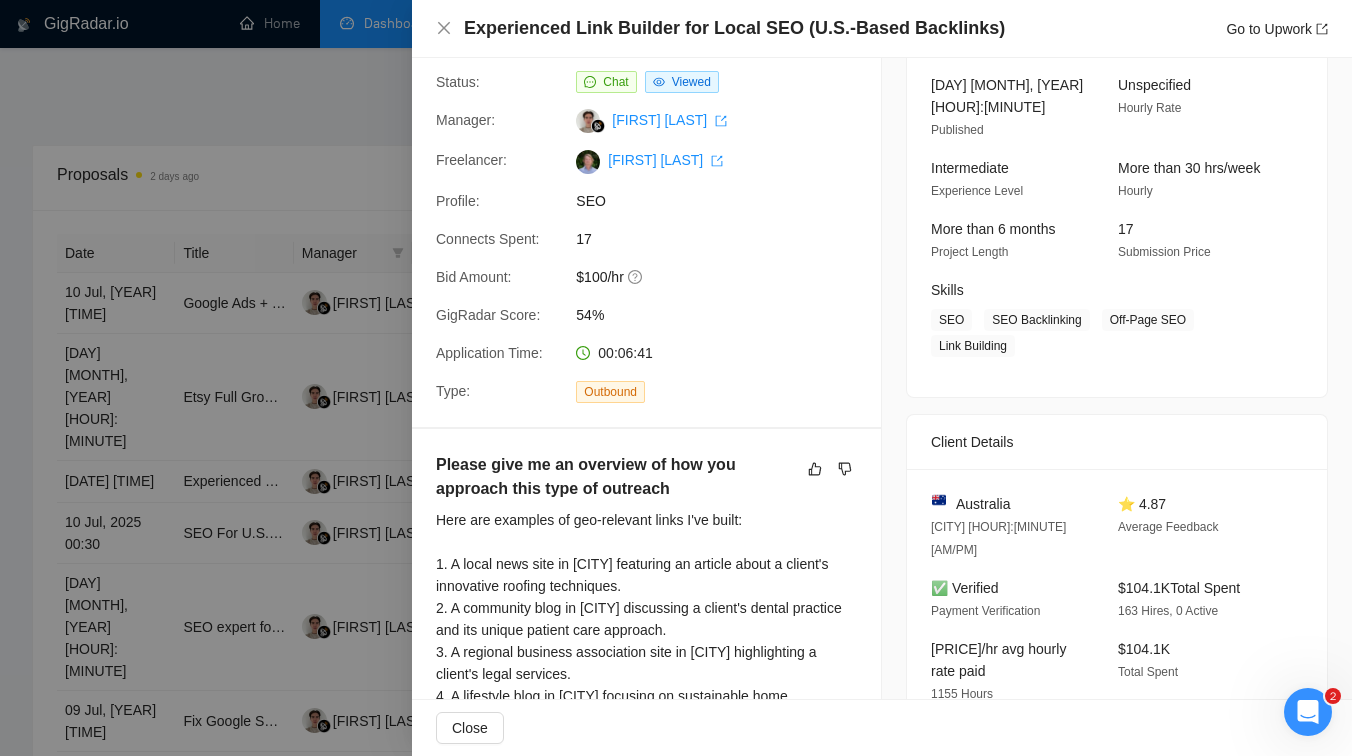 click at bounding box center [676, 378] 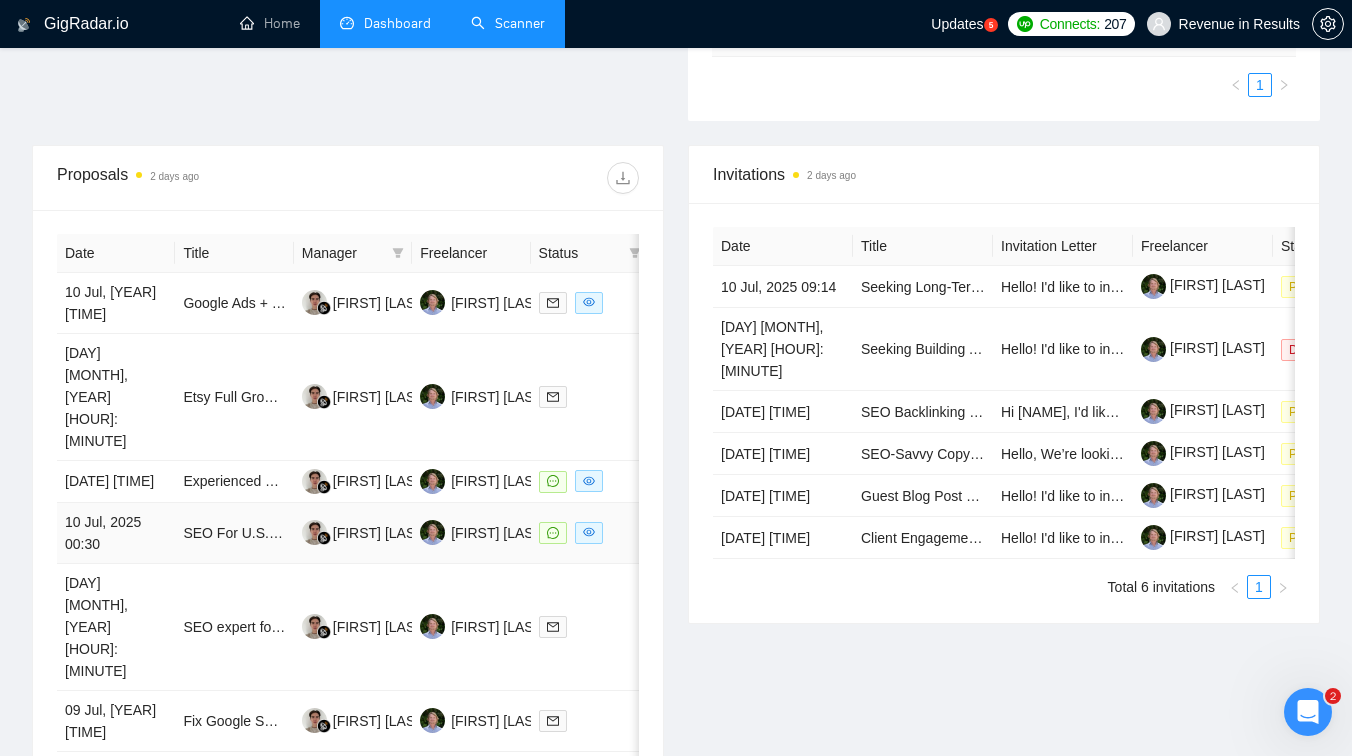 click on "SEO For U.S. Website" at bounding box center (234, 533) 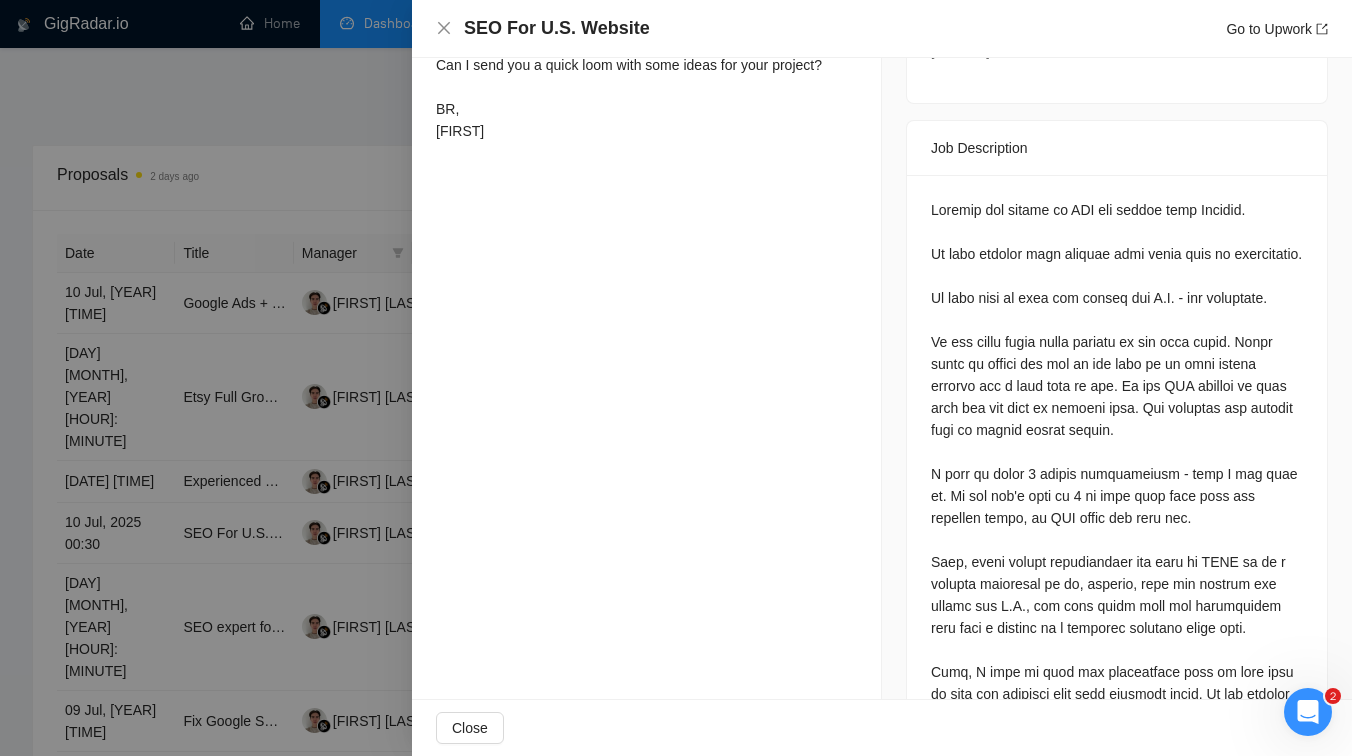 scroll, scrollTop: 993, scrollLeft: 0, axis: vertical 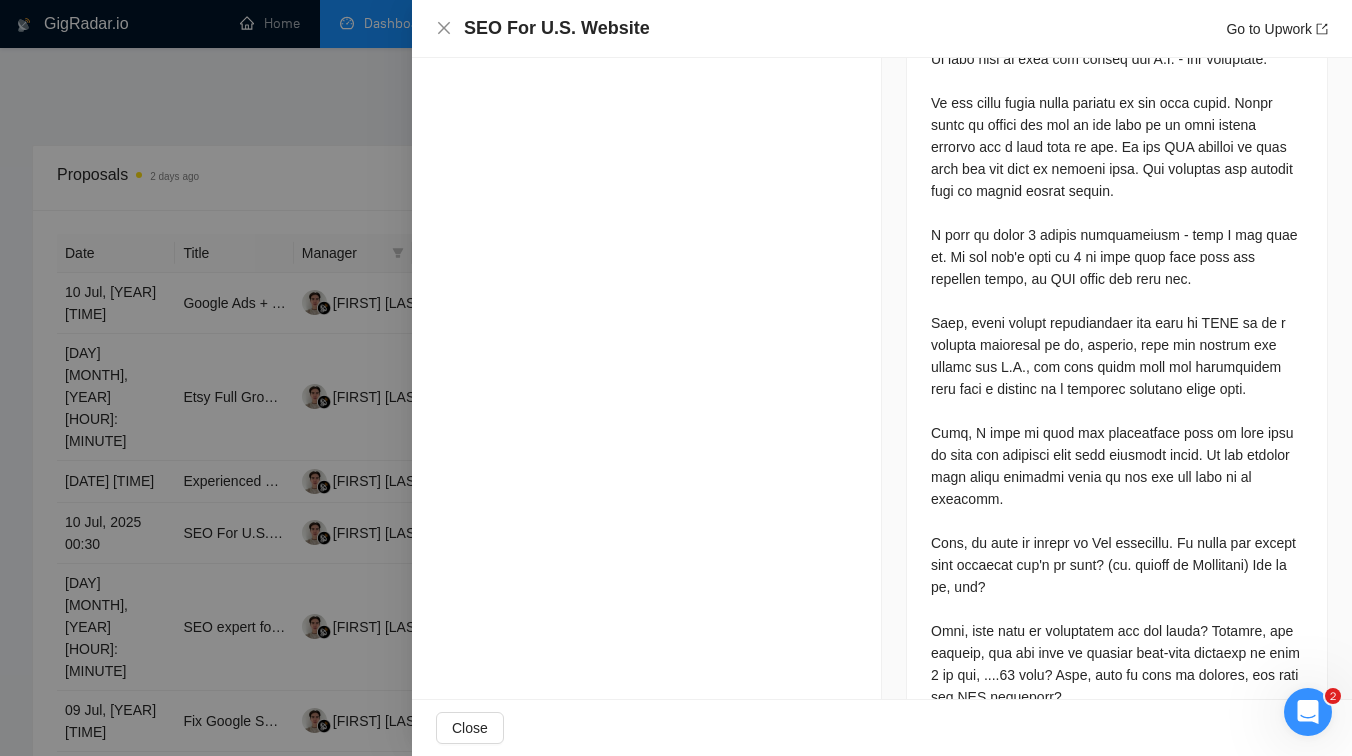 click at bounding box center (676, 378) 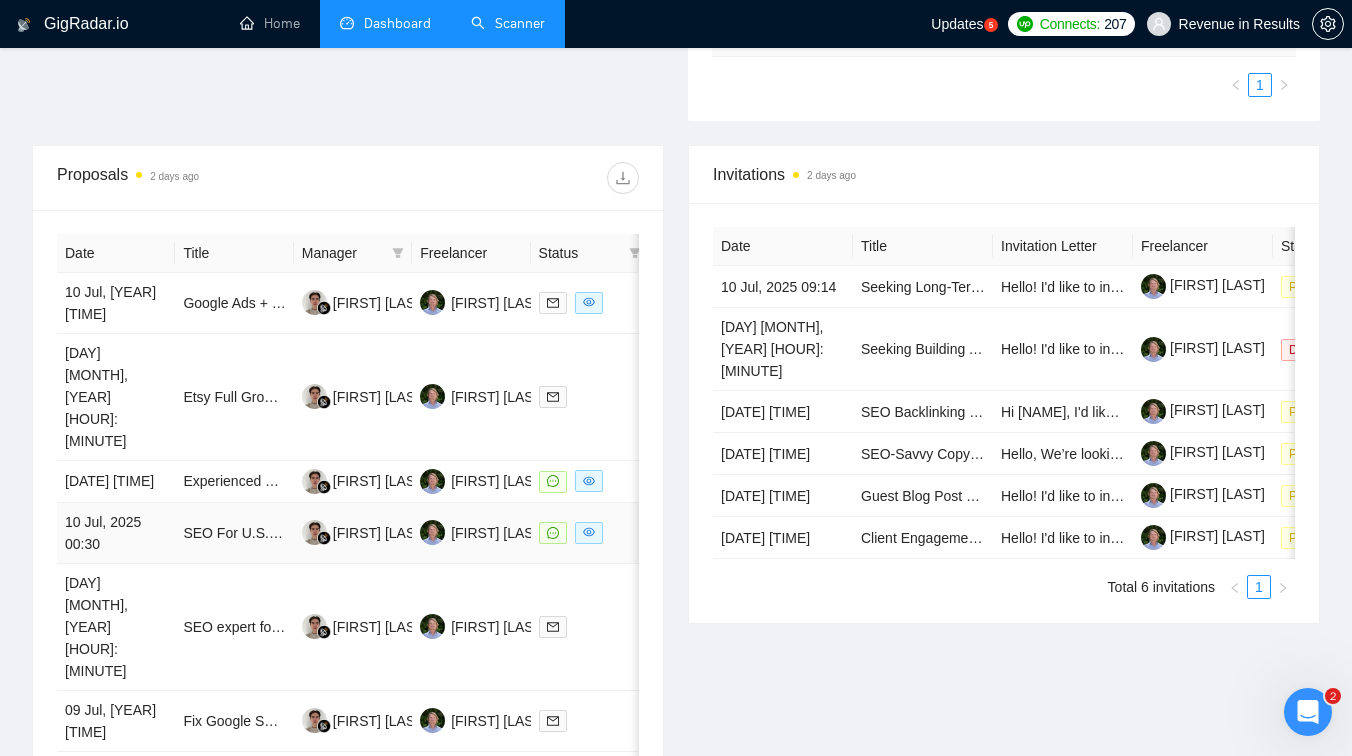 click on "[FIRST] [LAST]" at bounding box center (353, 533) 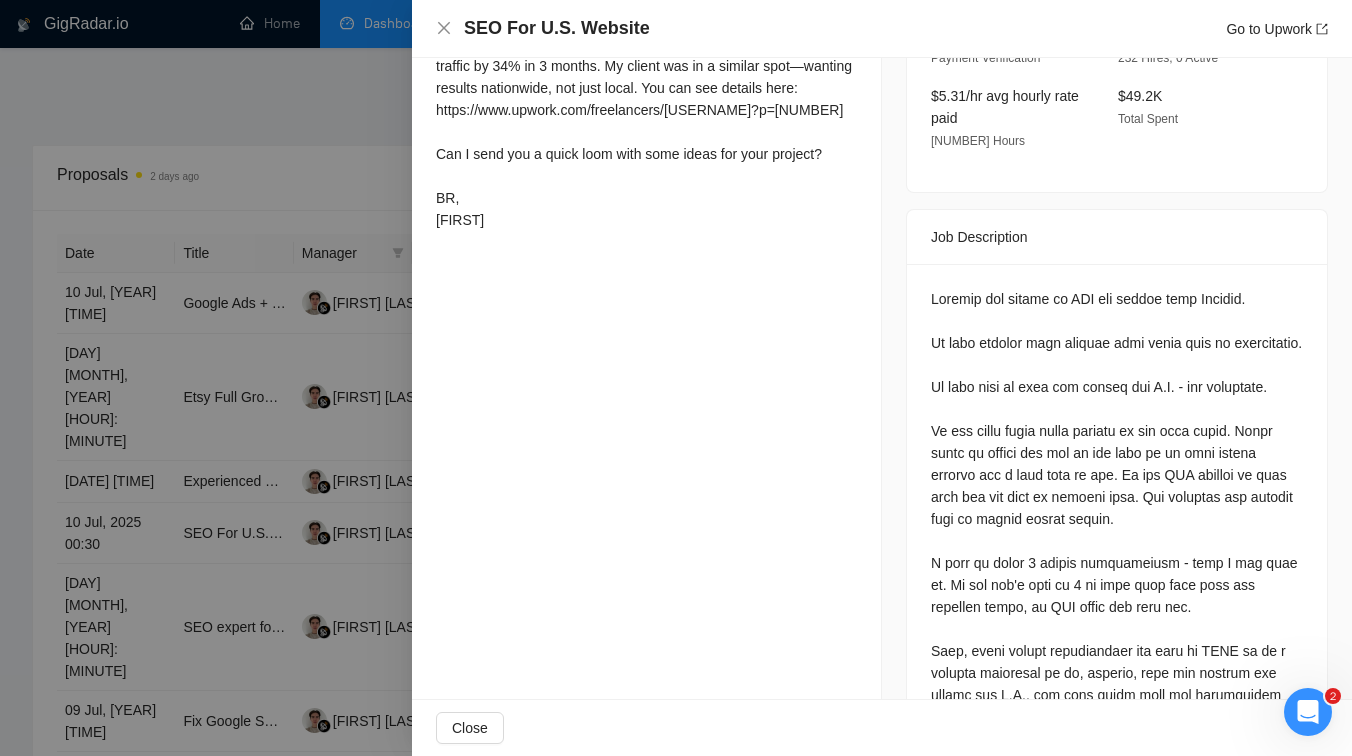 scroll, scrollTop: 475, scrollLeft: 0, axis: vertical 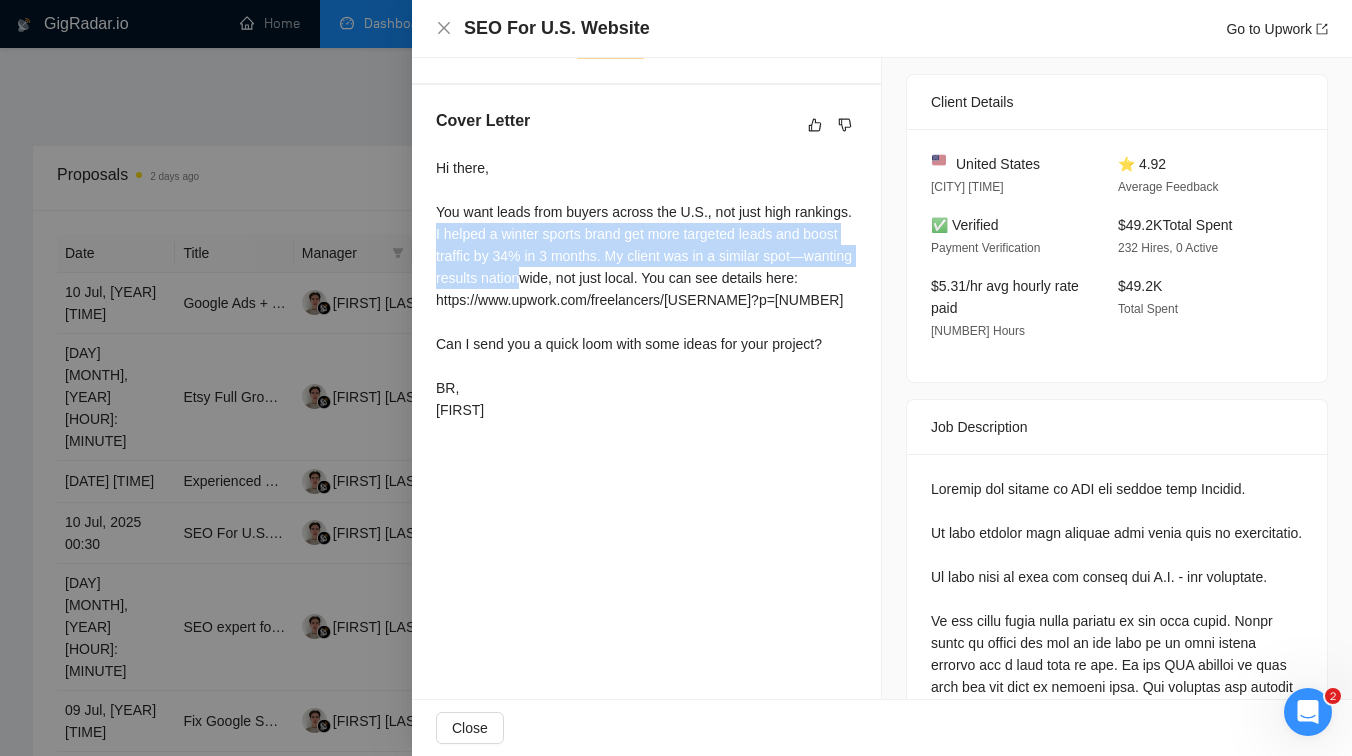 drag, startPoint x: 496, startPoint y: 244, endPoint x: 619, endPoint y: 271, distance: 125.92855 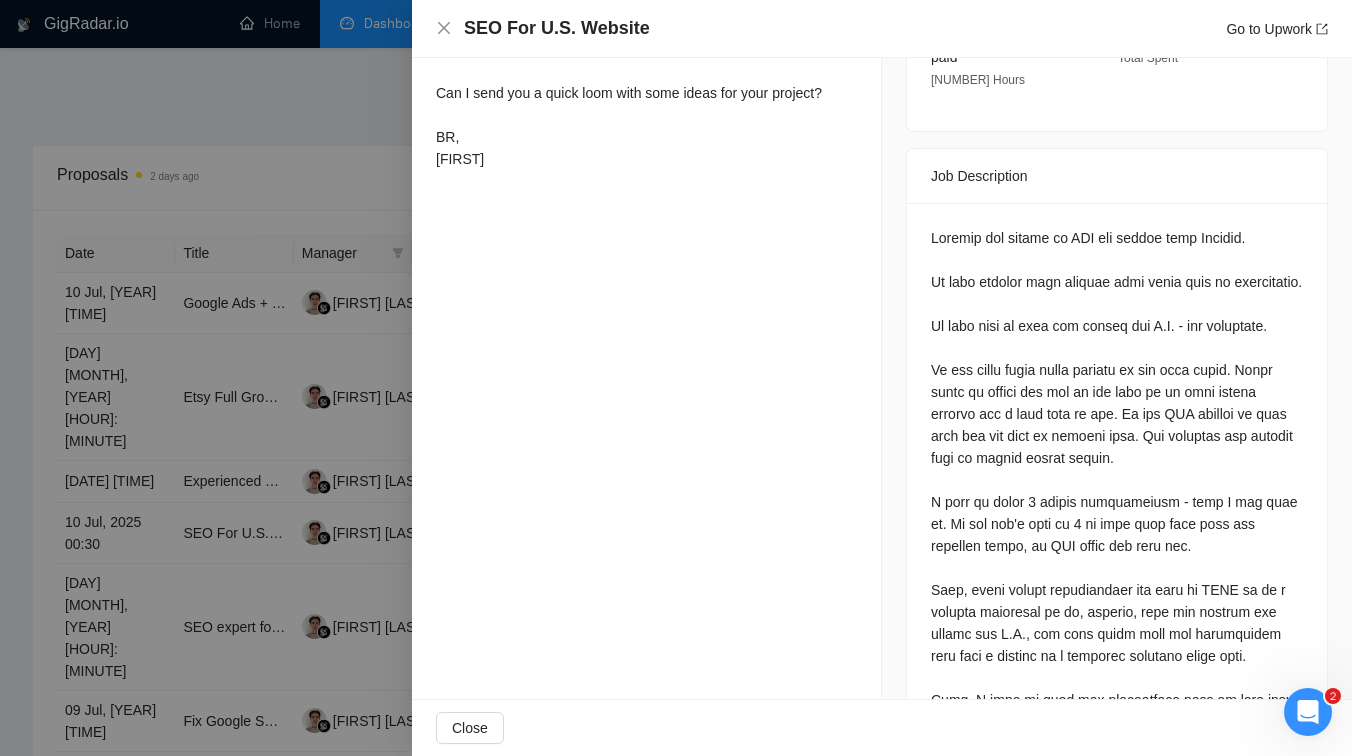 scroll, scrollTop: 788, scrollLeft: 0, axis: vertical 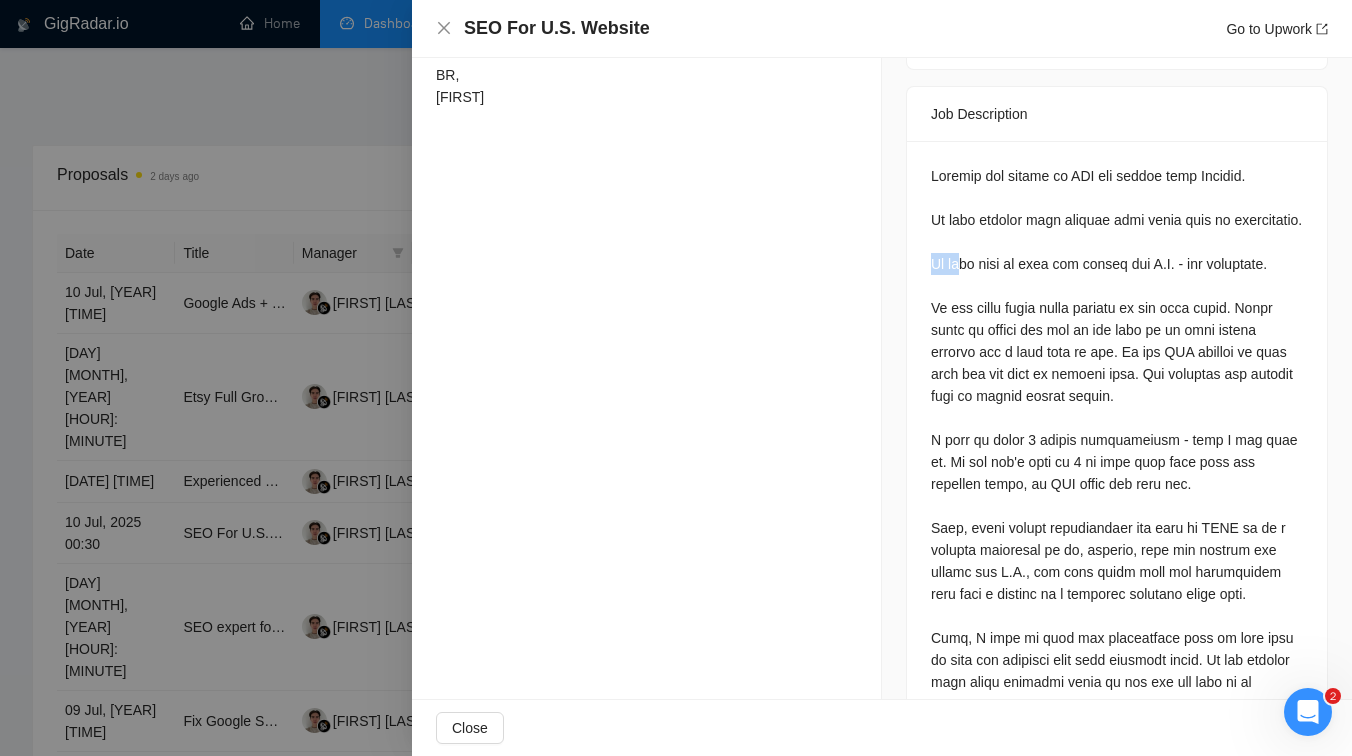 drag, startPoint x: 930, startPoint y: 287, endPoint x: 972, endPoint y: 282, distance: 42.296574 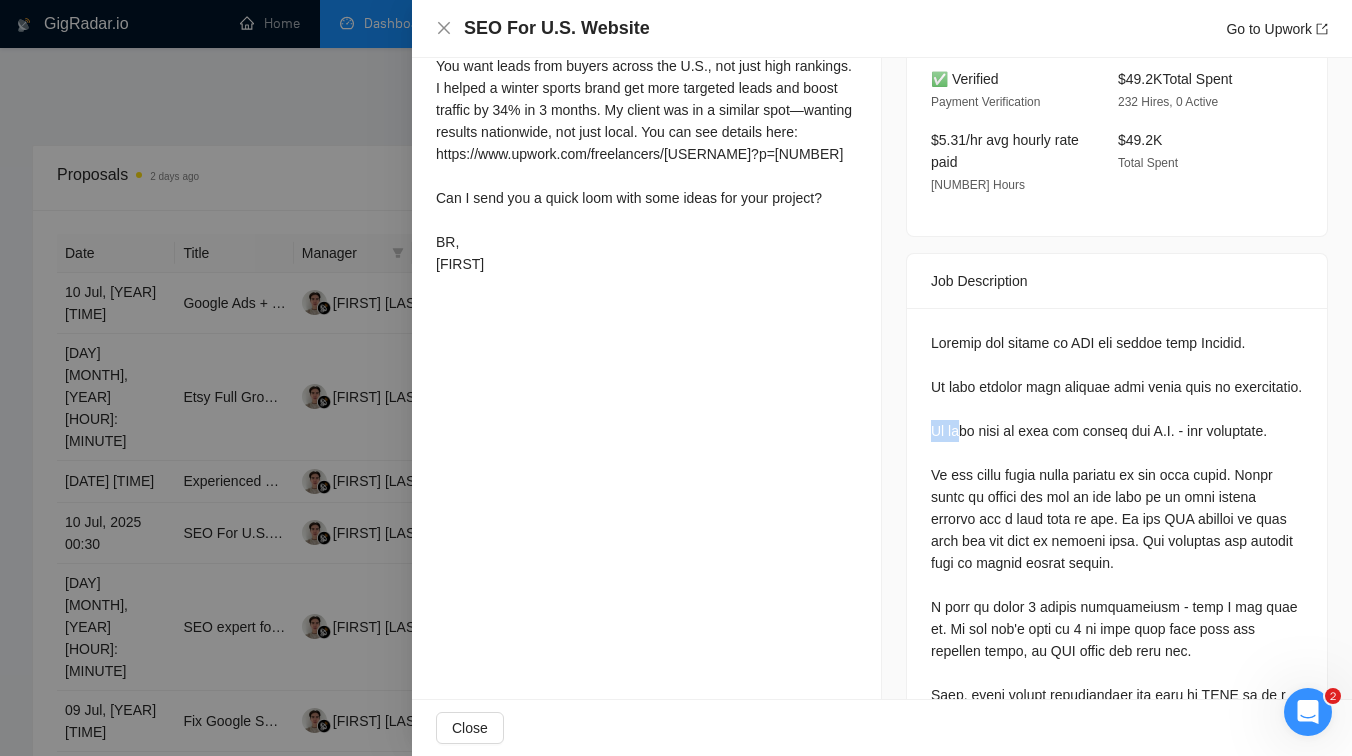 scroll, scrollTop: 583, scrollLeft: 0, axis: vertical 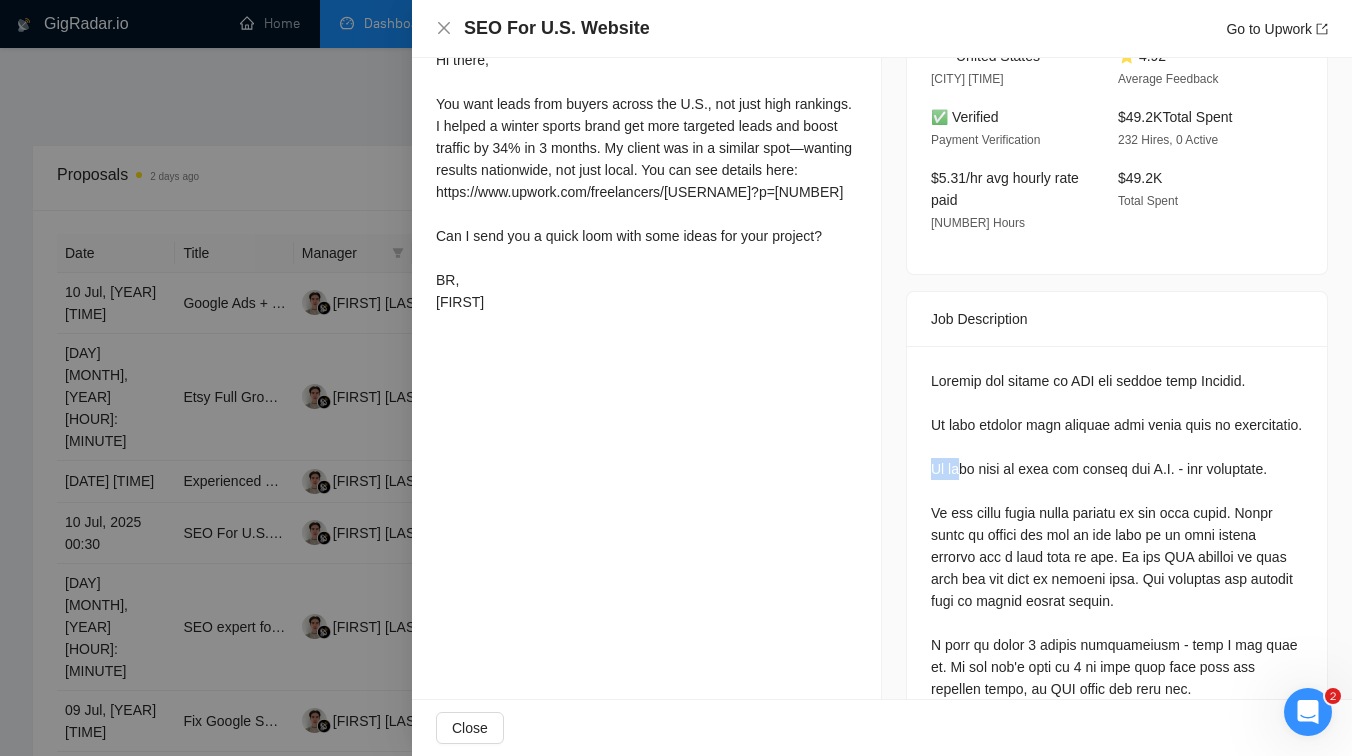 click at bounding box center (676, 378) 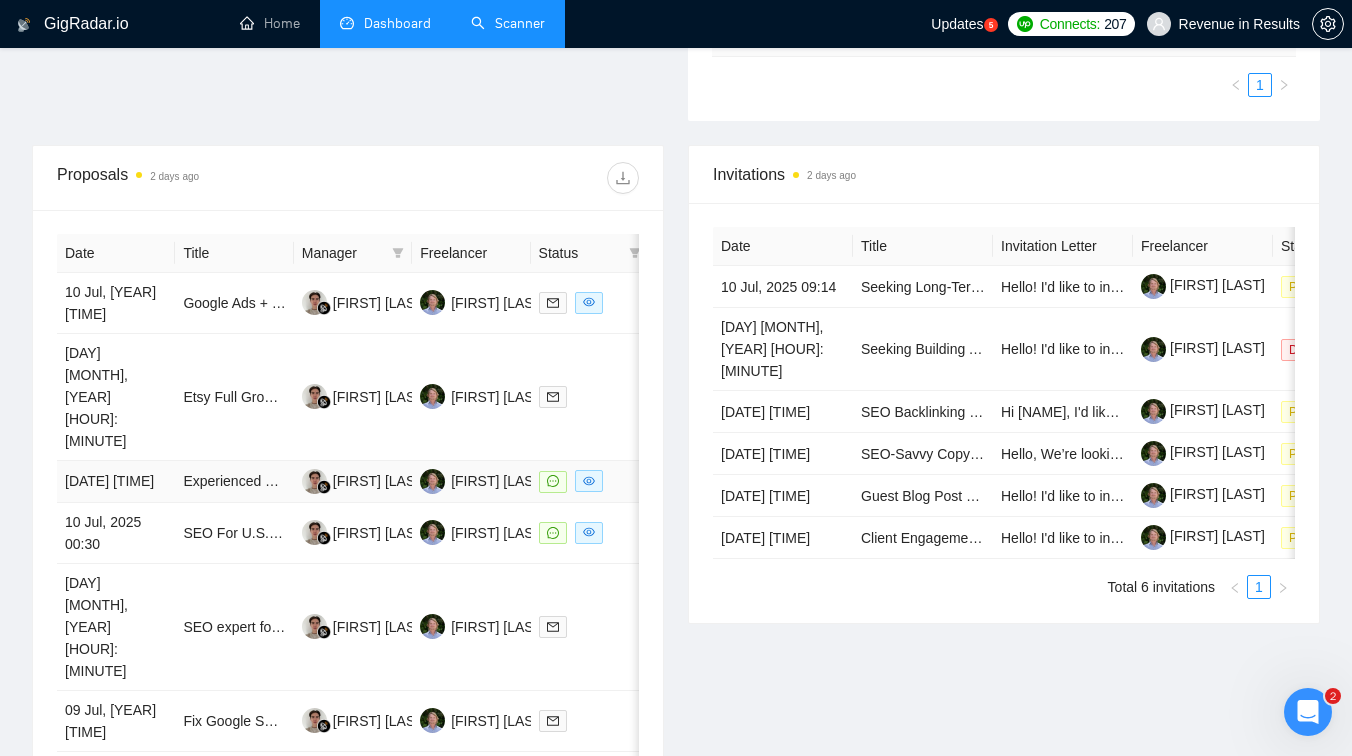 click on "[FIRST] [LAST]" at bounding box center [353, 482] 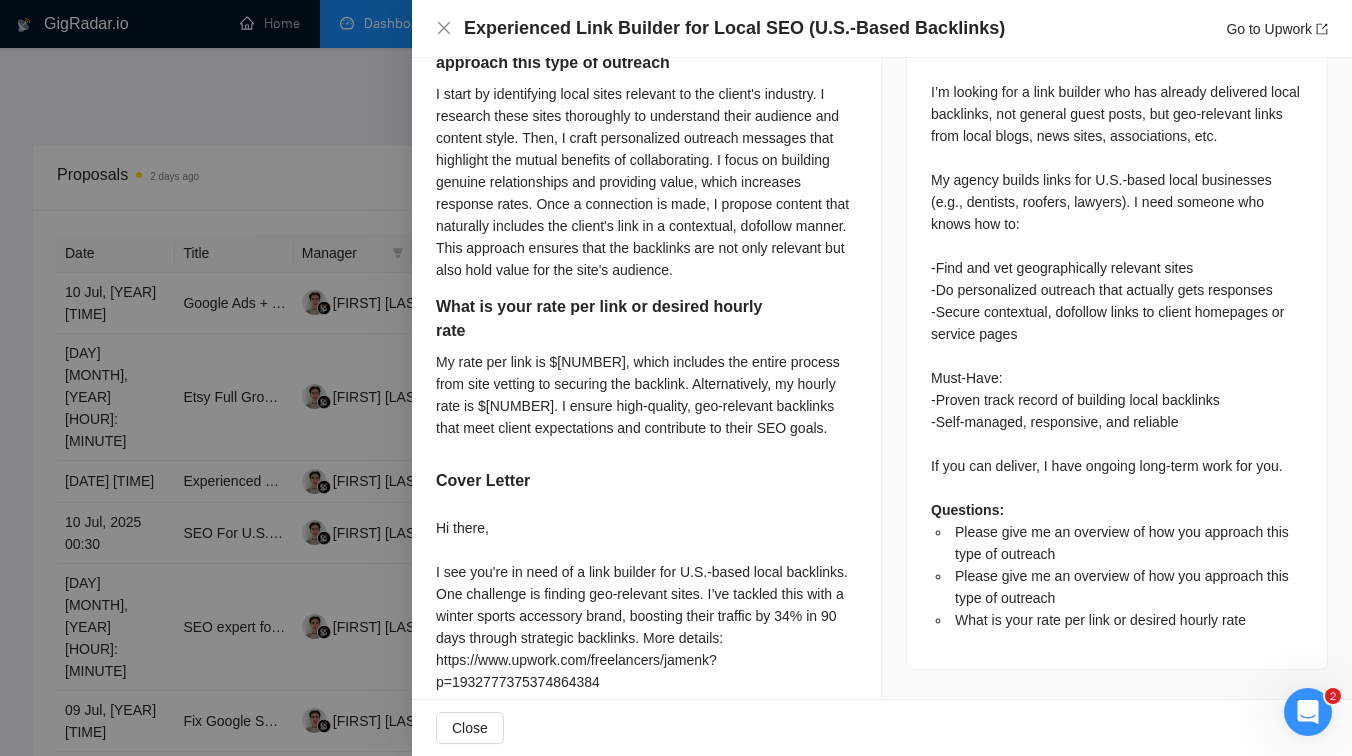 scroll, scrollTop: 1024, scrollLeft: 0, axis: vertical 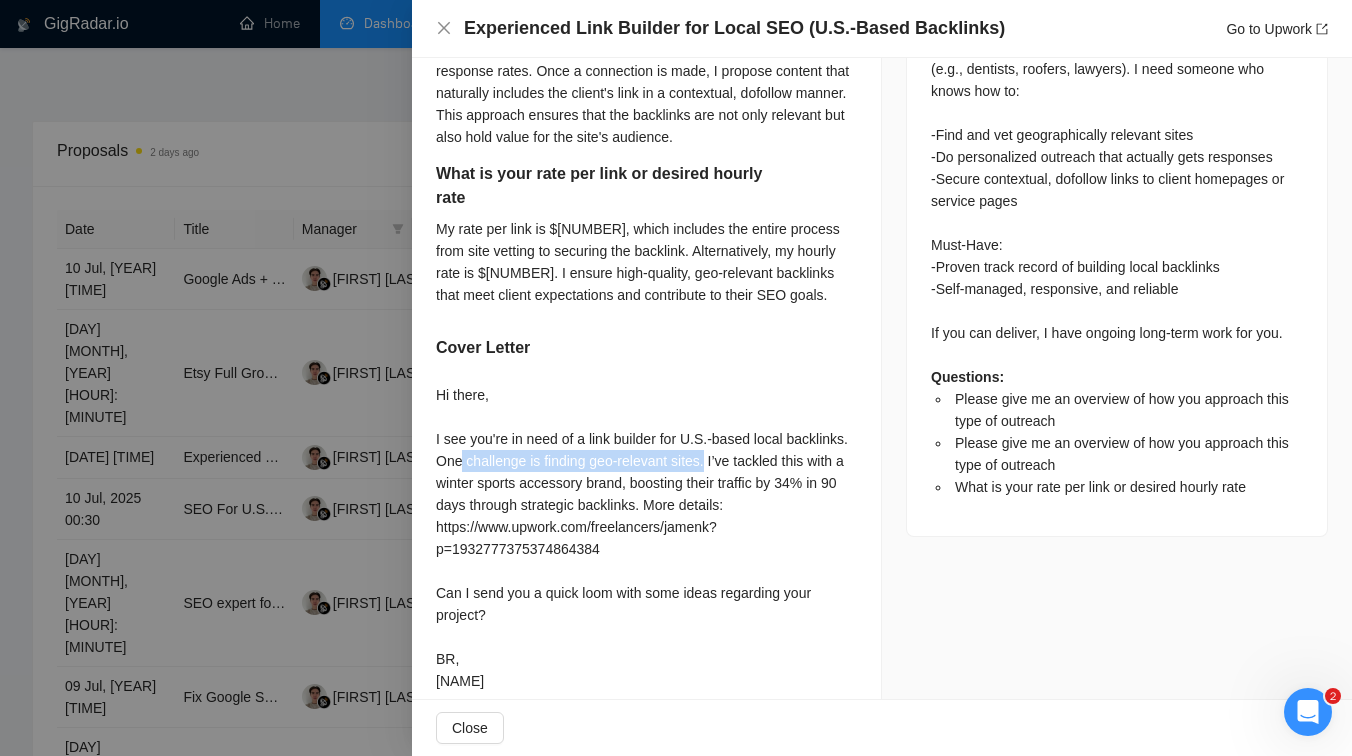 drag, startPoint x: 532, startPoint y: 433, endPoint x: 781, endPoint y: 441, distance: 249.12848 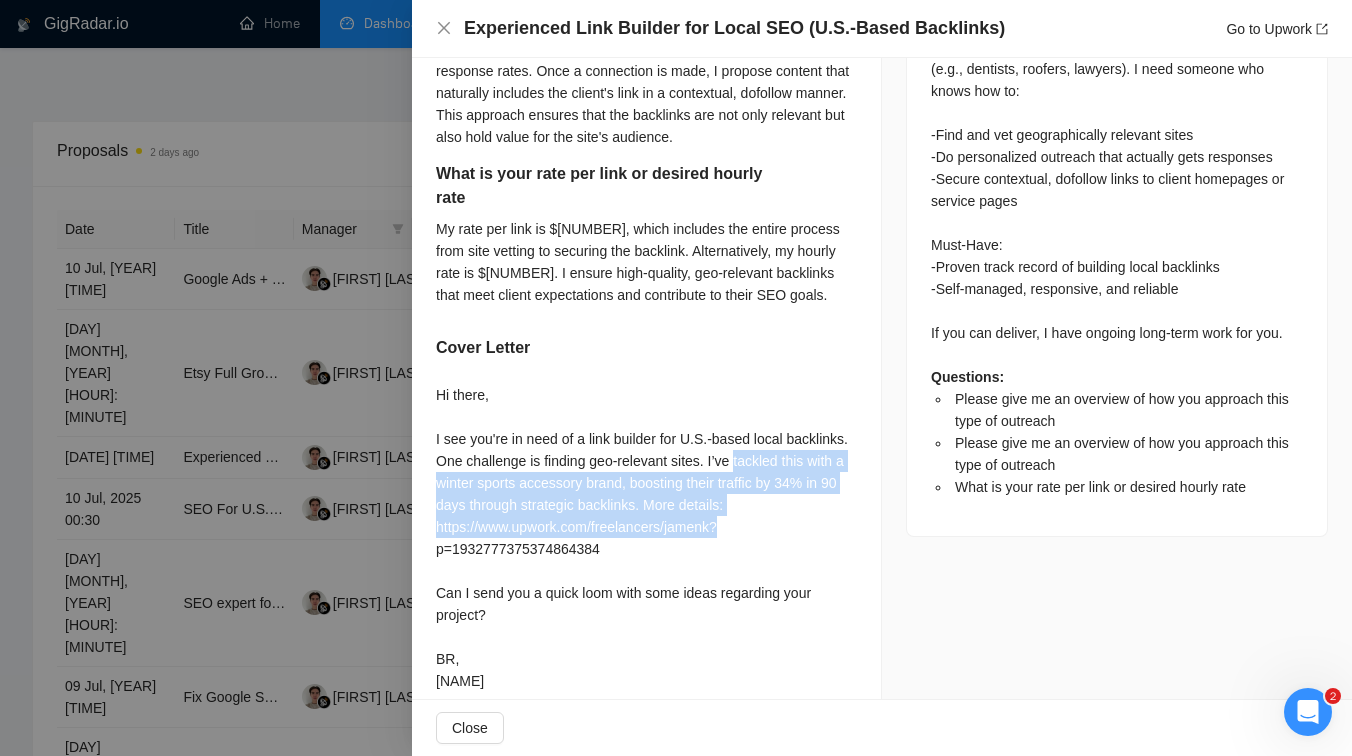 drag, startPoint x: 438, startPoint y: 466, endPoint x: 838, endPoint y: 510, distance: 402.41272 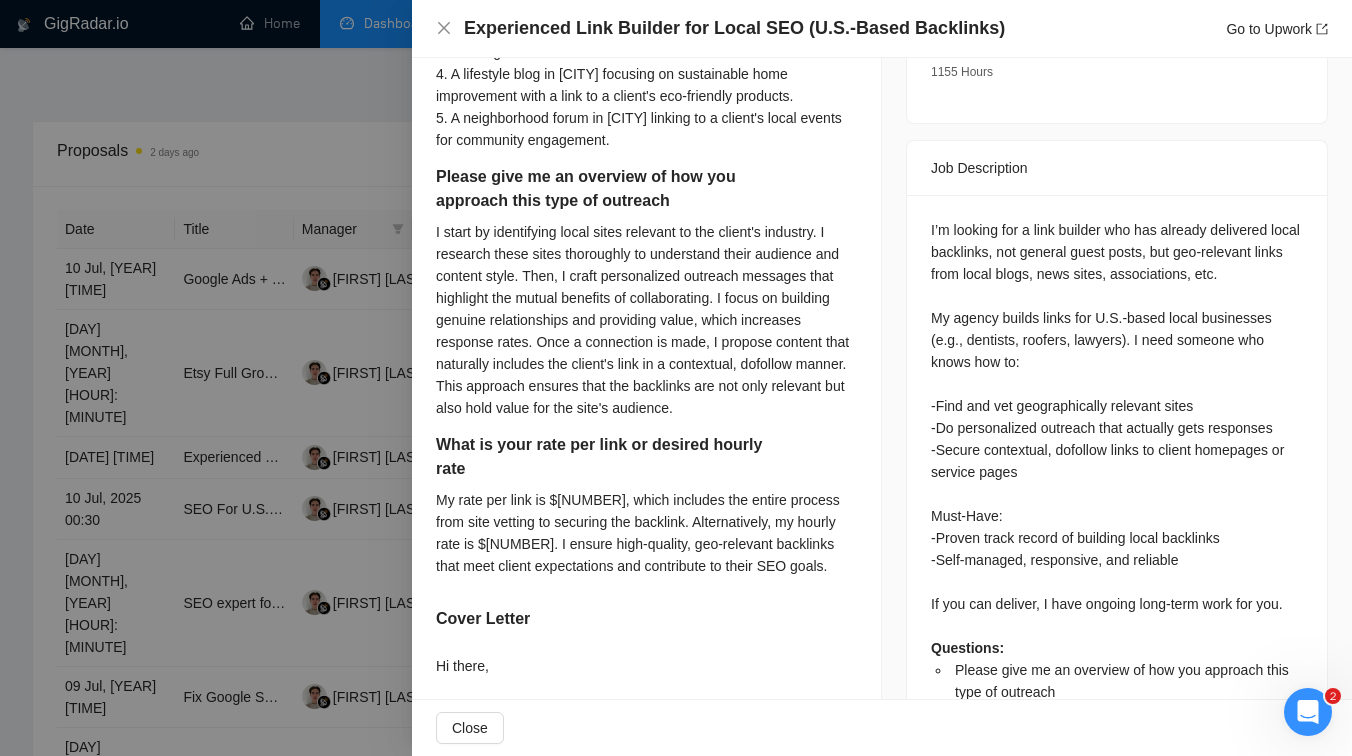 scroll, scrollTop: 760, scrollLeft: 0, axis: vertical 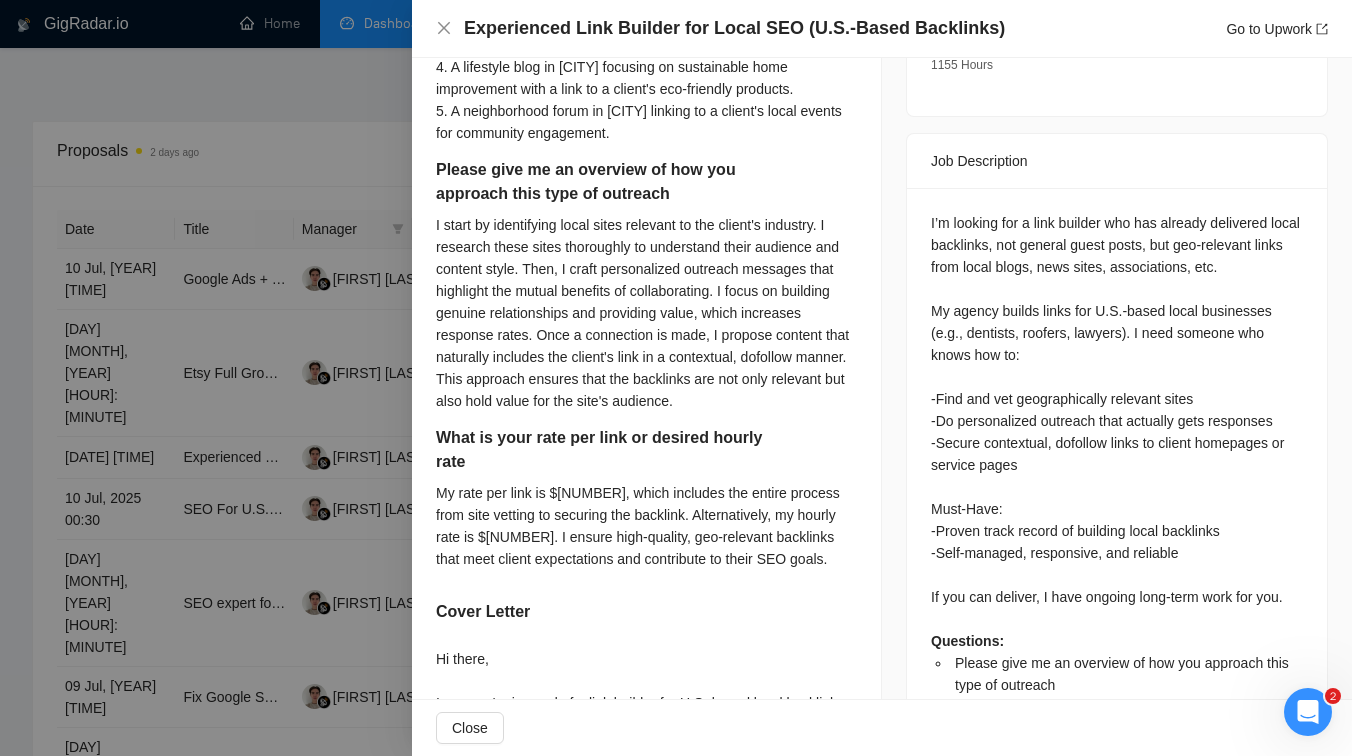 click at bounding box center [676, 378] 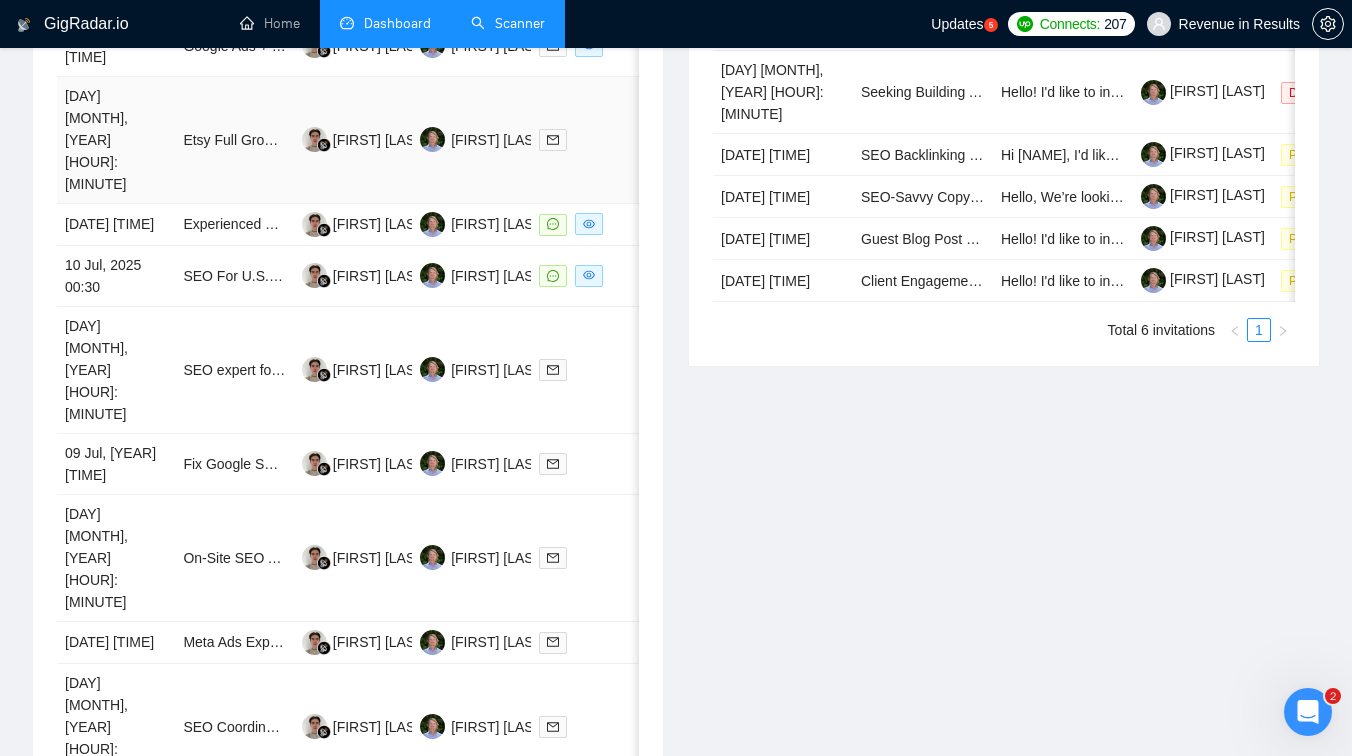 scroll, scrollTop: 1002, scrollLeft: 0, axis: vertical 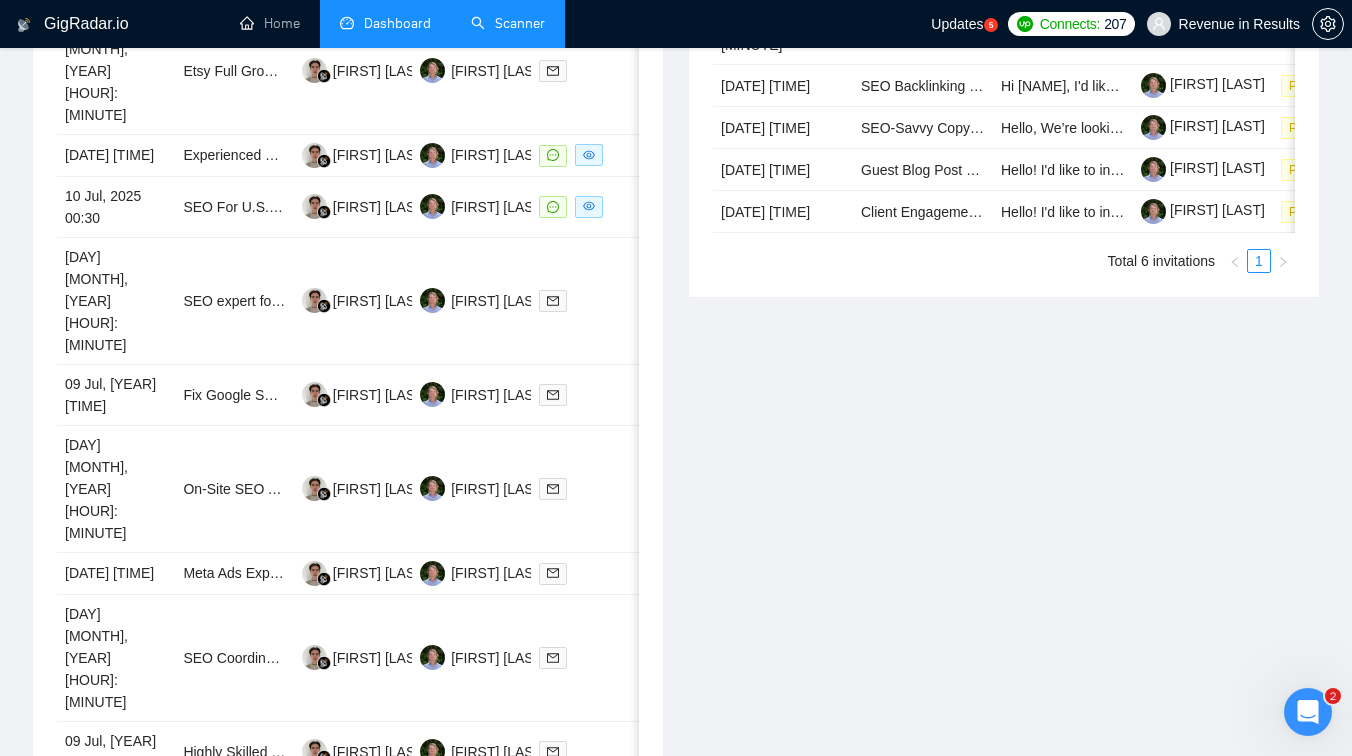 click on "4" at bounding box center (517, 811) 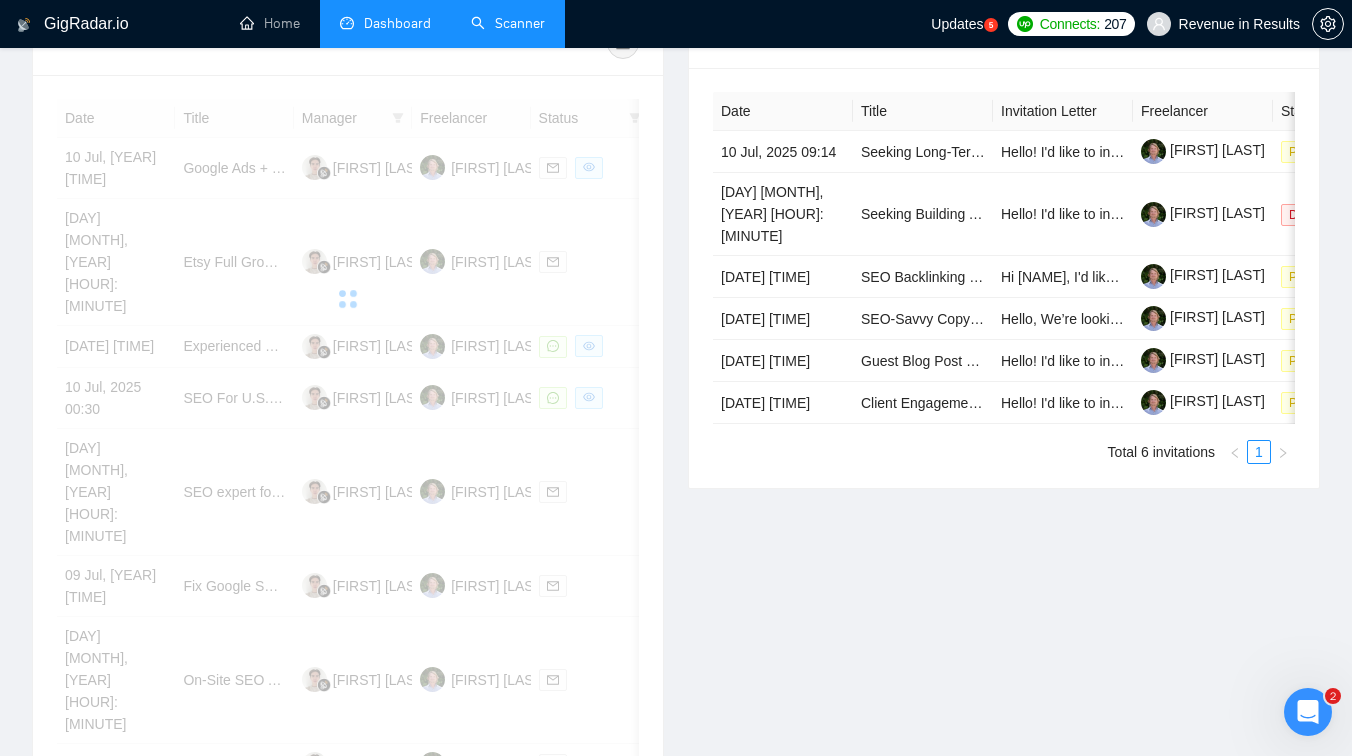 scroll, scrollTop: 796, scrollLeft: 0, axis: vertical 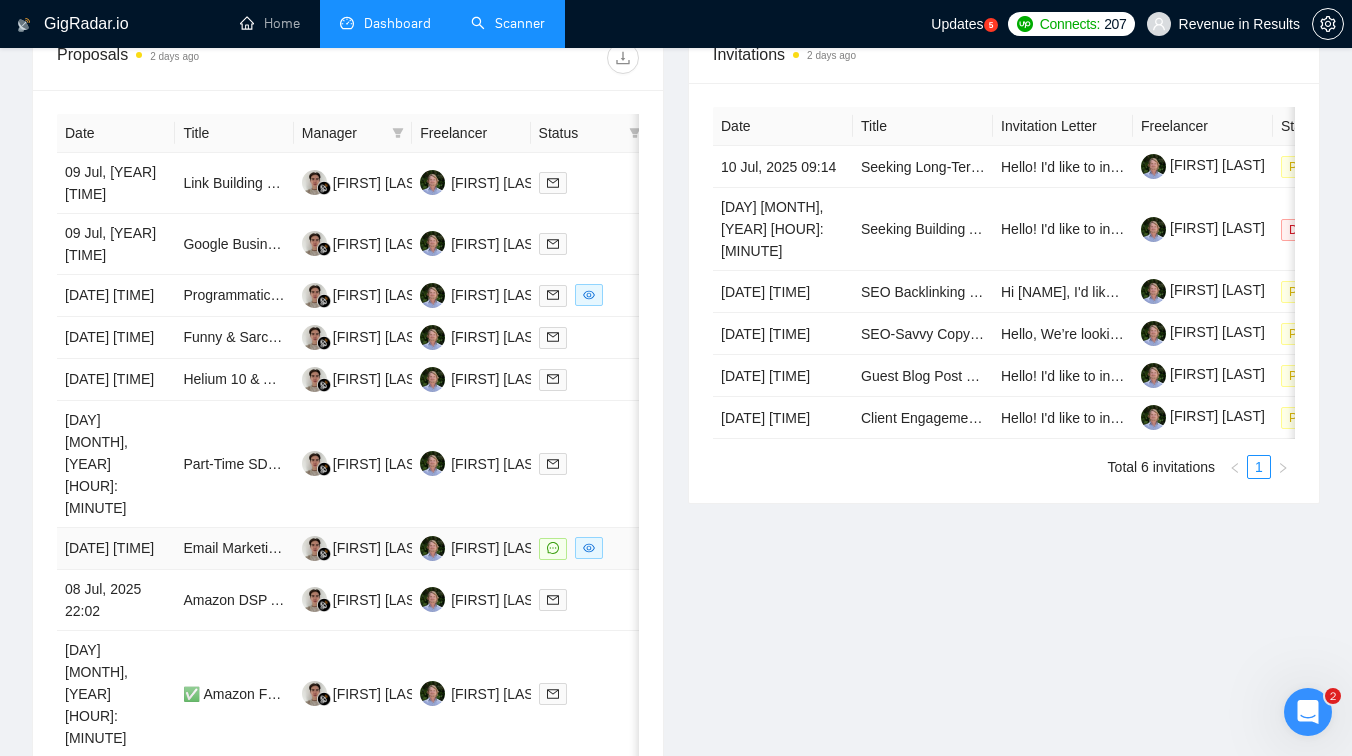 click on "Email Marketing Expert Needed for Local SEO Outreach Campaigns" at bounding box center [234, 549] 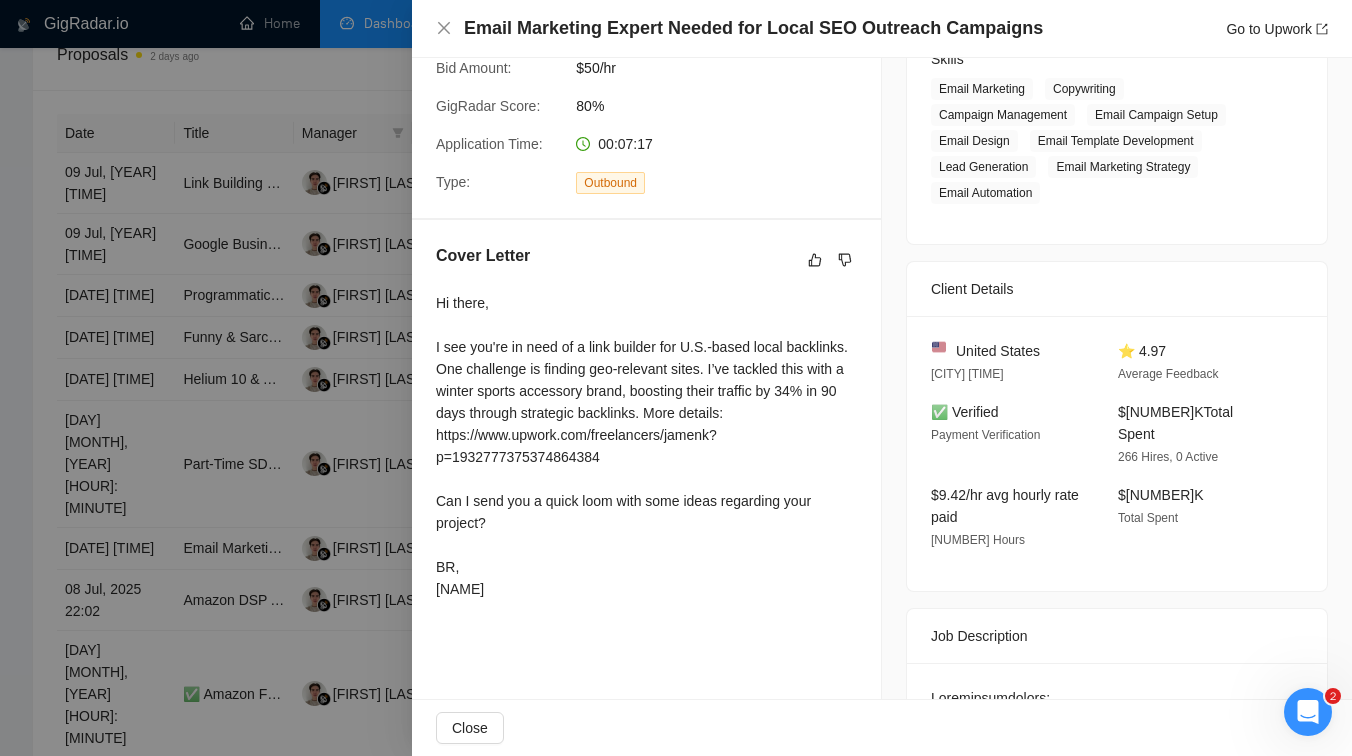 scroll, scrollTop: 385, scrollLeft: 0, axis: vertical 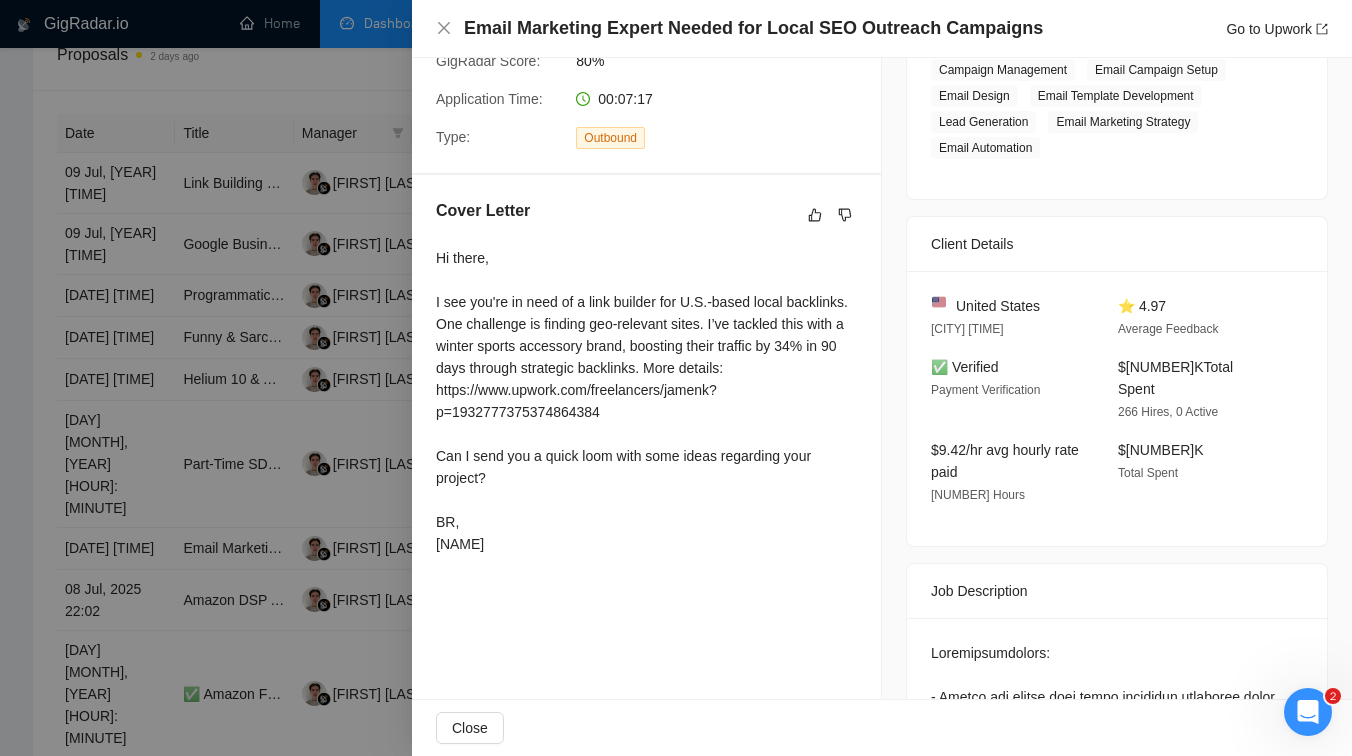 click at bounding box center (676, 378) 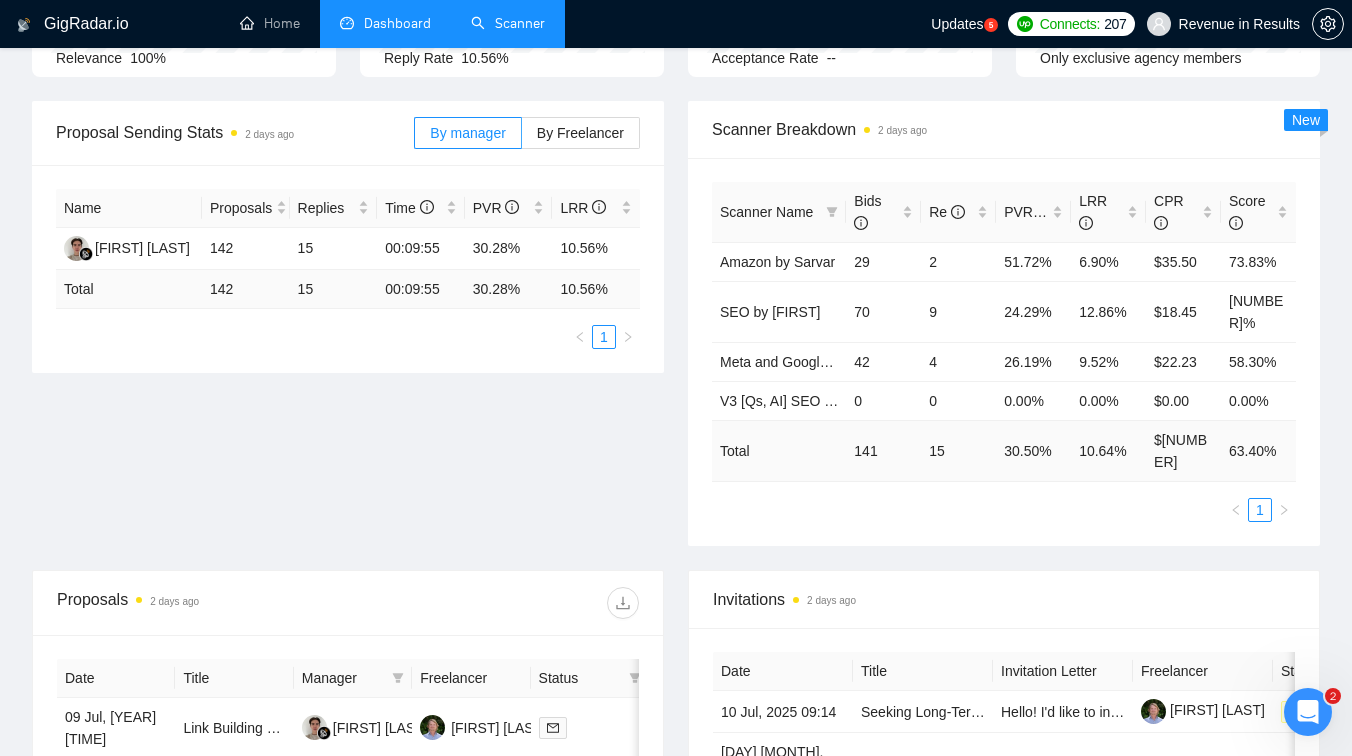 scroll, scrollTop: 0, scrollLeft: 0, axis: both 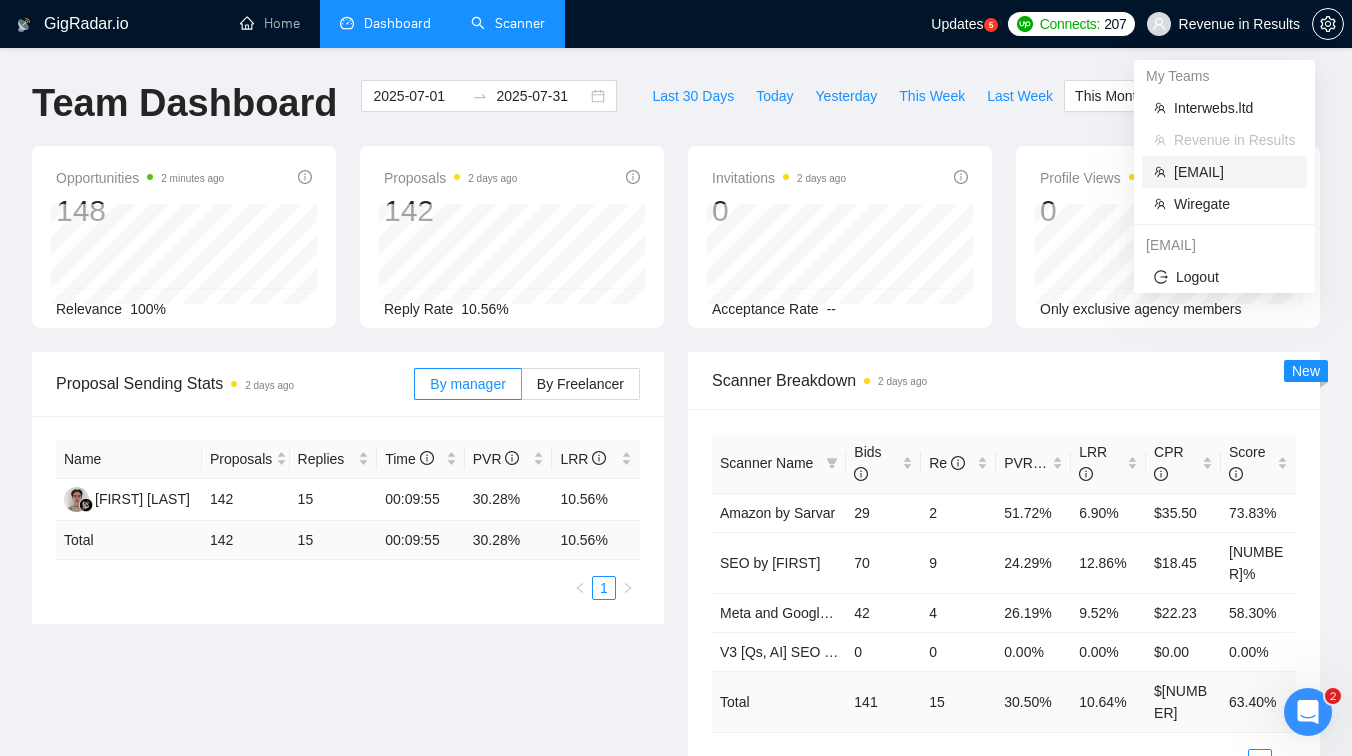 click on "[EMAIL]" at bounding box center [1234, 172] 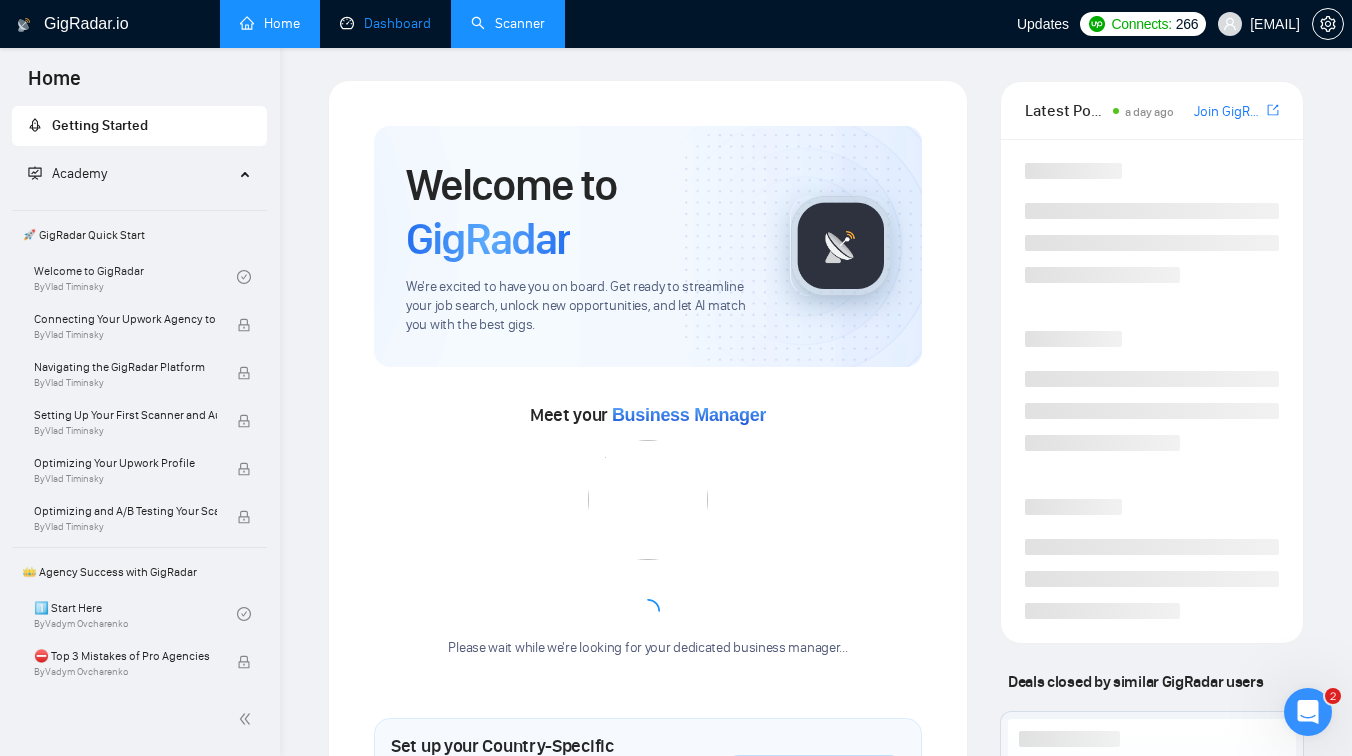 click on "Dashboard" at bounding box center (385, 23) 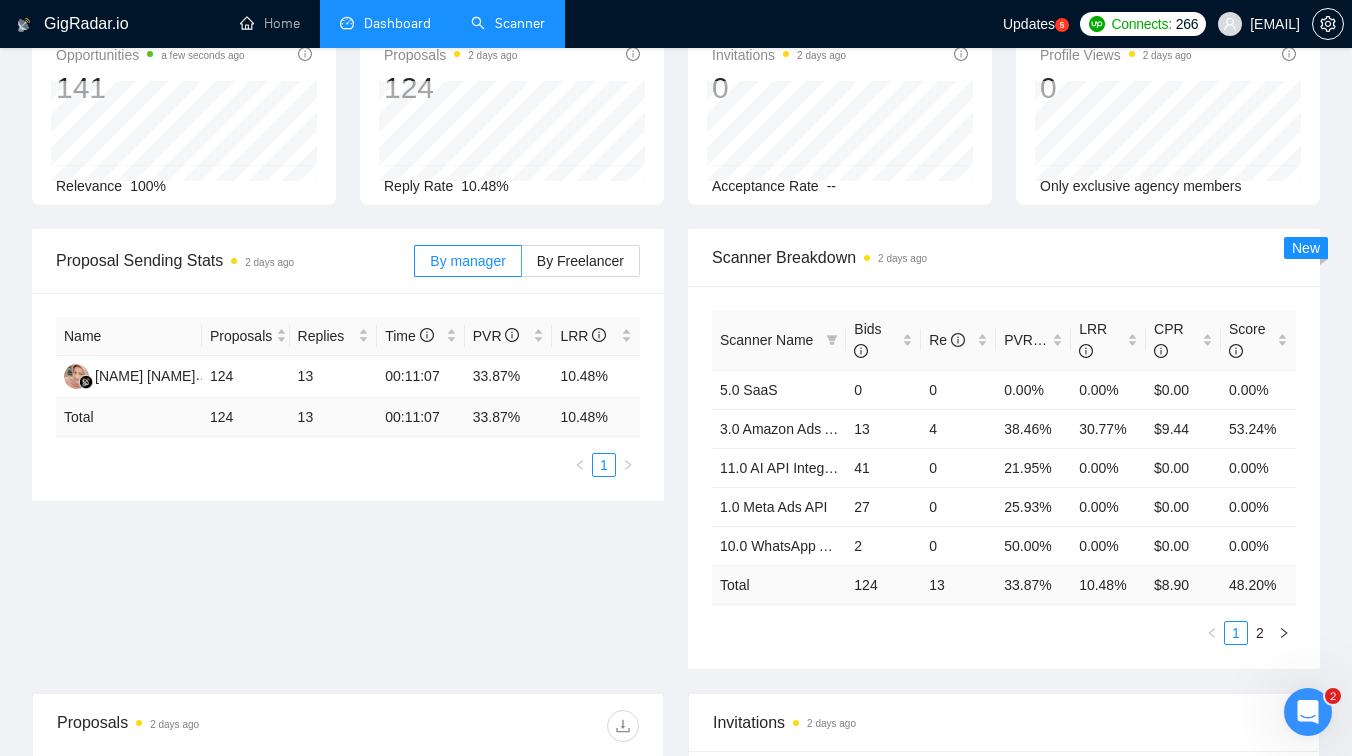 scroll, scrollTop: 0, scrollLeft: 0, axis: both 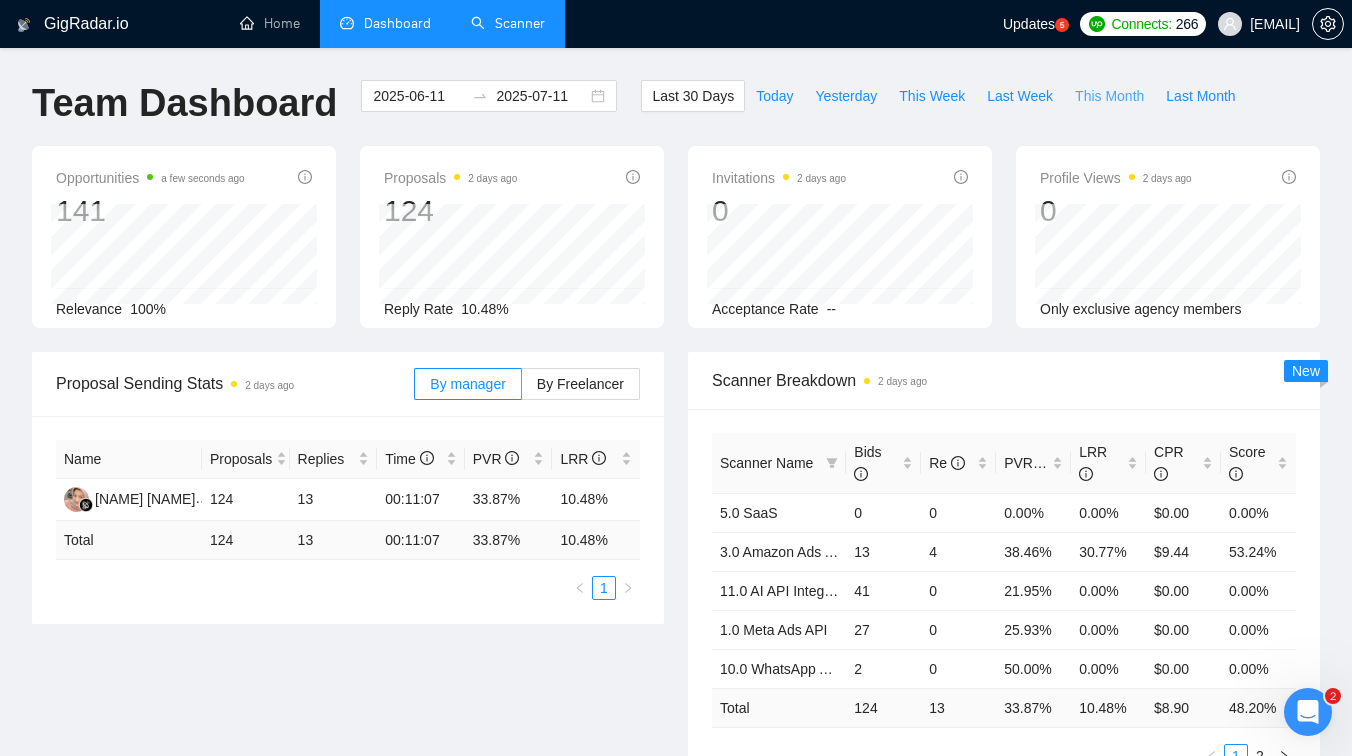 click on "This Month" at bounding box center [1109, 96] 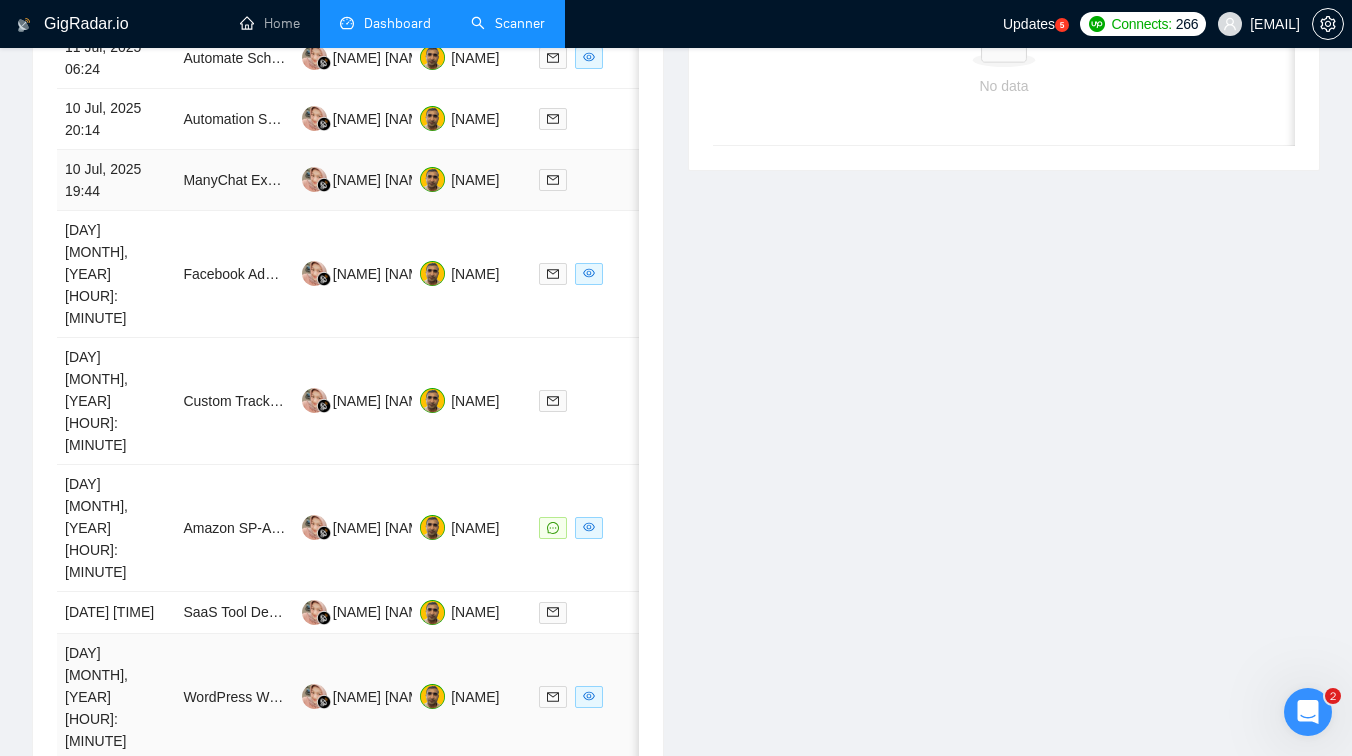 scroll, scrollTop: 1041, scrollLeft: 0, axis: vertical 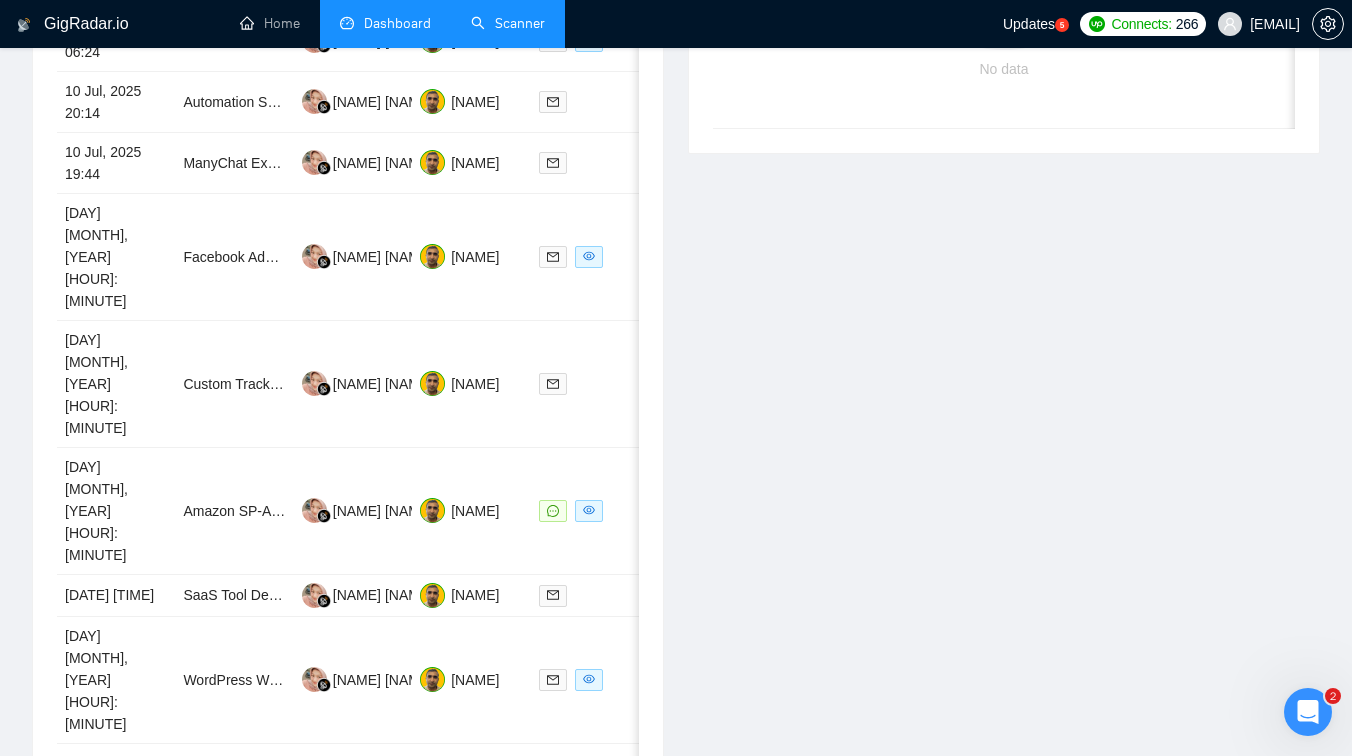 click on "2" at bounding box center (531, 833) 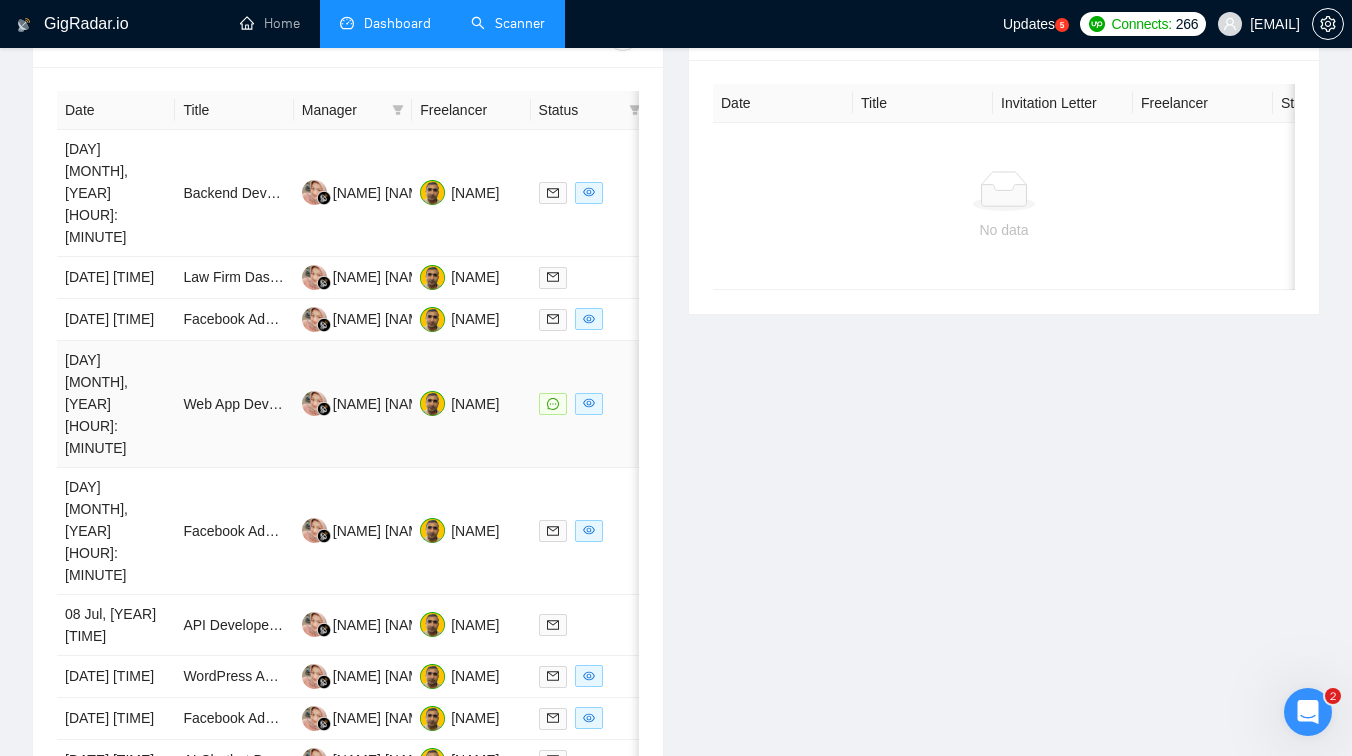 scroll, scrollTop: 902, scrollLeft: 0, axis: vertical 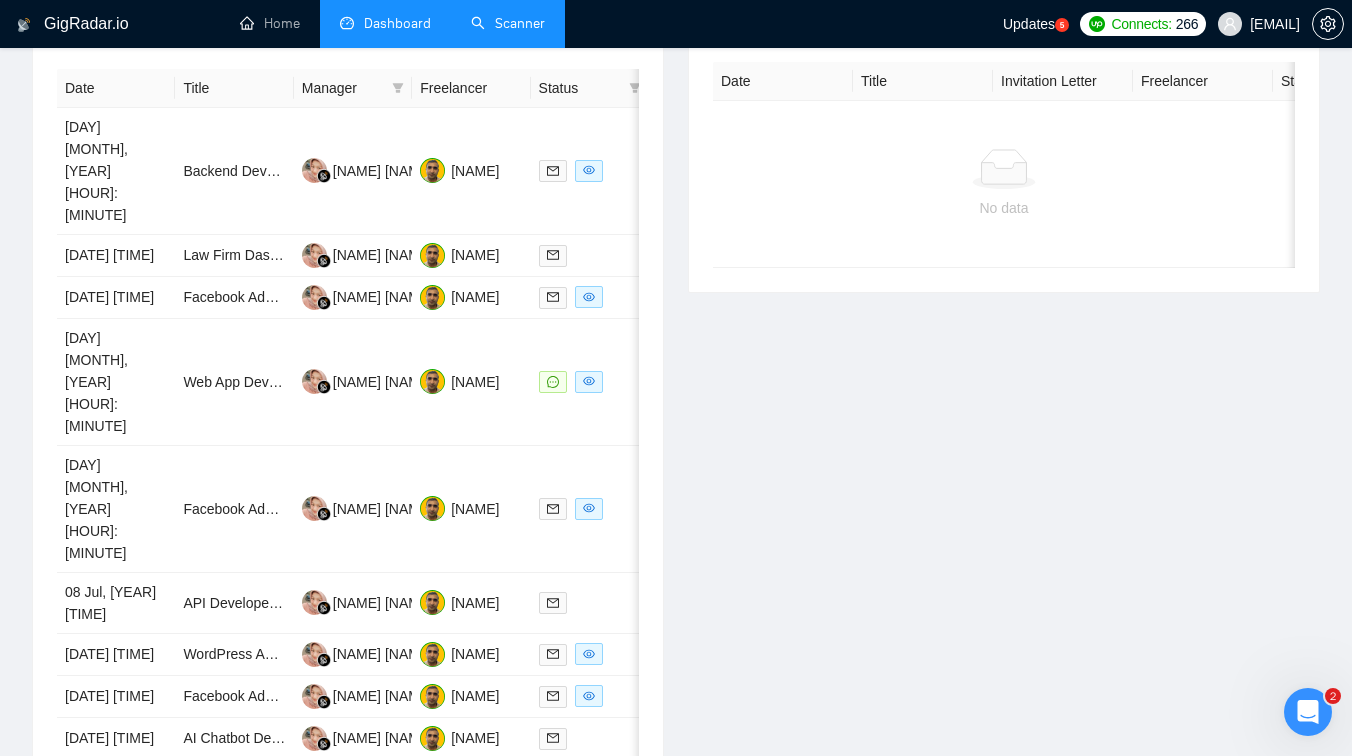 click on "3" at bounding box center [555, 915] 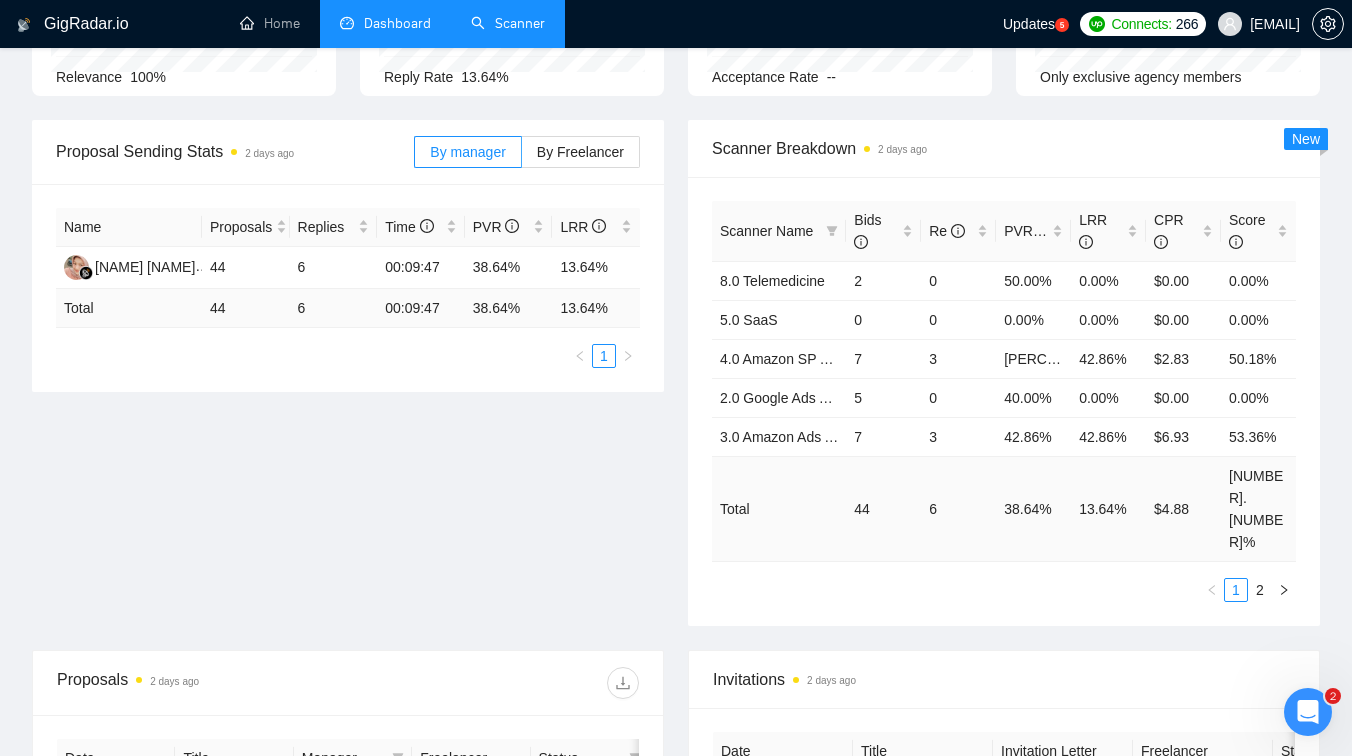 scroll, scrollTop: 0, scrollLeft: 0, axis: both 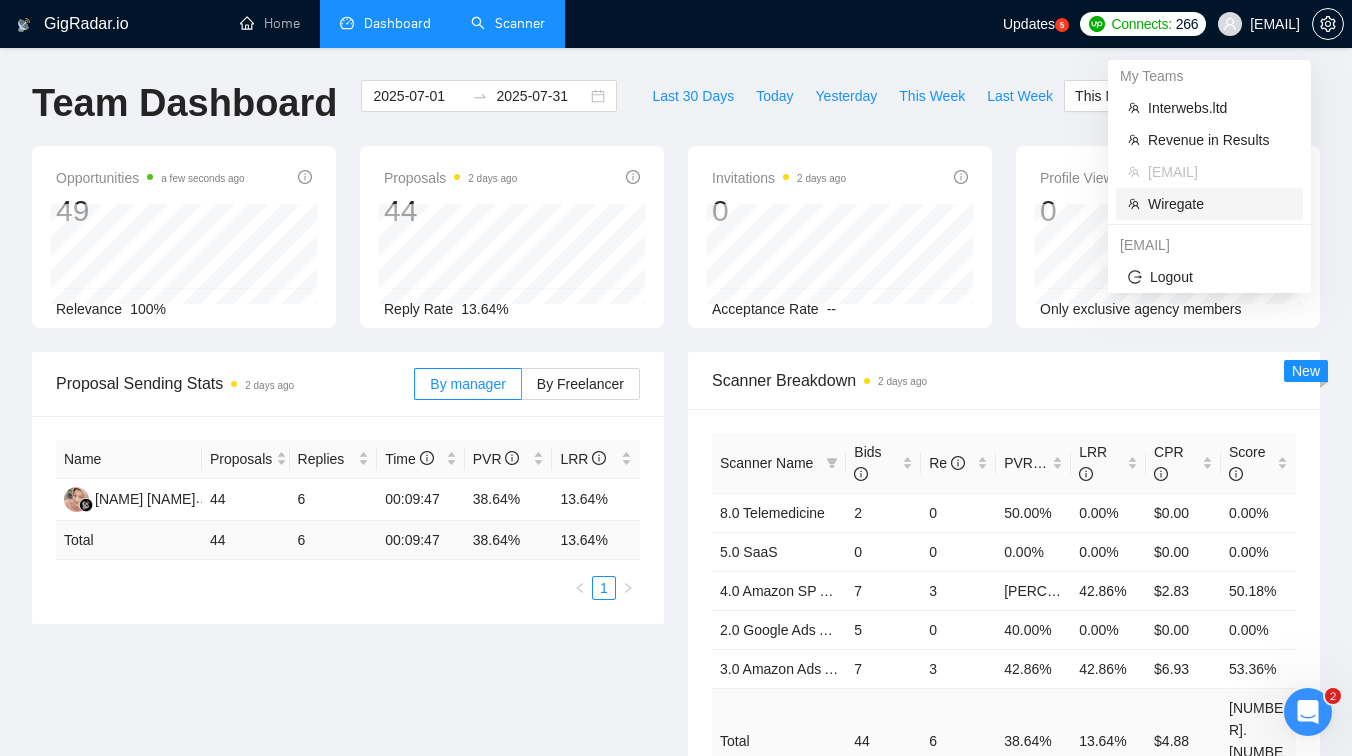 click on "Wiregate" at bounding box center [1219, 204] 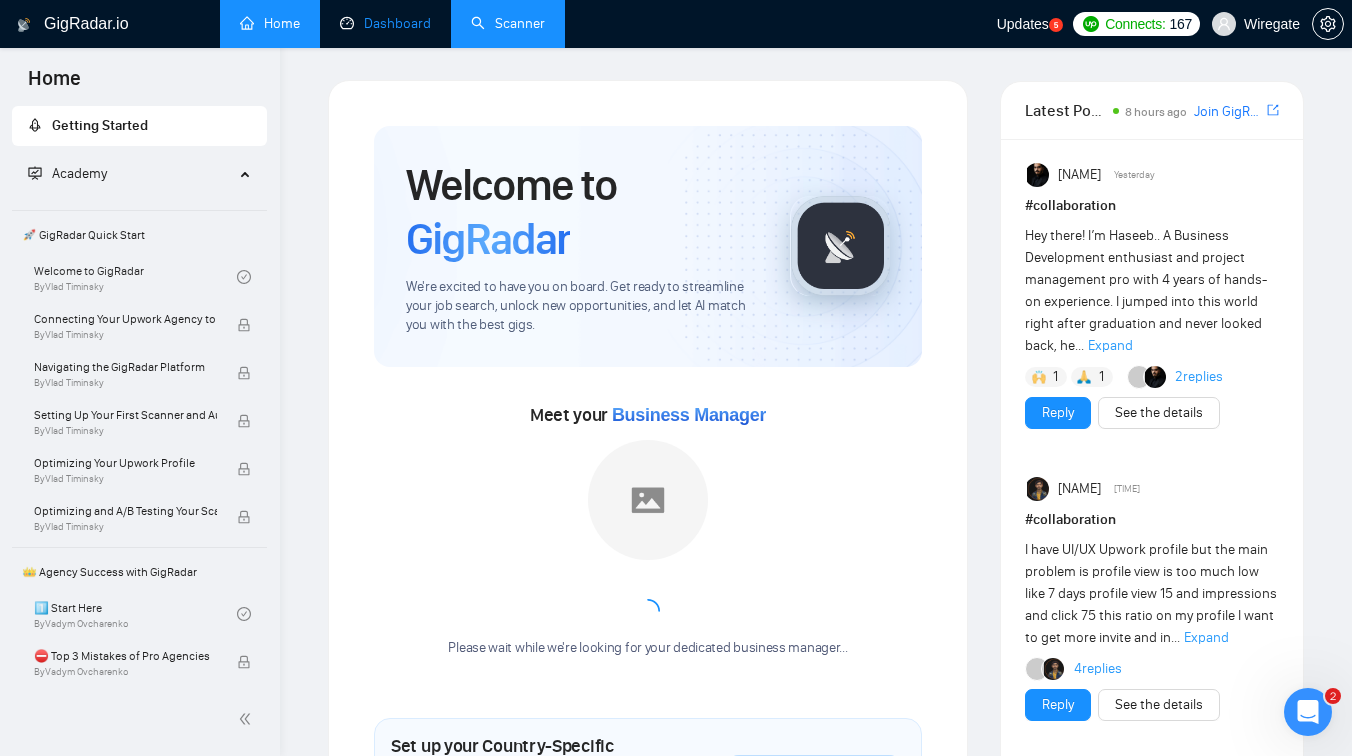 click on "Dashboard" at bounding box center [385, 23] 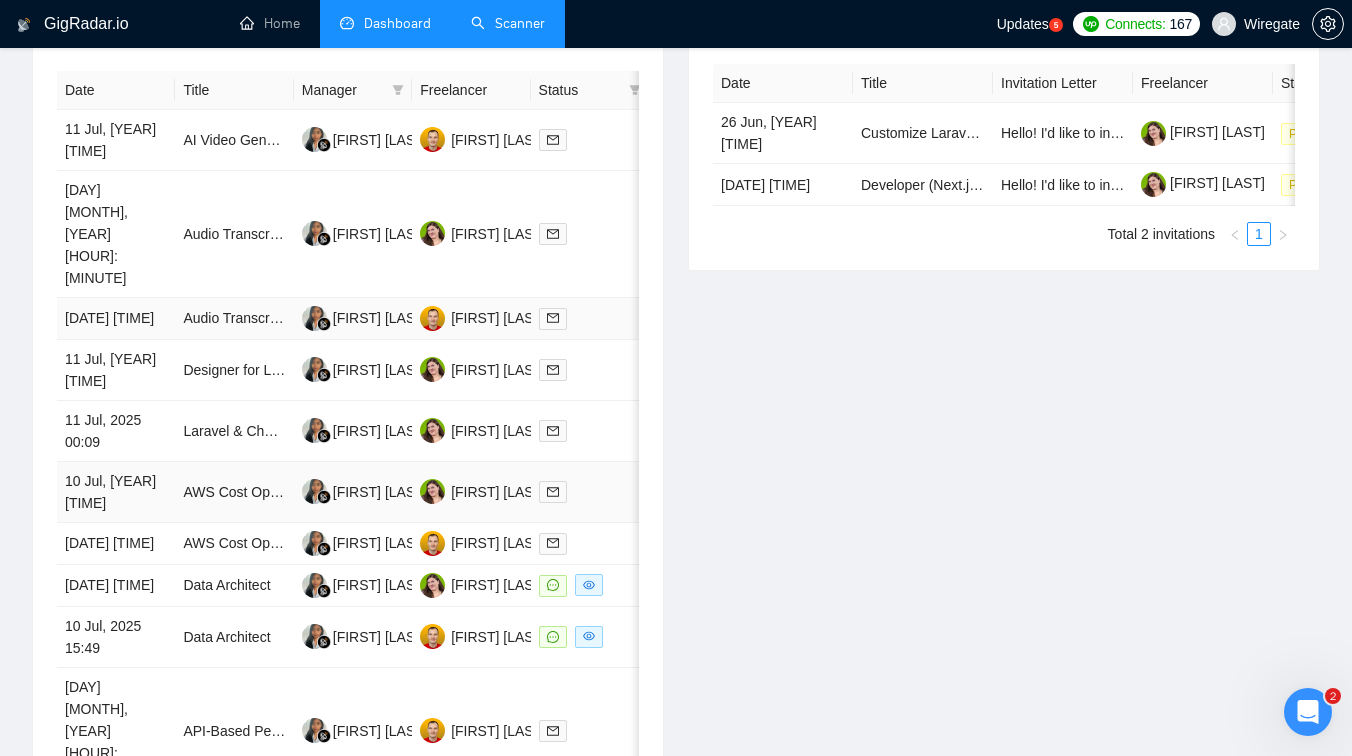 scroll, scrollTop: 931, scrollLeft: 0, axis: vertical 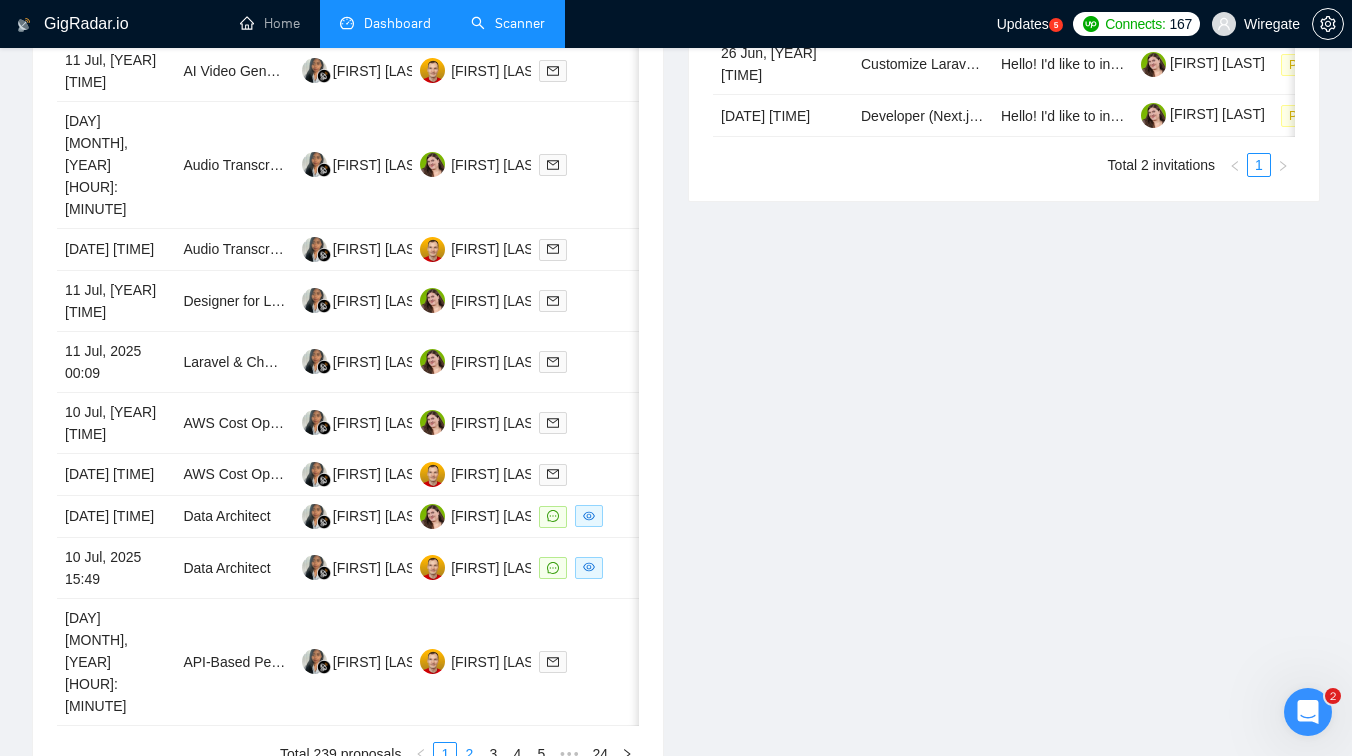 click on "2" at bounding box center [469, 754] 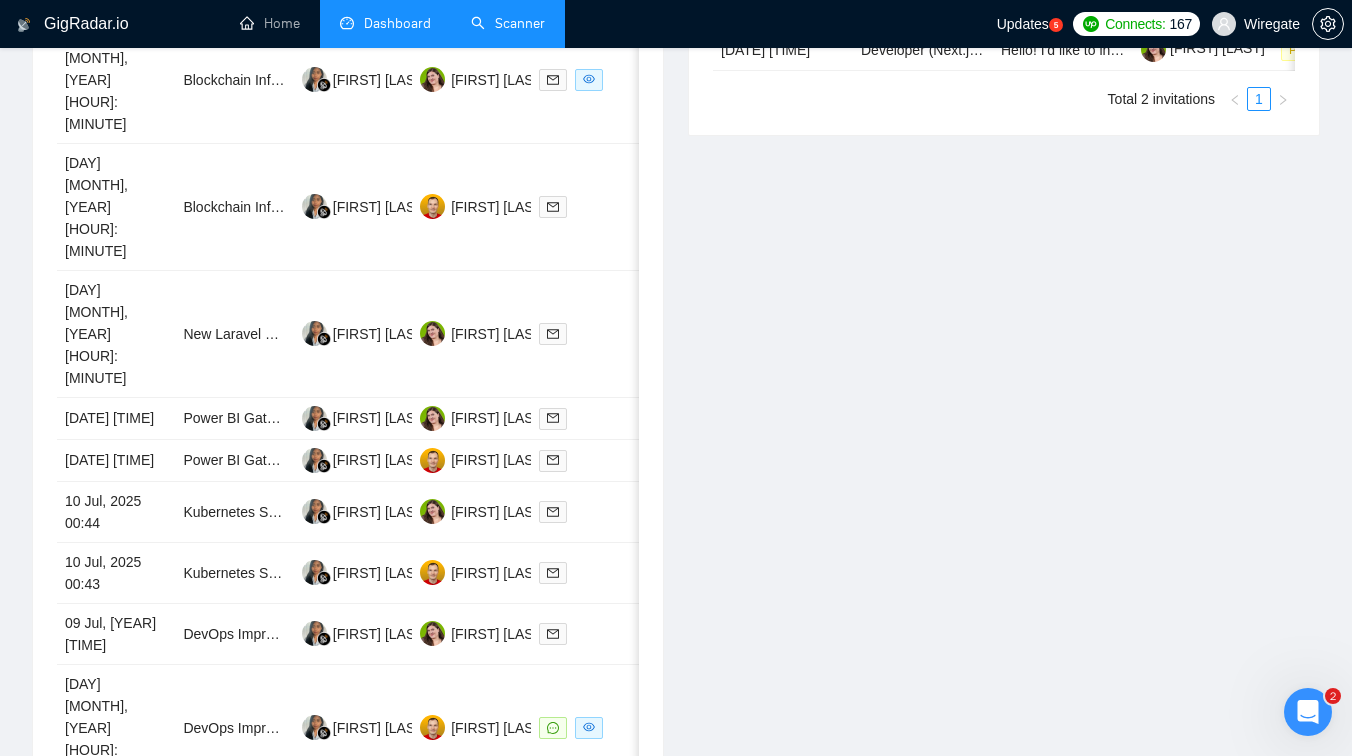 scroll, scrollTop: 1043, scrollLeft: 0, axis: vertical 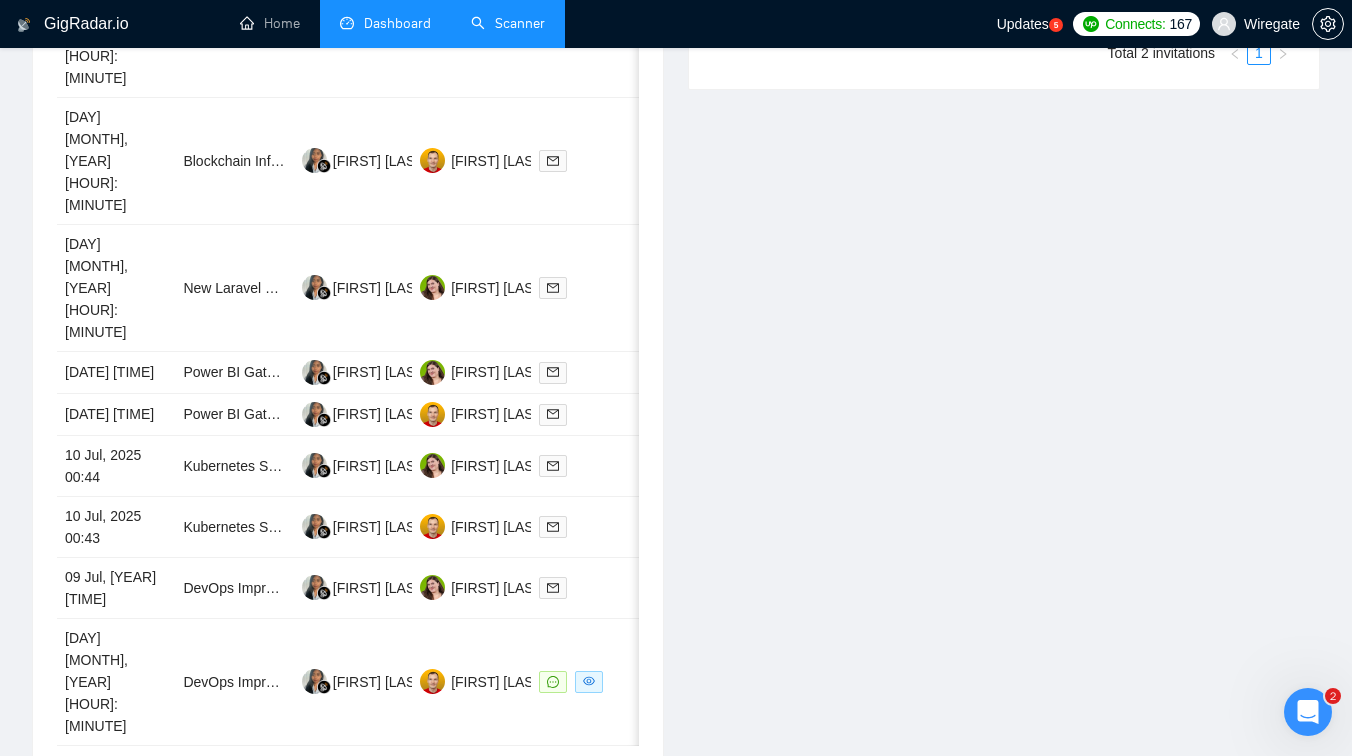 click on "3" at bounding box center (493, 774) 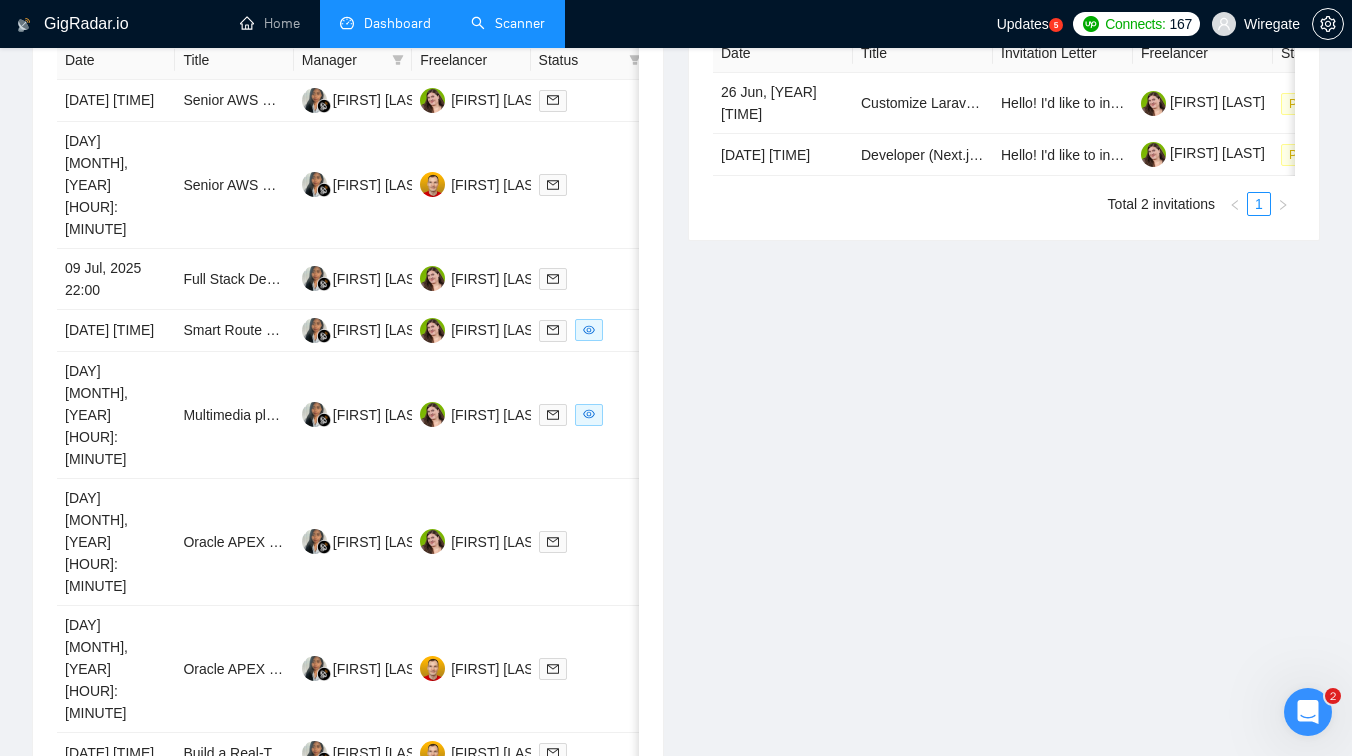 scroll, scrollTop: 949, scrollLeft: 0, axis: vertical 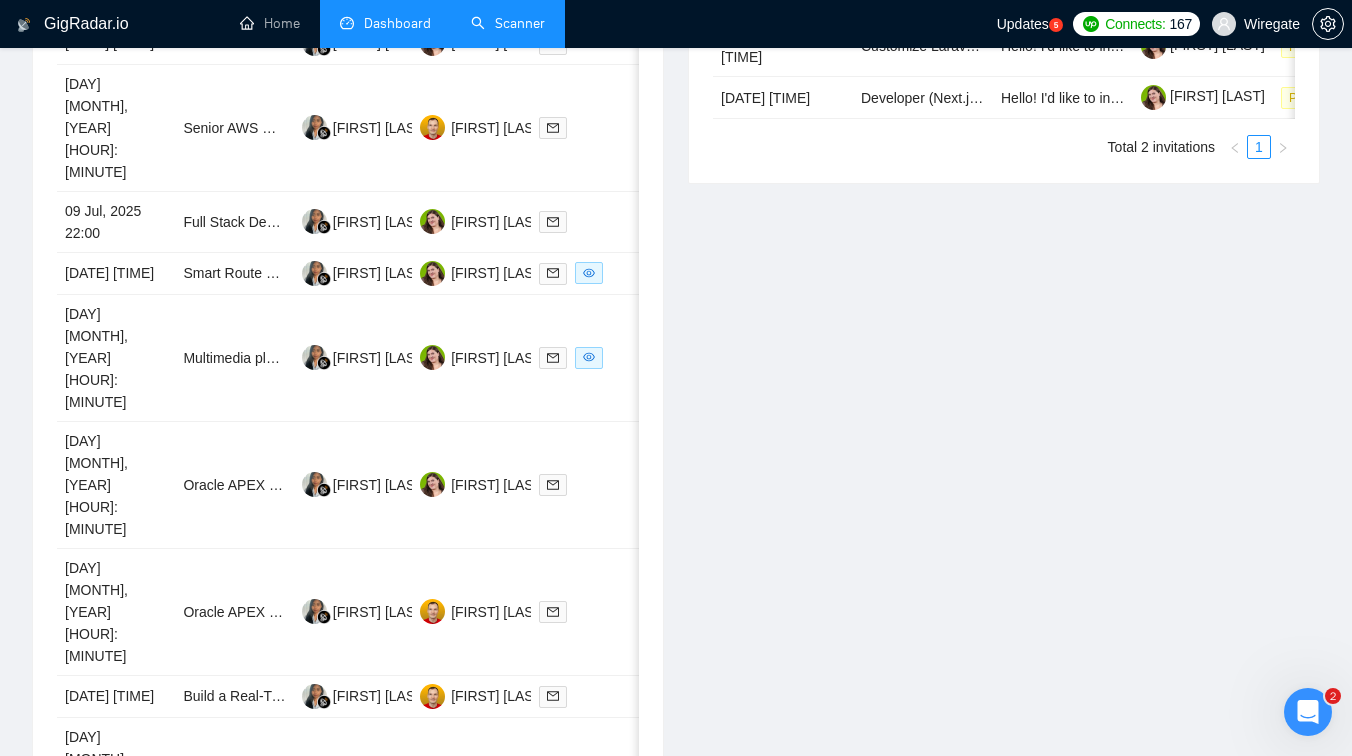 click on "4" at bounding box center [517, 915] 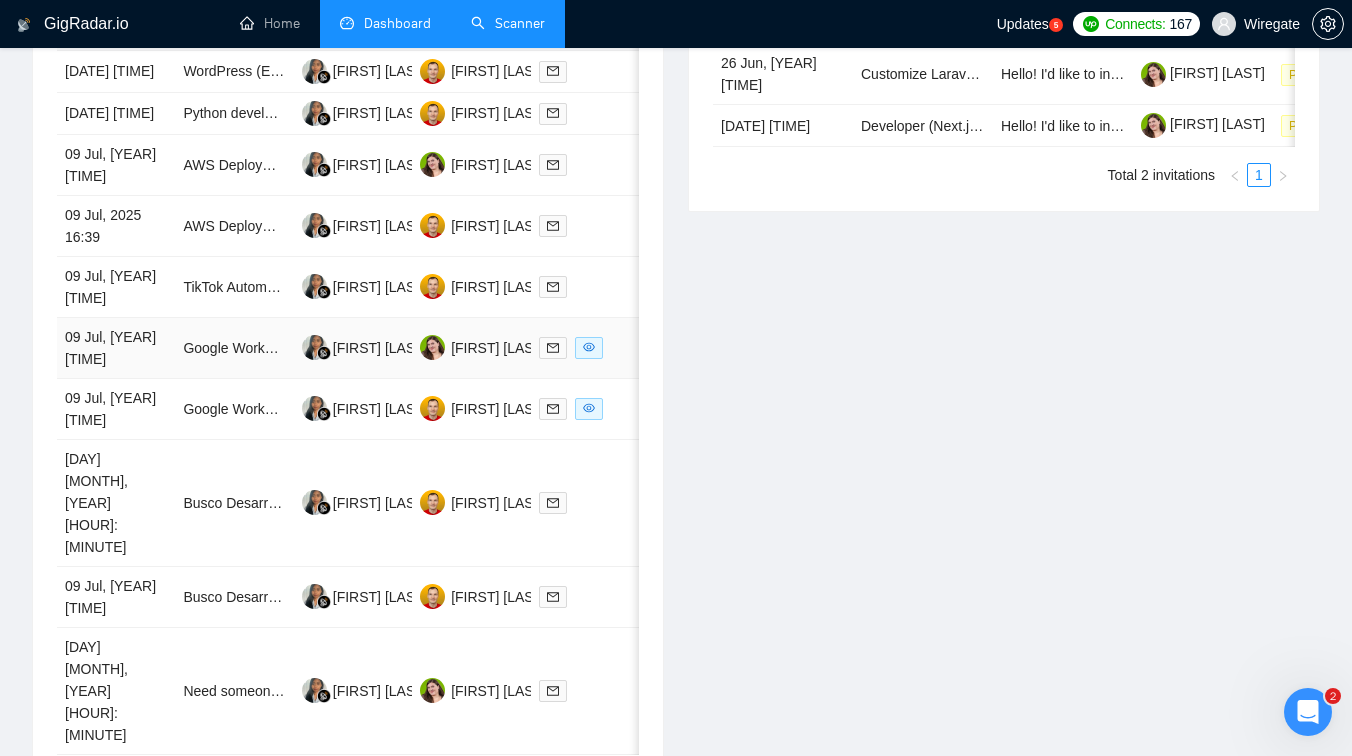 scroll, scrollTop: 958, scrollLeft: 0, axis: vertical 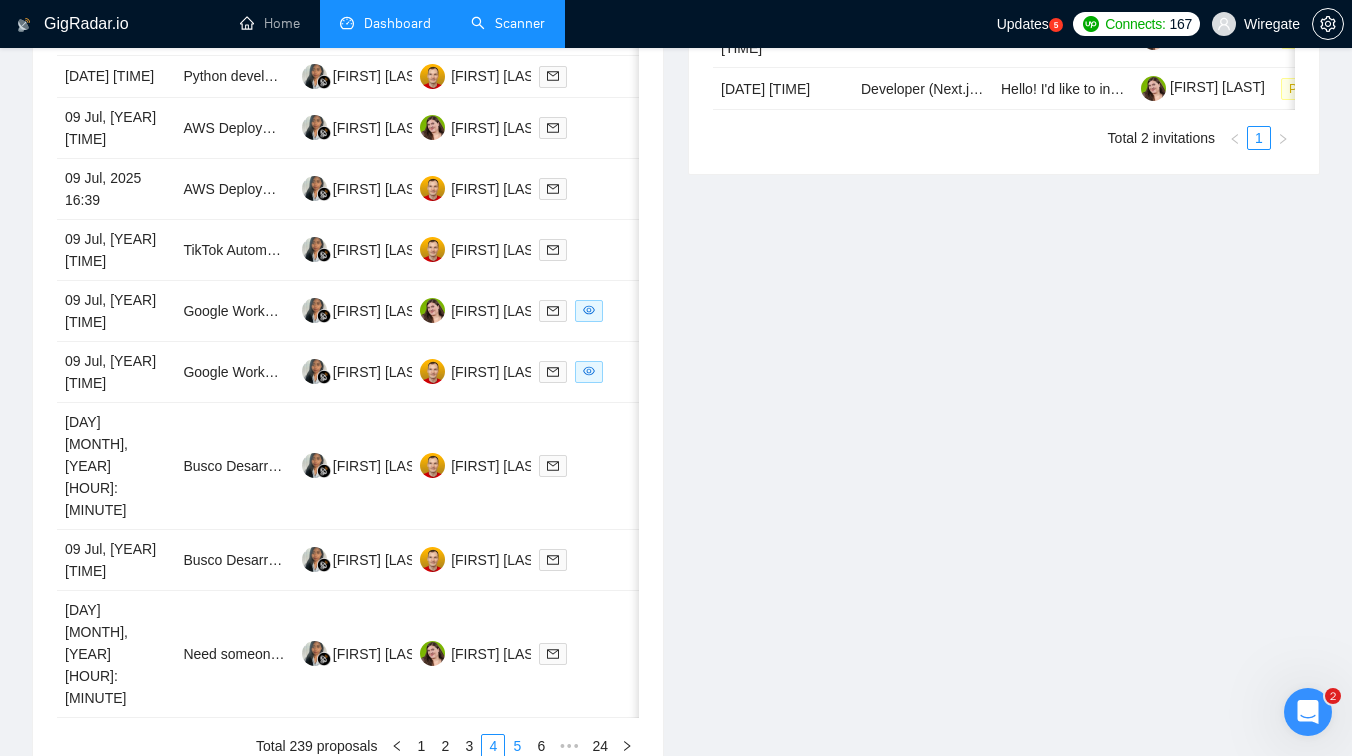 click on "5" at bounding box center [517, 746] 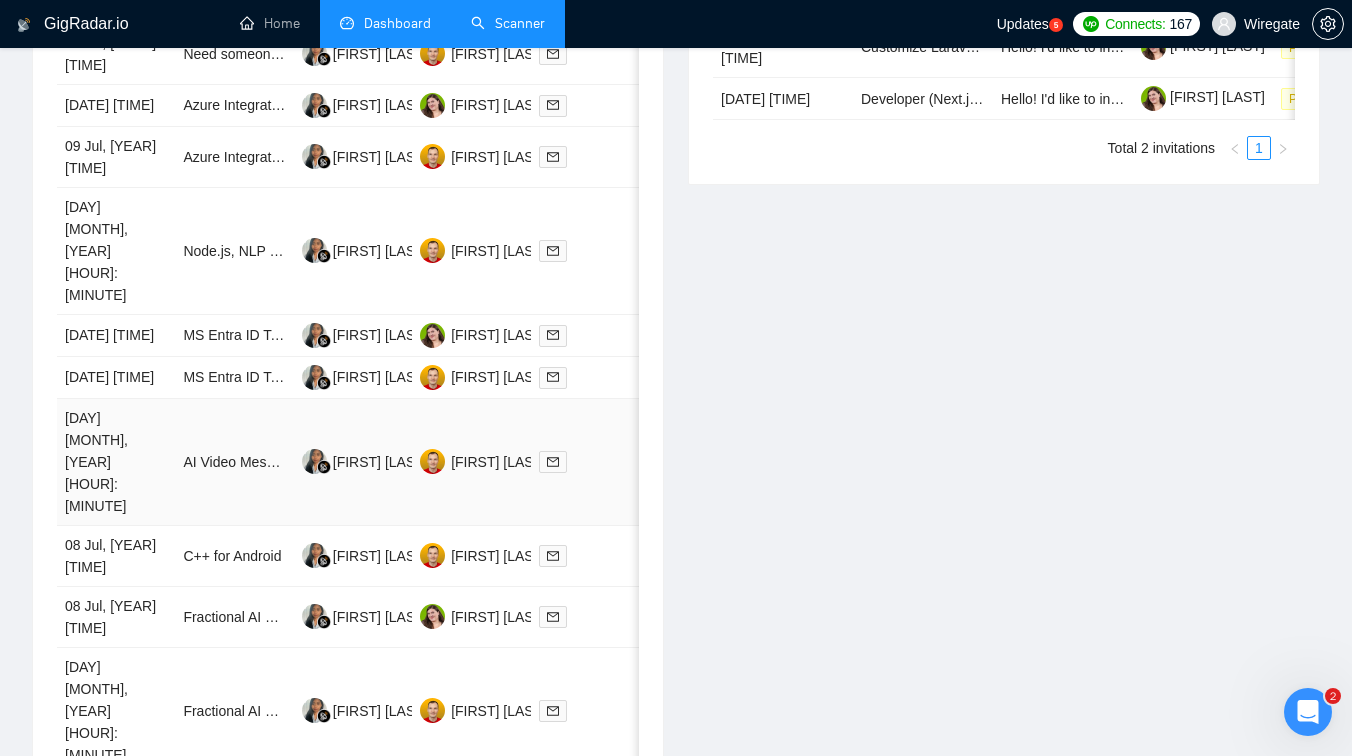 scroll, scrollTop: 957, scrollLeft: 0, axis: vertical 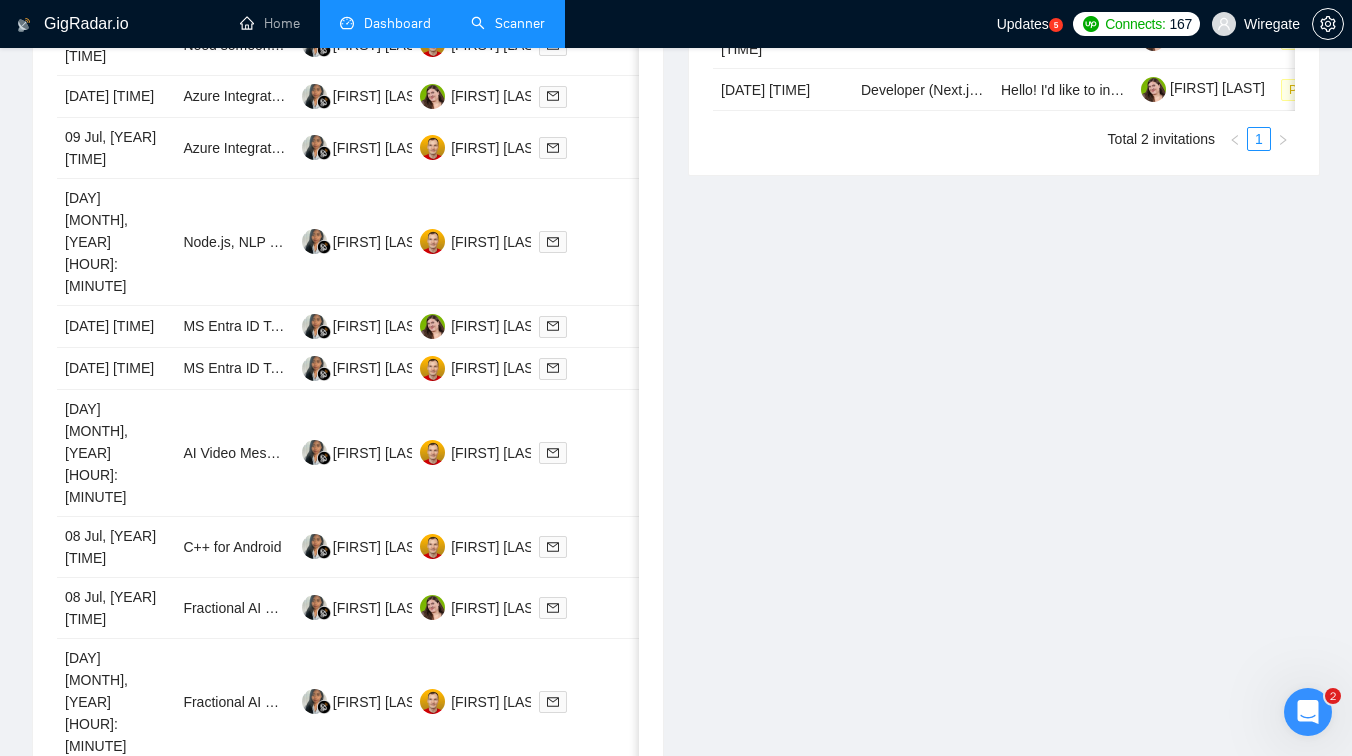 click on "6" at bounding box center [517, 794] 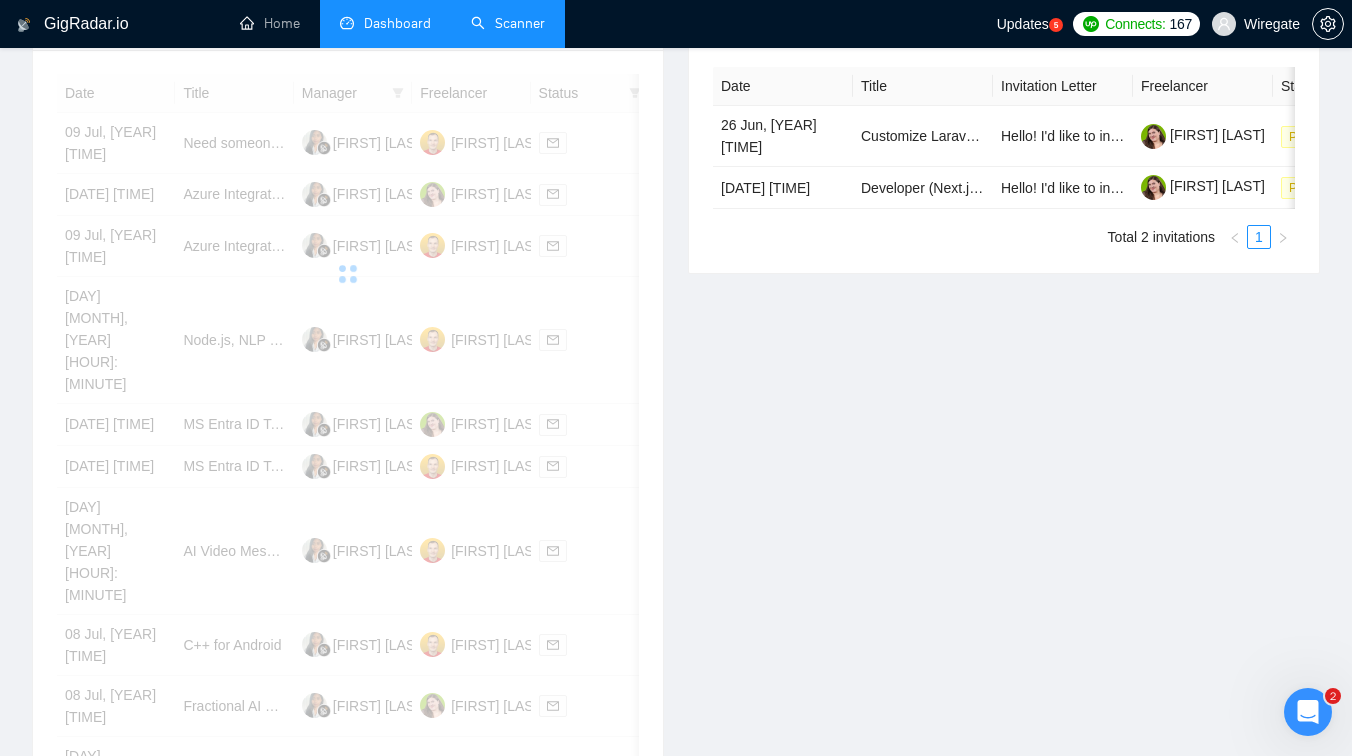scroll, scrollTop: 851, scrollLeft: 0, axis: vertical 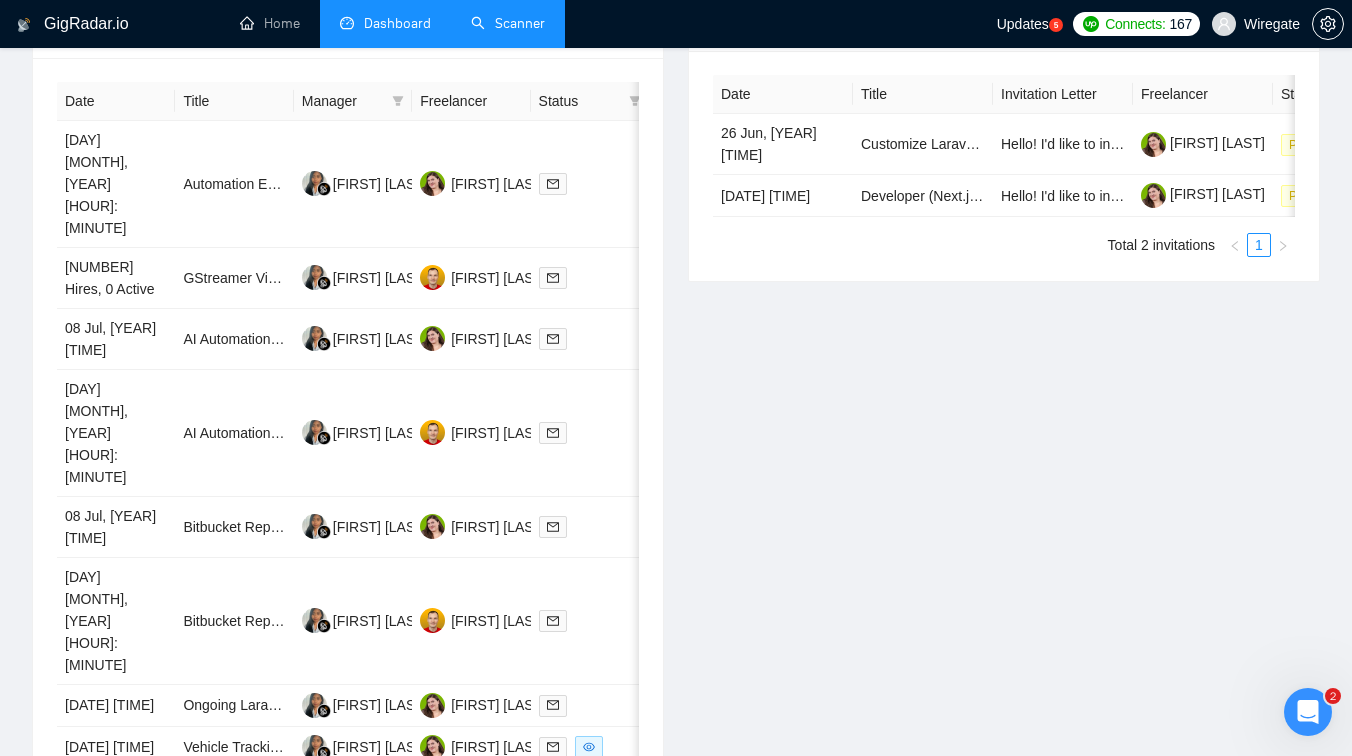 click on "7" at bounding box center (517, 985) 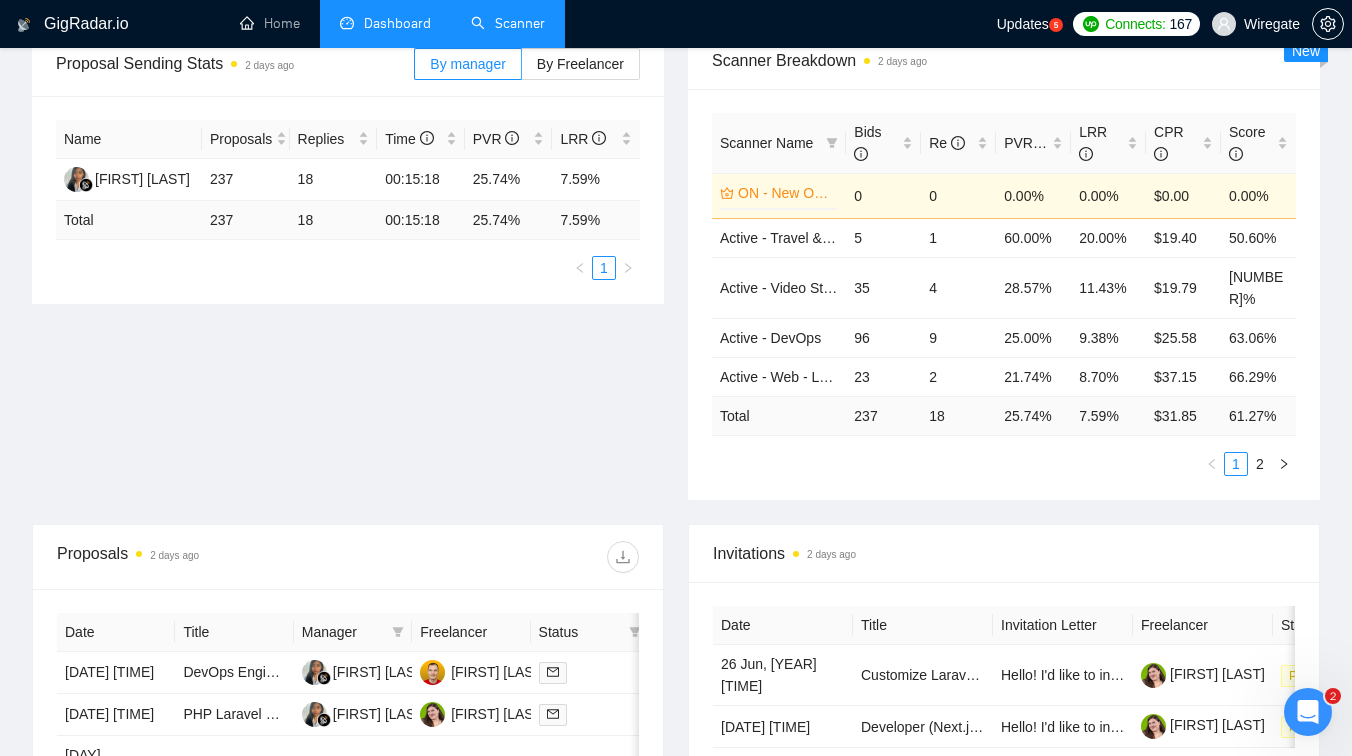 scroll, scrollTop: 0, scrollLeft: 0, axis: both 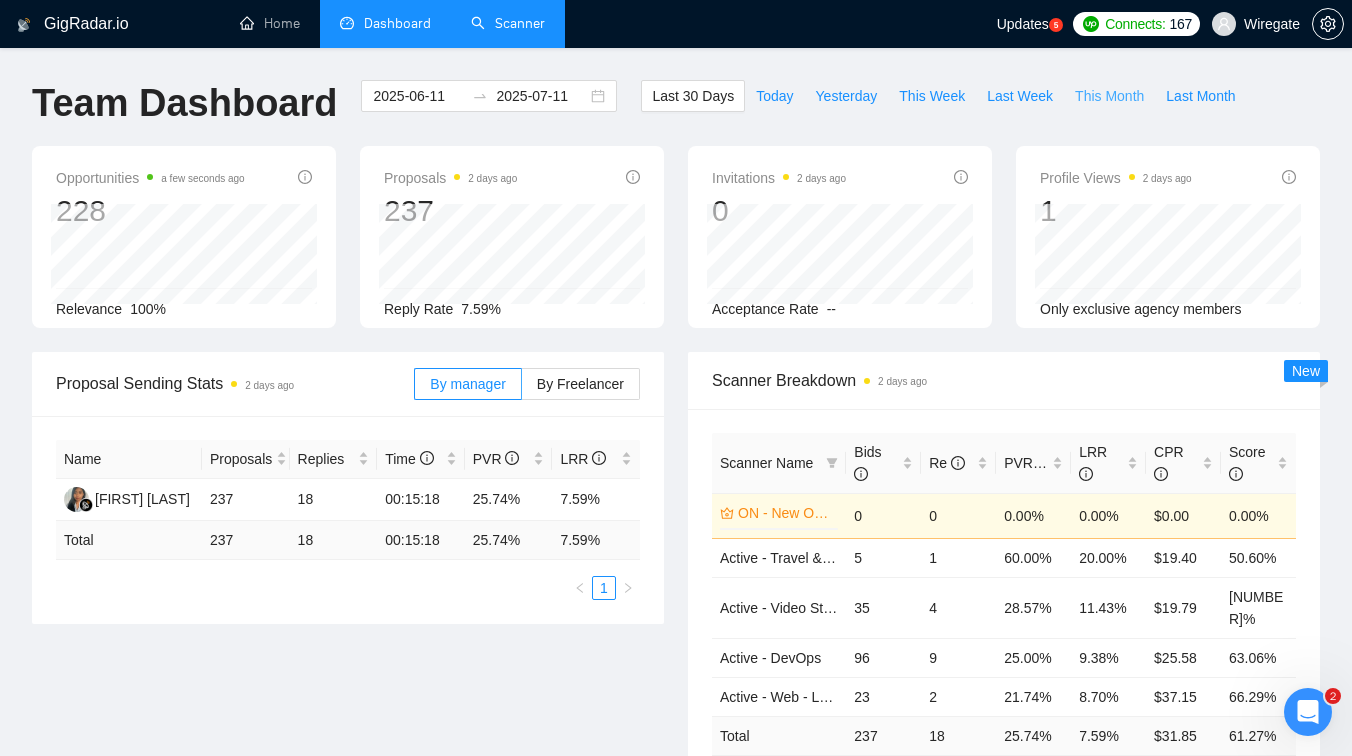 click on "This Month" at bounding box center [1109, 96] 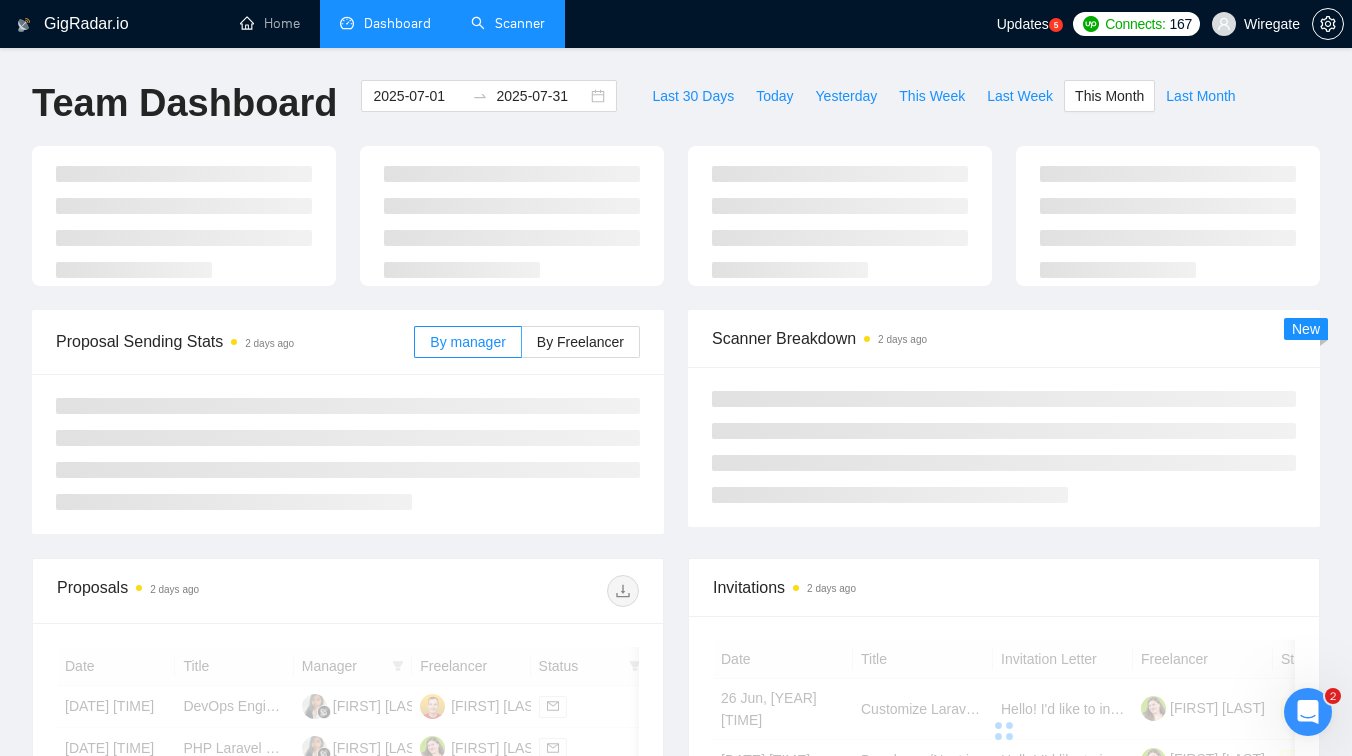 type on "2025-07-01" 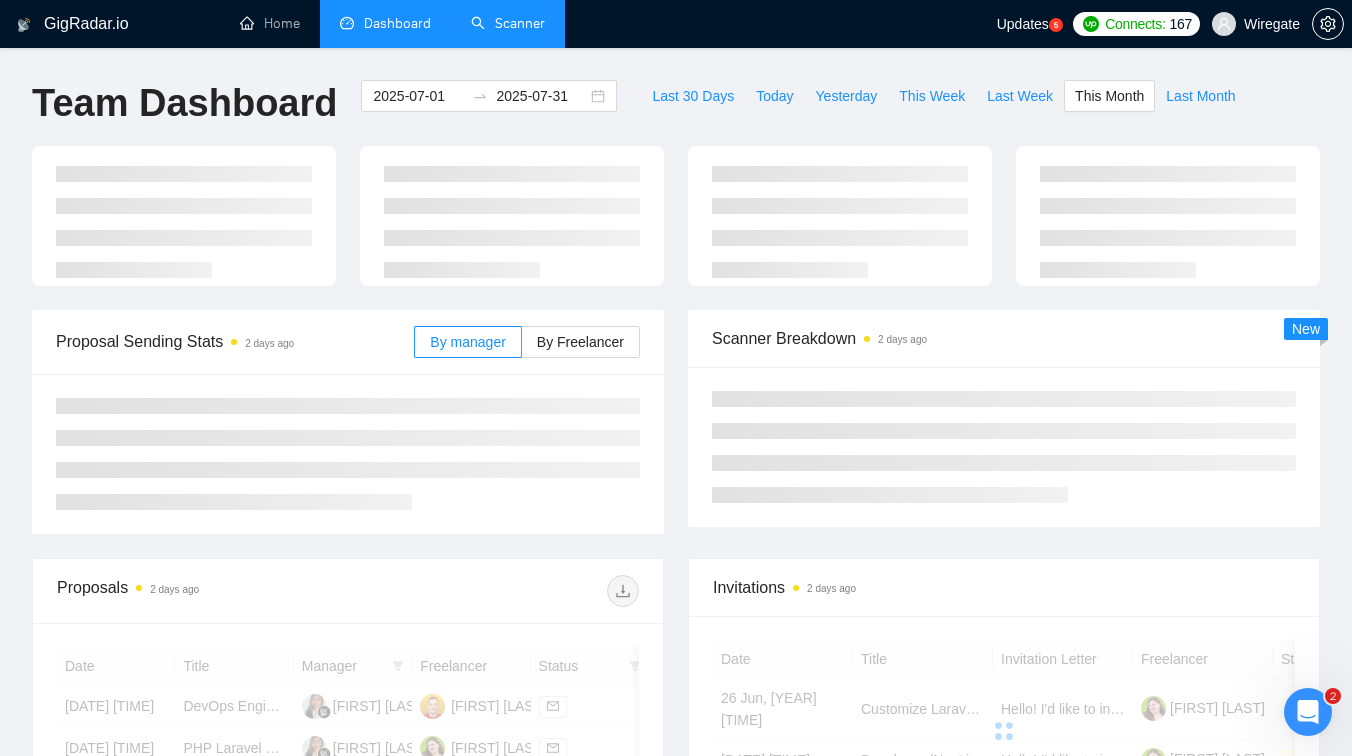 type on "2025-07-31" 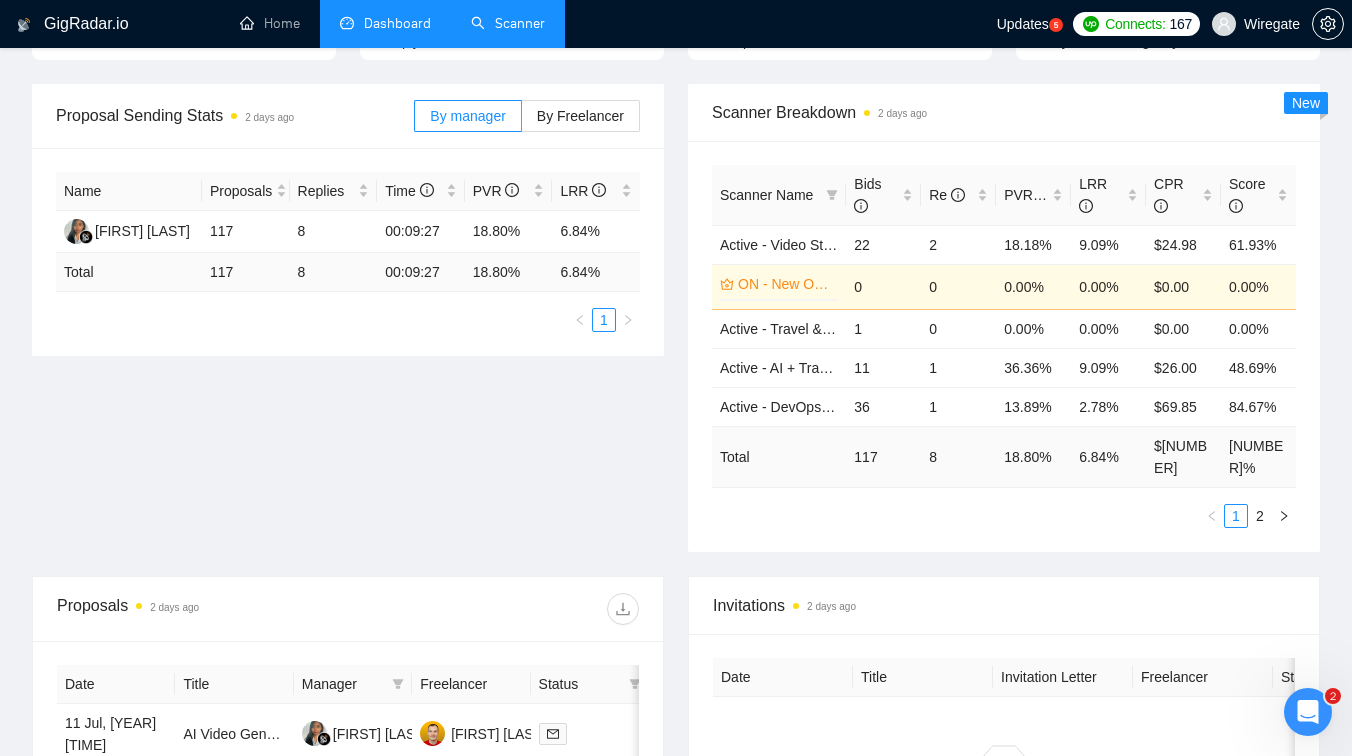 scroll, scrollTop: 0, scrollLeft: 0, axis: both 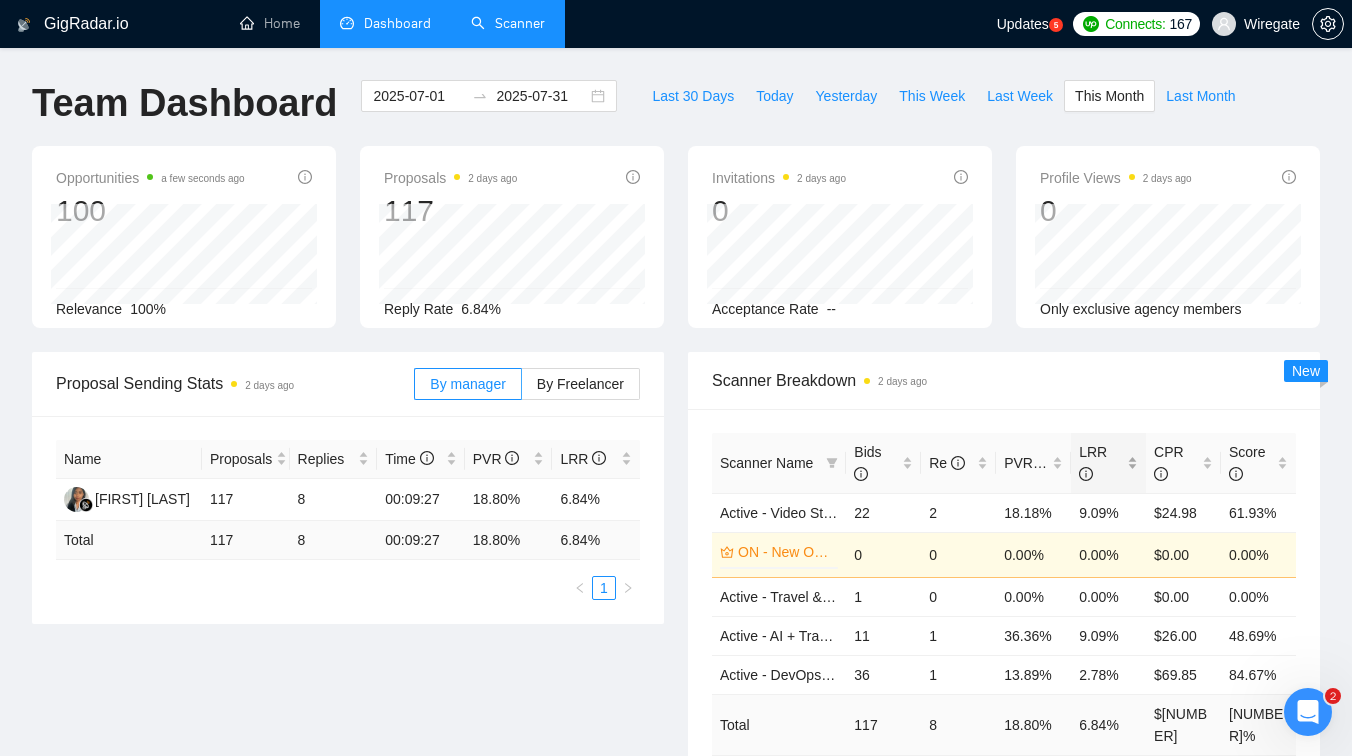 click on "LRR" at bounding box center [1108, 463] 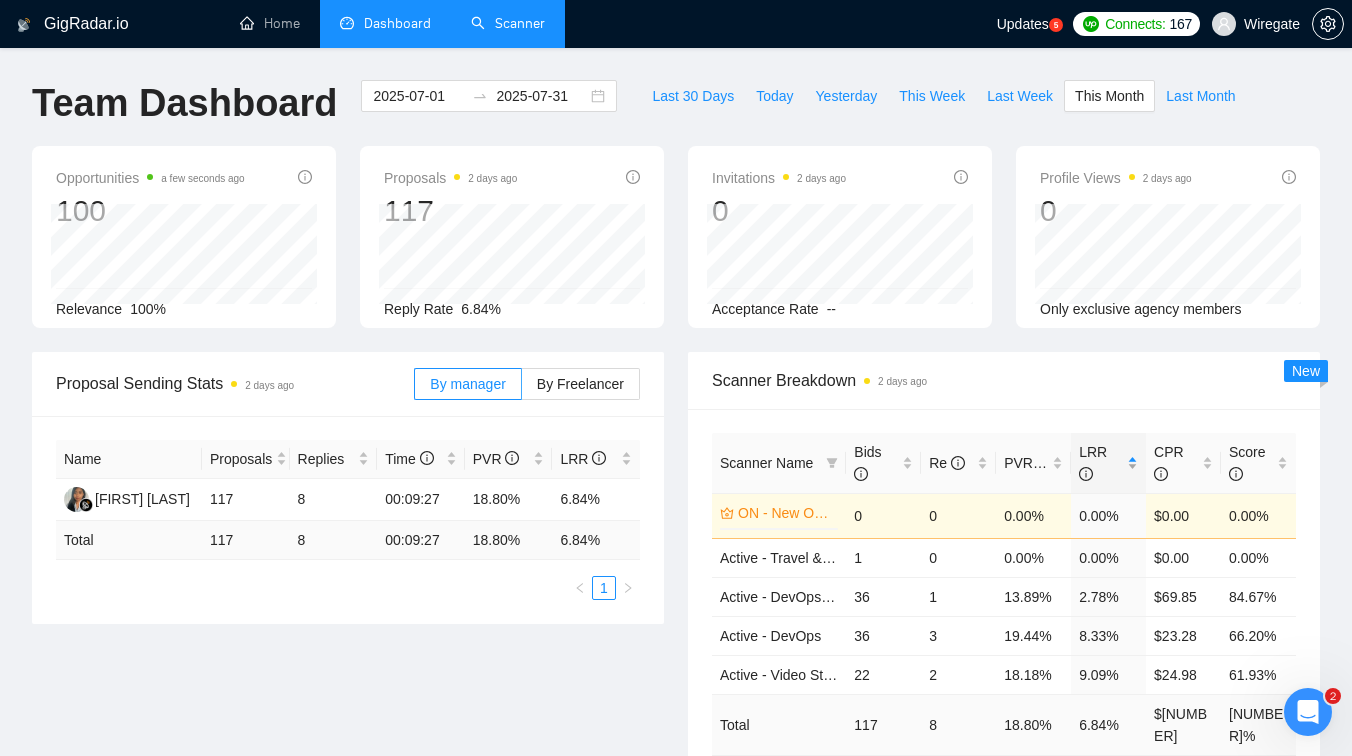 click on "LRR" at bounding box center (1108, 463) 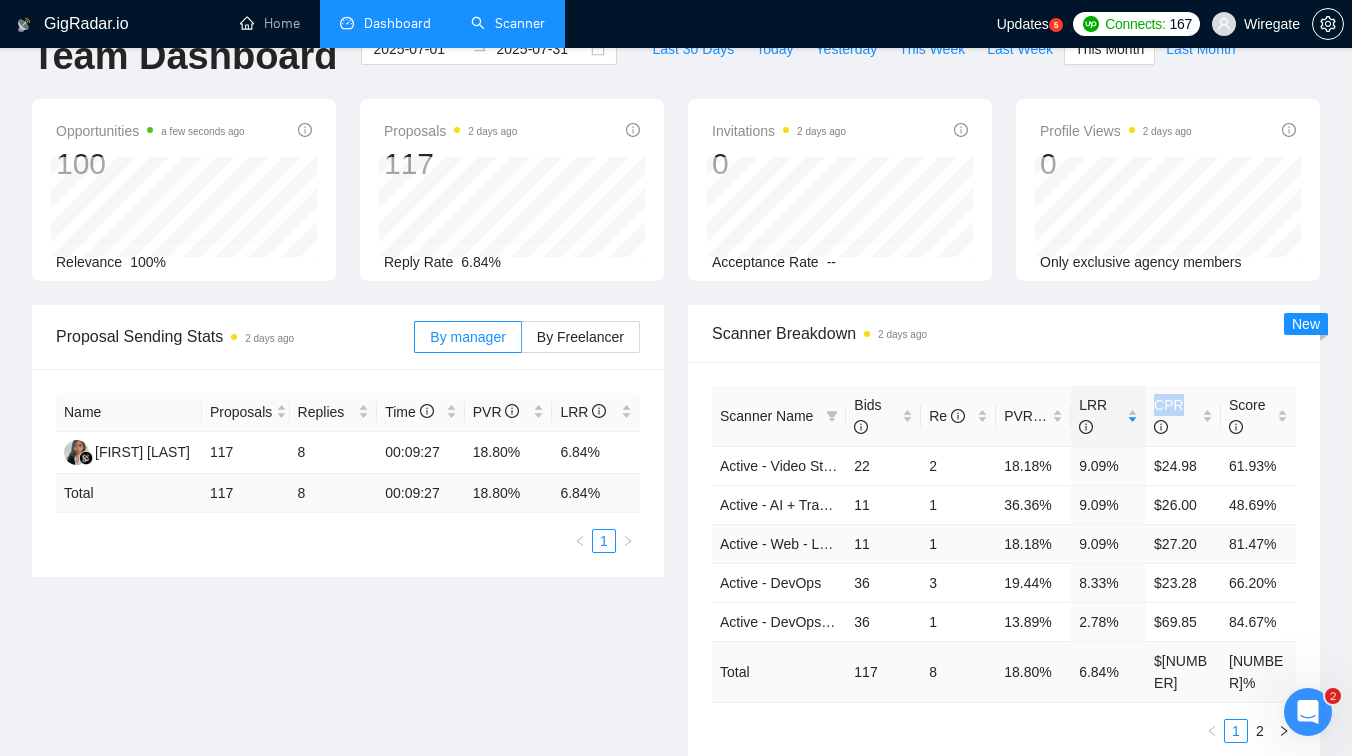 scroll, scrollTop: 51, scrollLeft: 0, axis: vertical 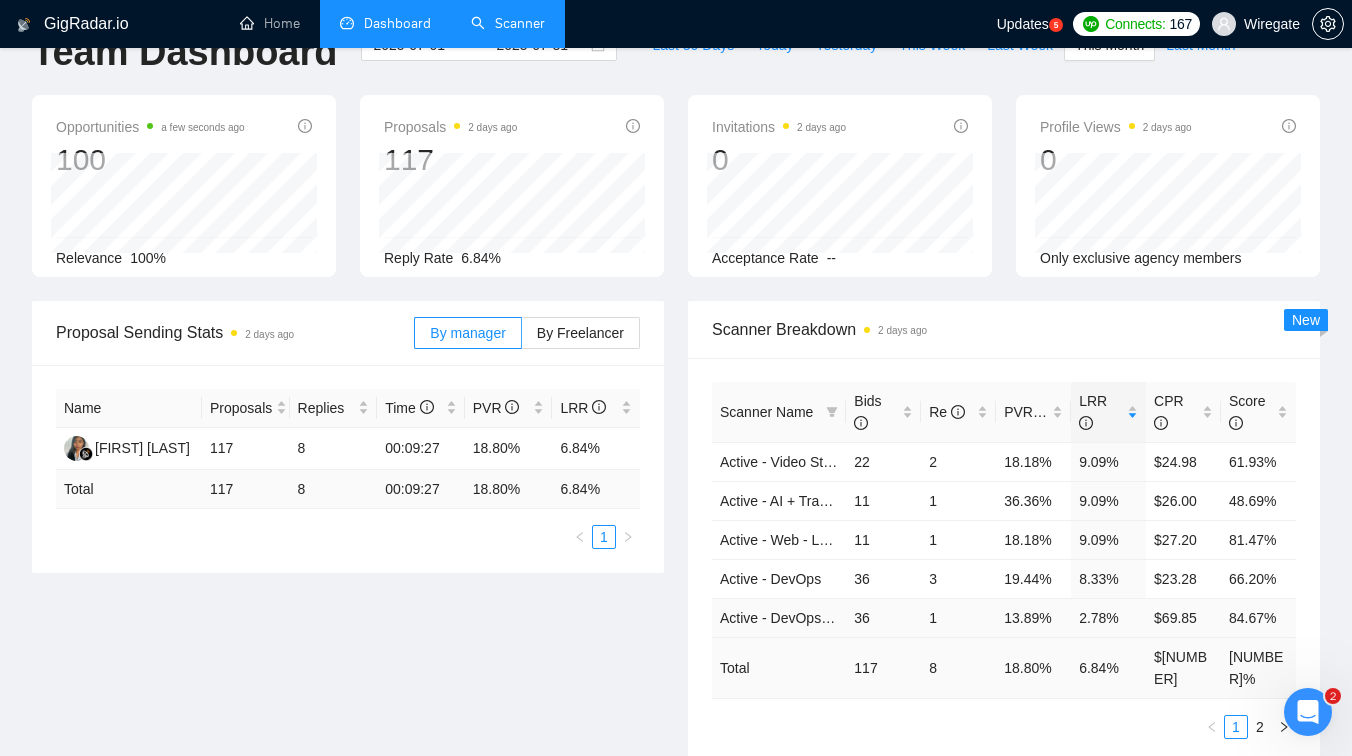 click on "36" at bounding box center (883, 617) 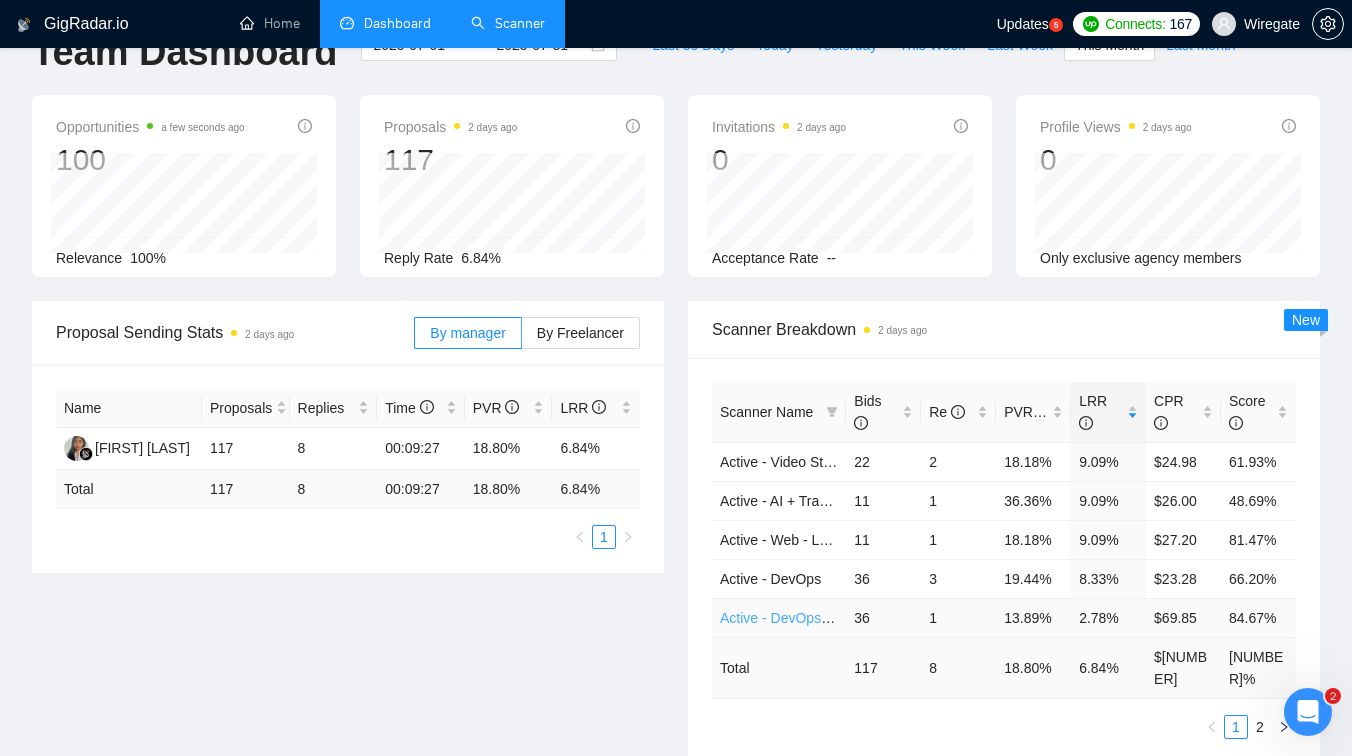 click on "Active - DevOps Marina" at bounding box center (794, 618) 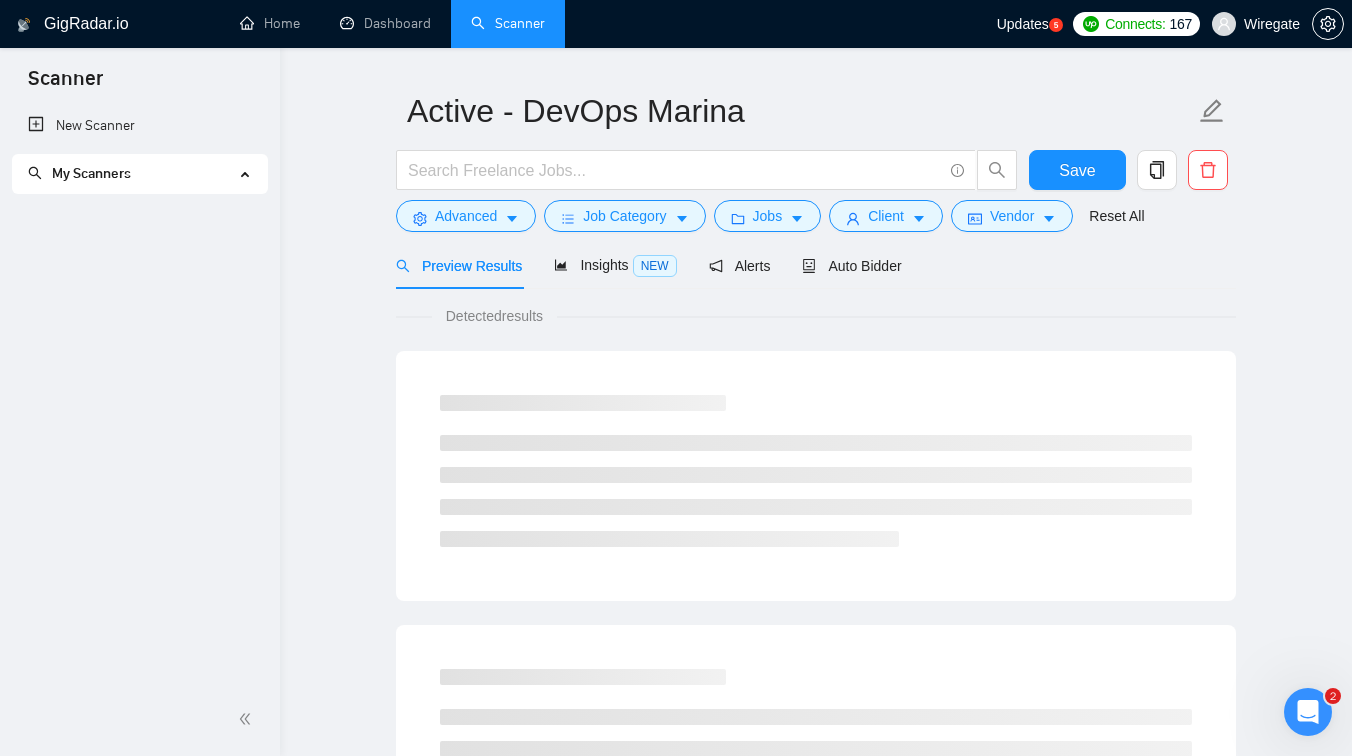 scroll, scrollTop: 0, scrollLeft: 0, axis: both 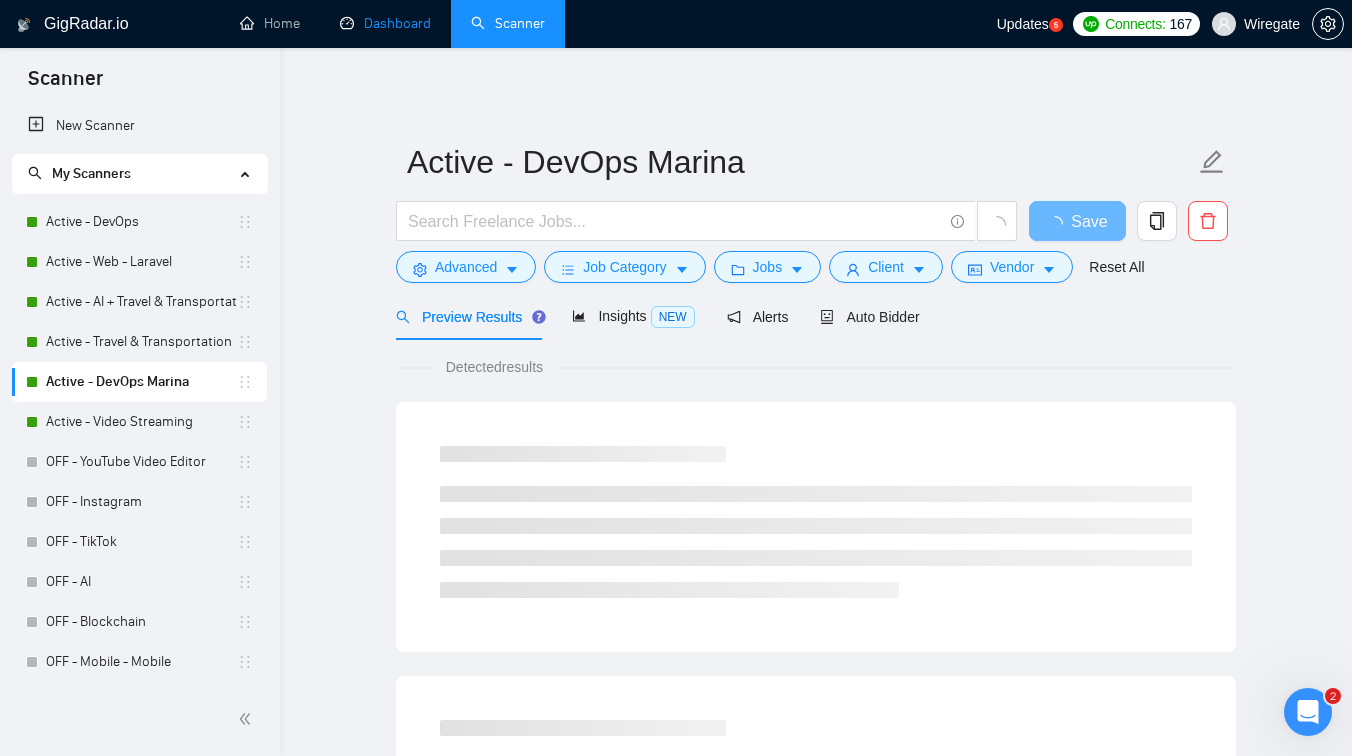 click on "Dashboard" at bounding box center (385, 23) 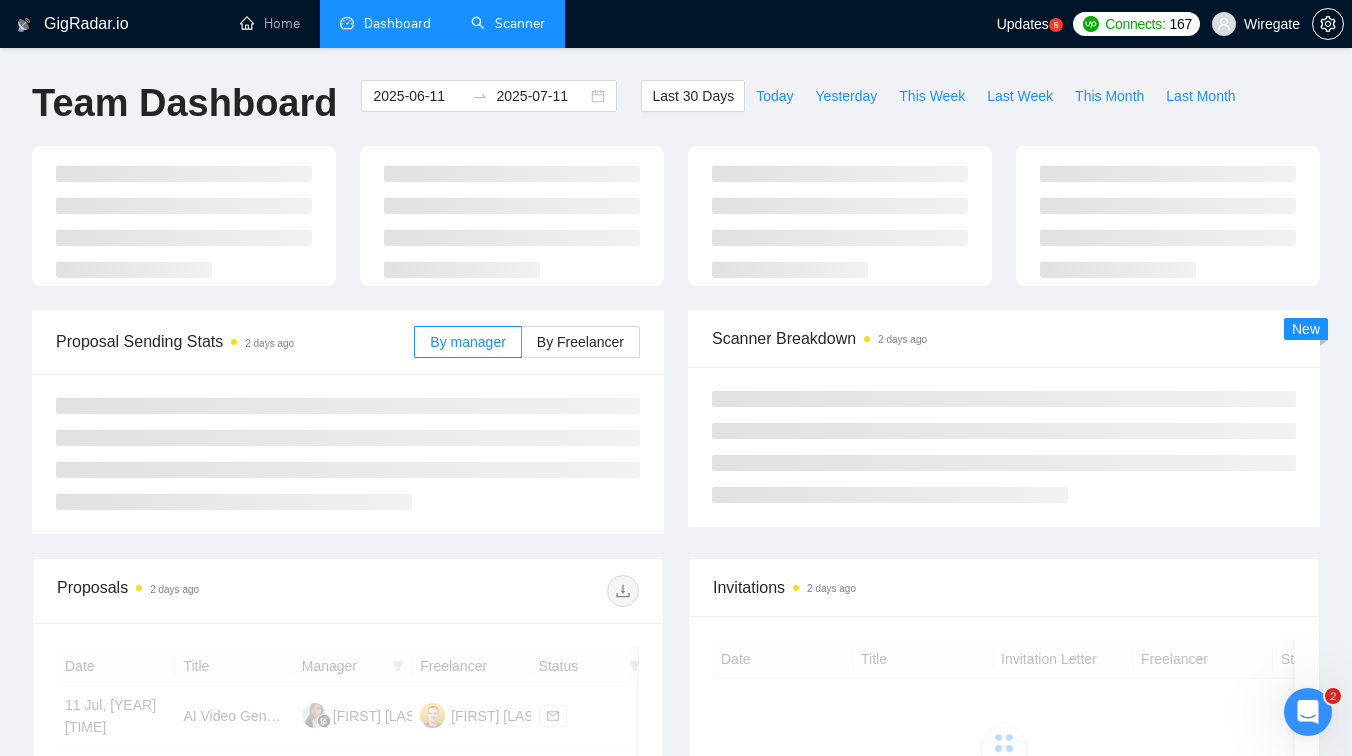click on "Scanner" at bounding box center (508, 23) 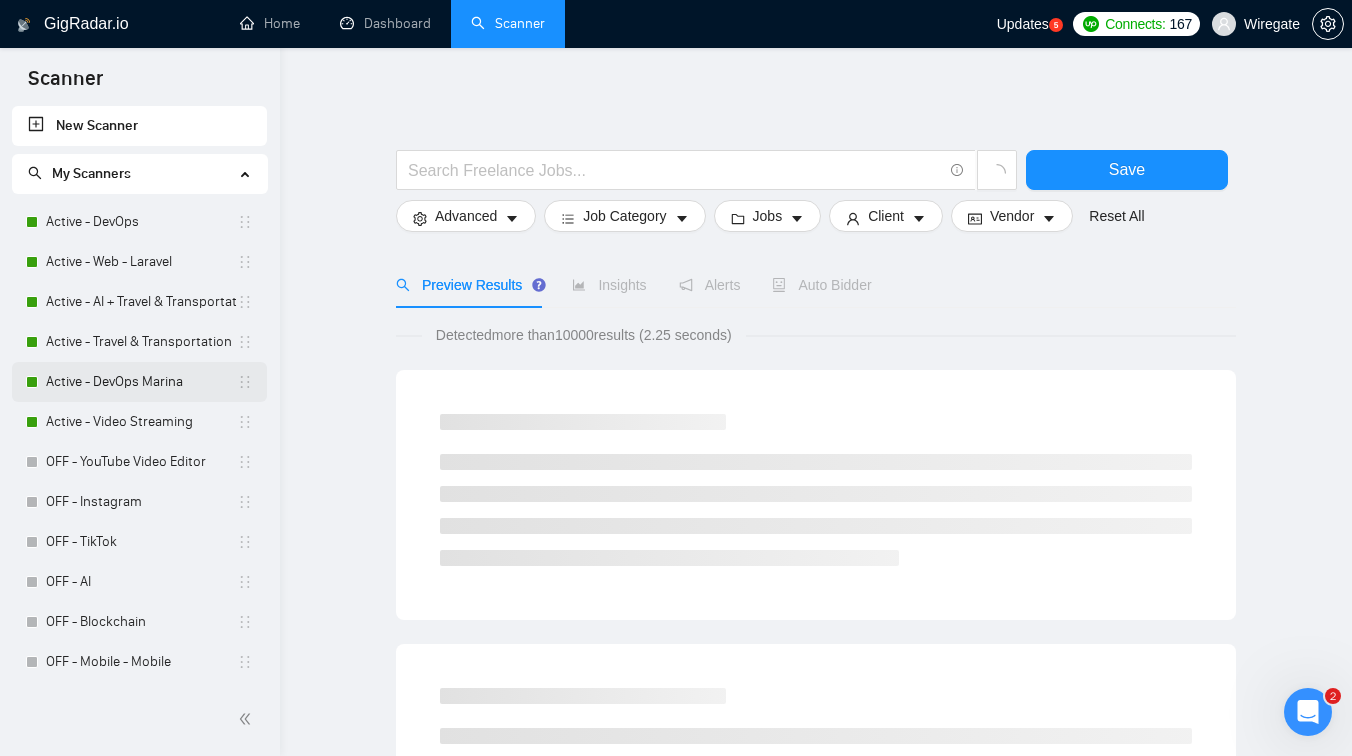 click on "Active - DevOps Marina" at bounding box center [141, 382] 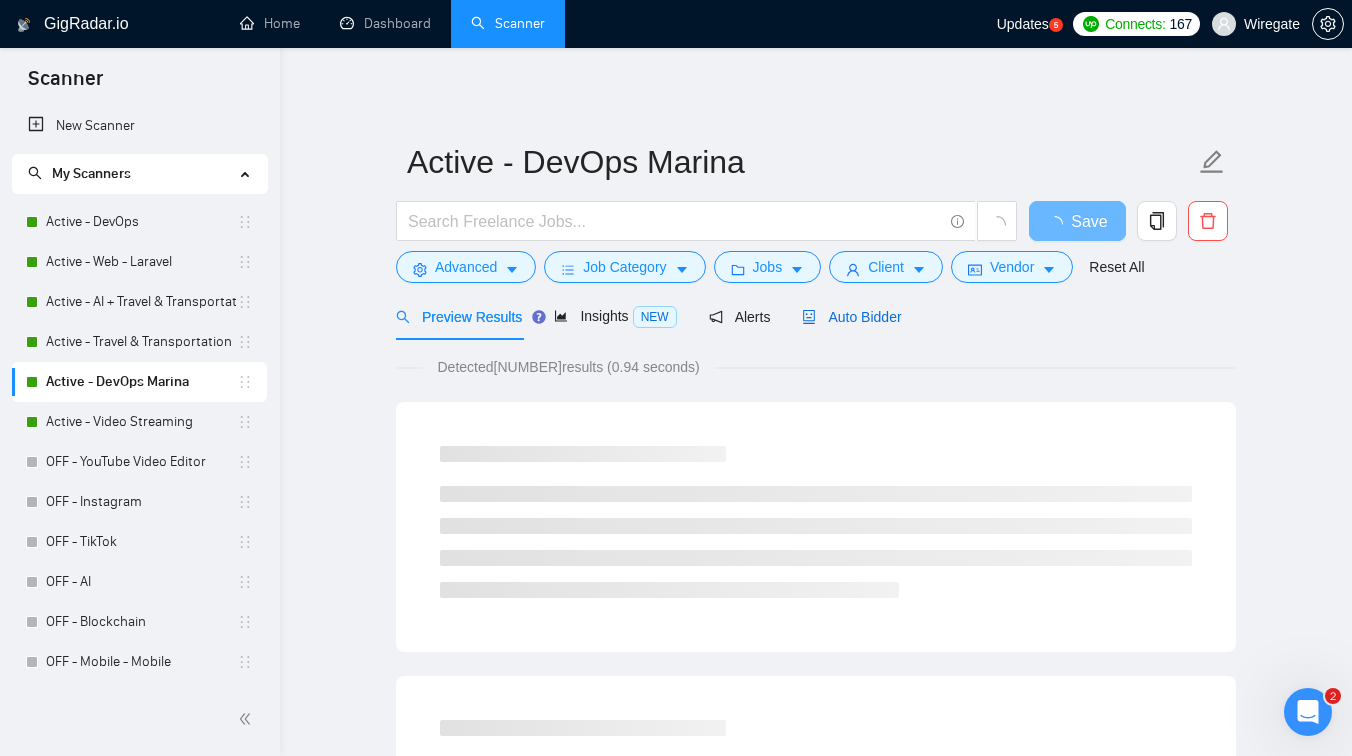 click on "Auto Bidder" at bounding box center (851, 317) 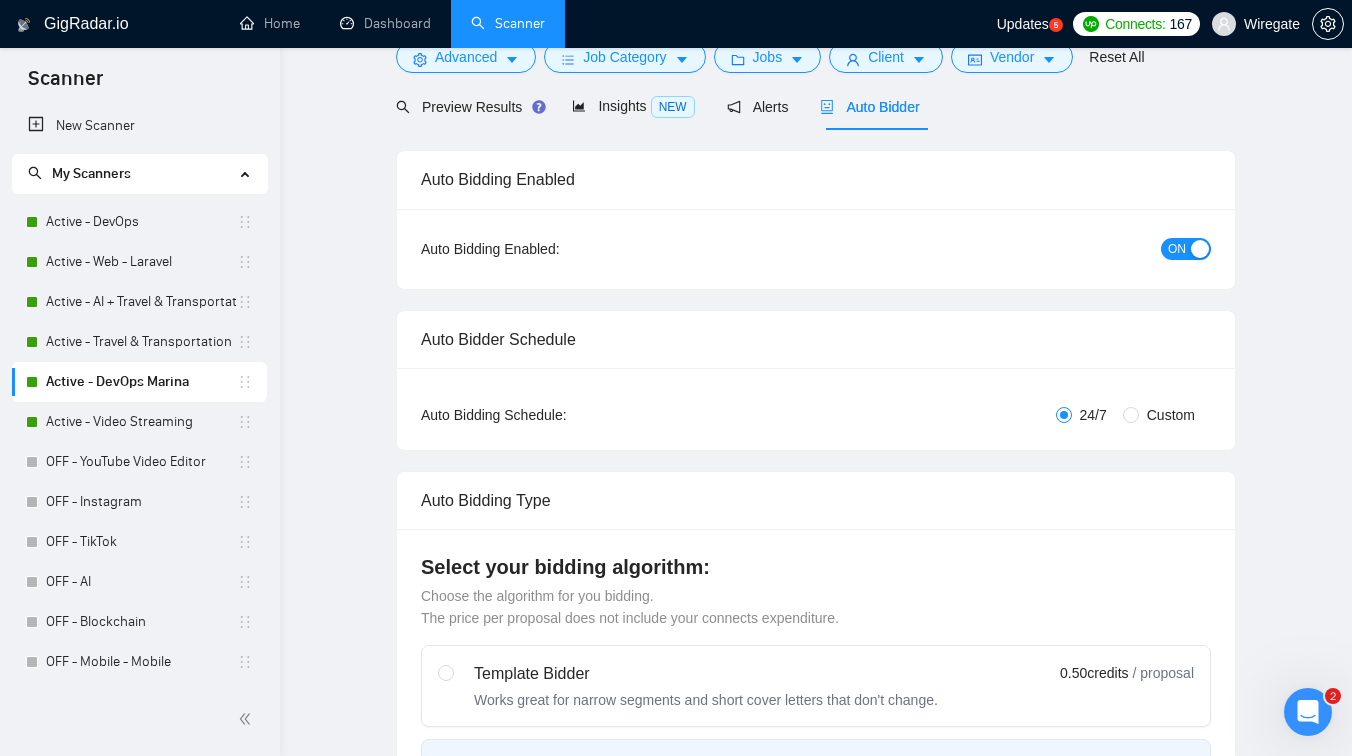 scroll, scrollTop: 0, scrollLeft: 0, axis: both 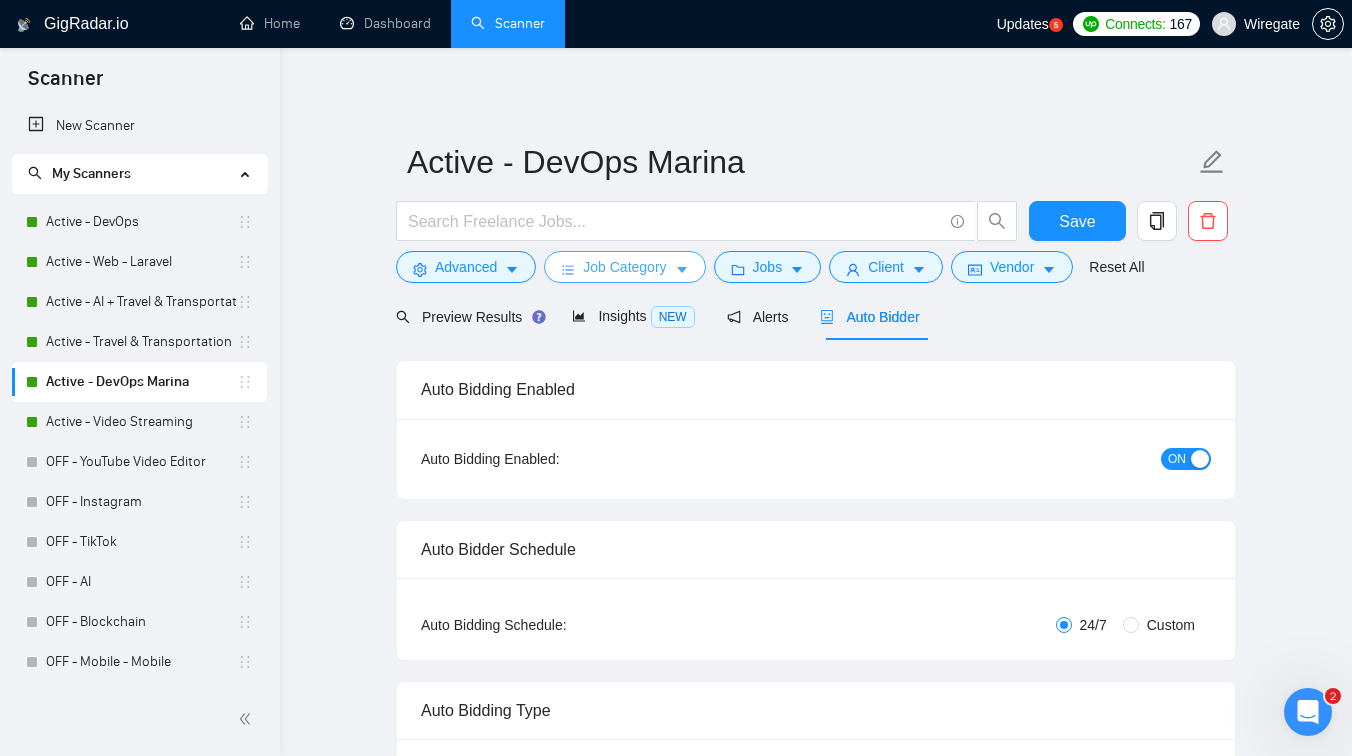 click on "Job Category" at bounding box center (624, 267) 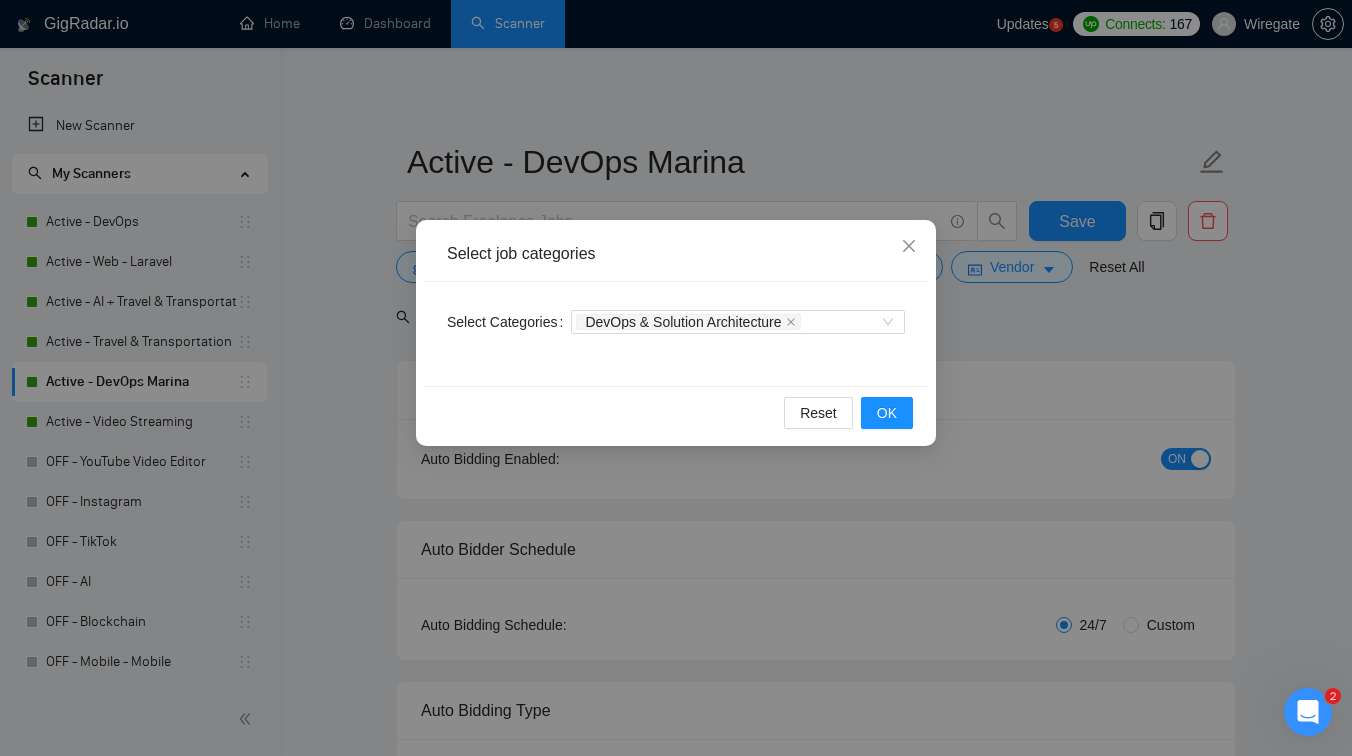 click on "Select job categories Select Categories DevOps & Solution Architecture   Reset OK" at bounding box center [676, 378] 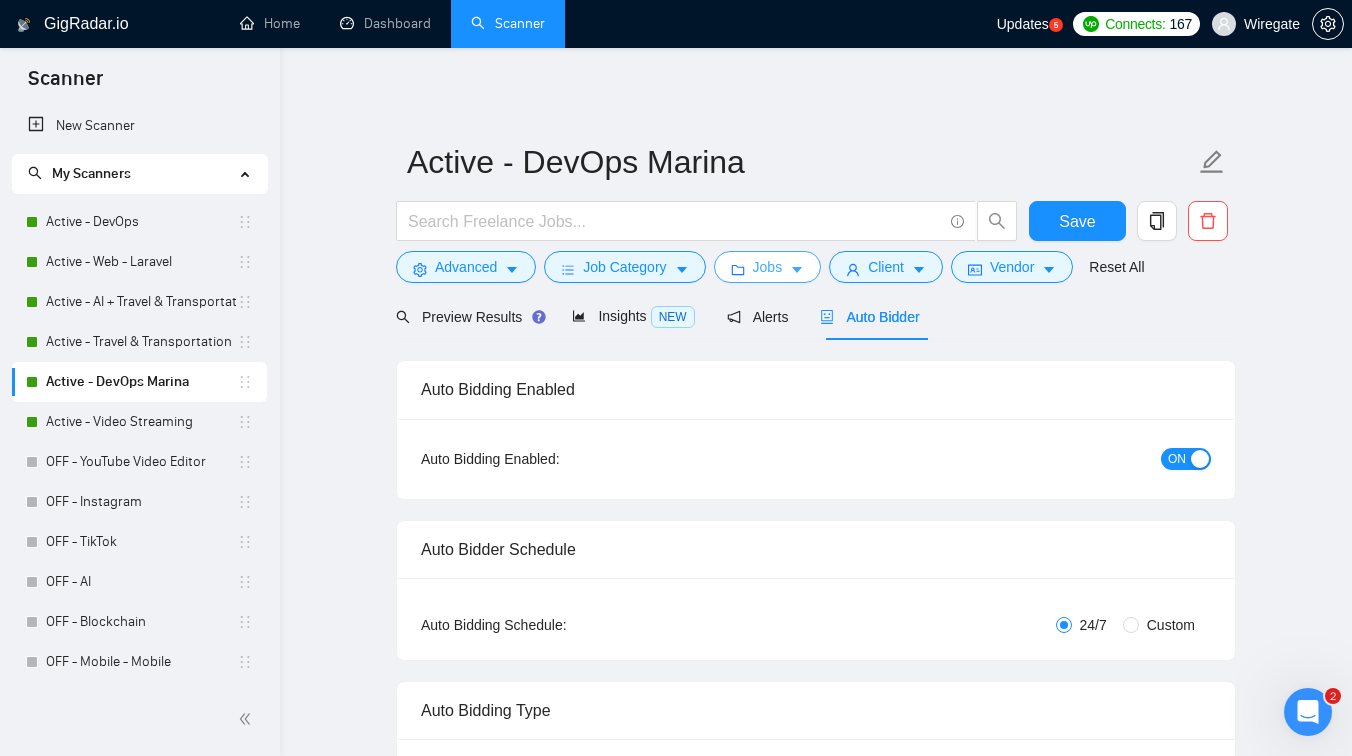 click on "Jobs" at bounding box center [768, 267] 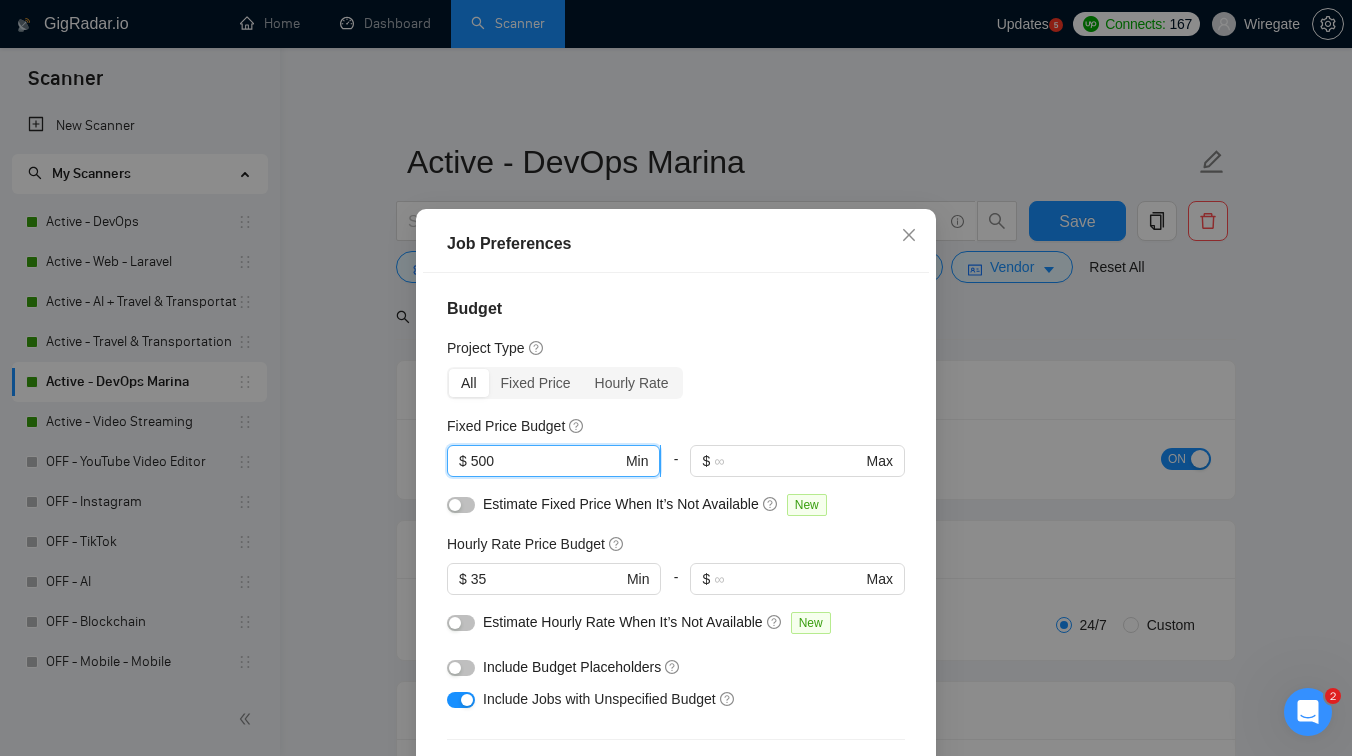 click on "500" at bounding box center (546, 461) 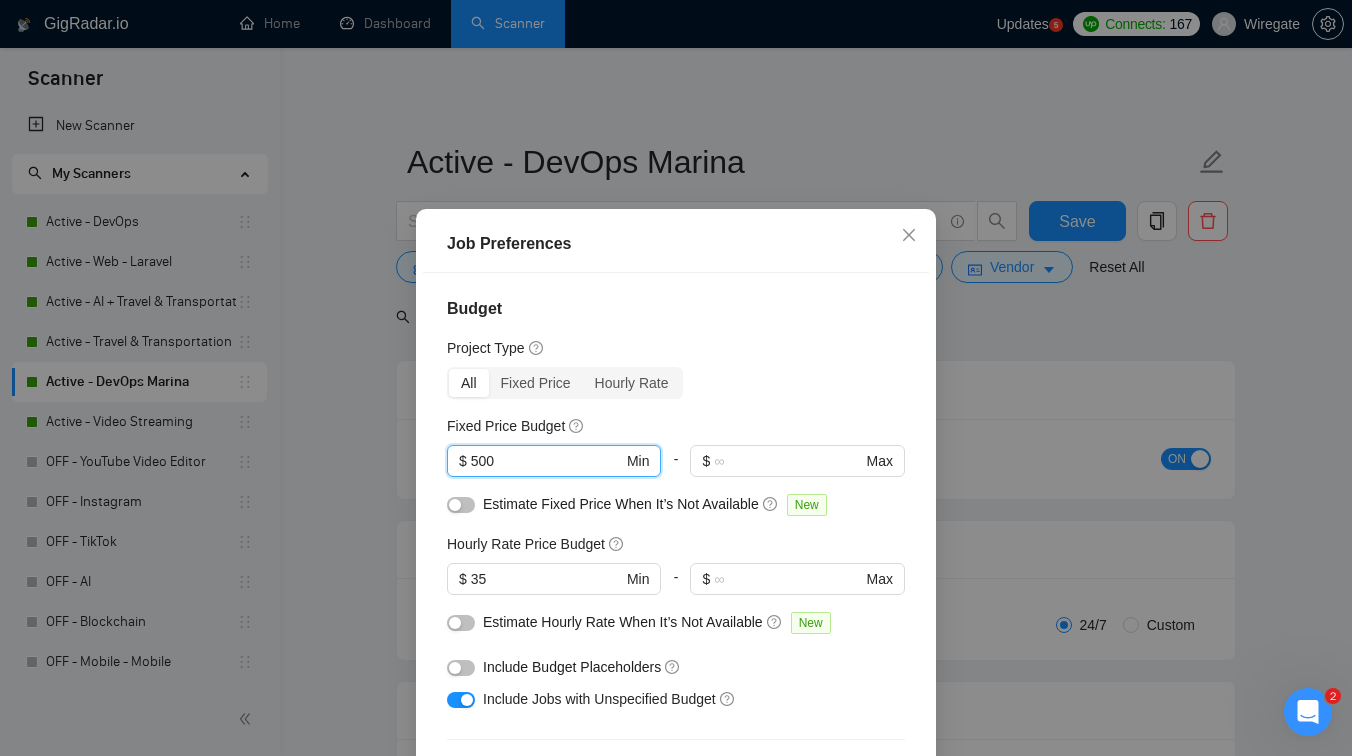 click on "Job Preferences Budget Project Type All Fixed Price Hourly Rate   Fixed Price Budget 500 $ 500 Min - $ Max Estimate Fixed Price When It’s Not Available New   Hourly Rate Price Budget $ 35 Min - $ Max Estimate Hourly Rate When It’s Not Available New Include Budget Placeholders Include Jobs with Unspecified Budget   Connects Price New Min - 20 Max Project Duration   Unspecified Less than 1 month 1 to 3 months 3 to 6 months More than 6 months Hourly Workload   Unspecified <30 hrs/week >30 hrs/week Hours TBD Unsure Job Posting Questions New   Any posting questions Description Preferences Description Size New   Any description size Reset OK" at bounding box center [676, 378] 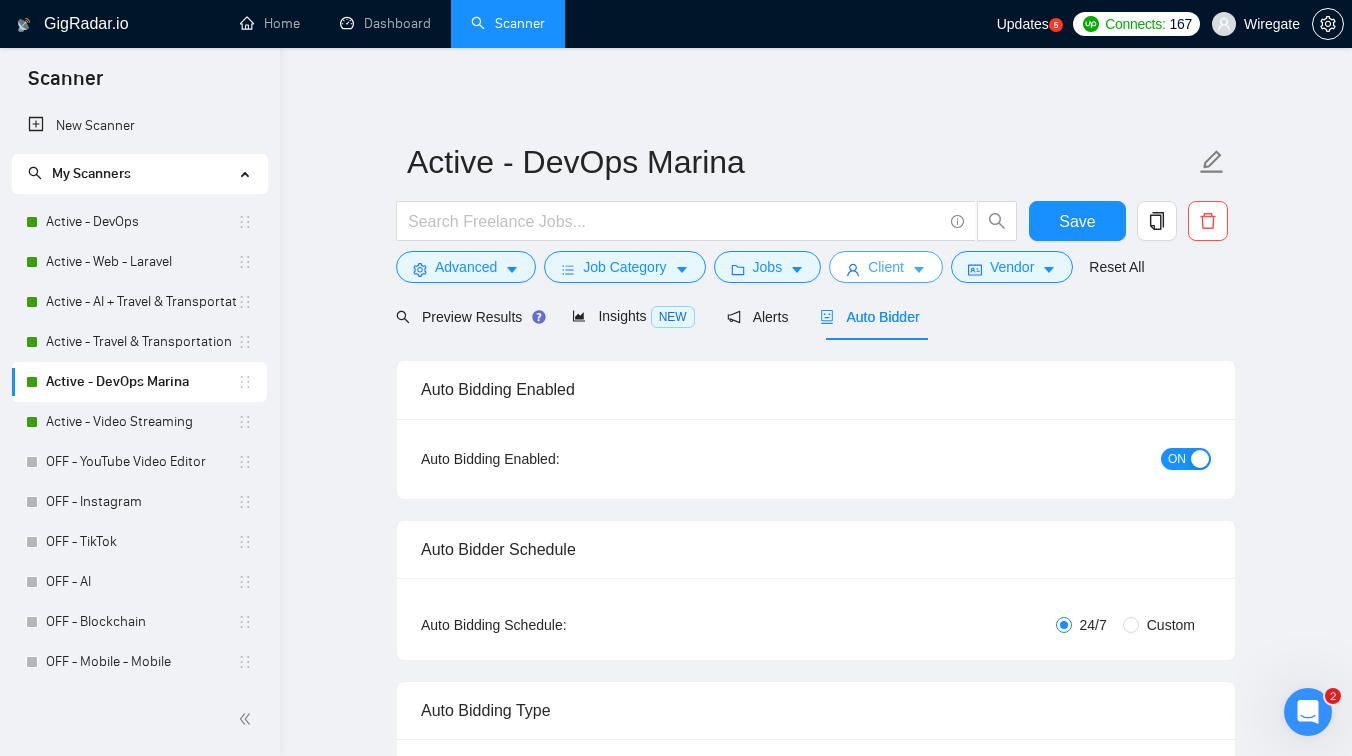 click 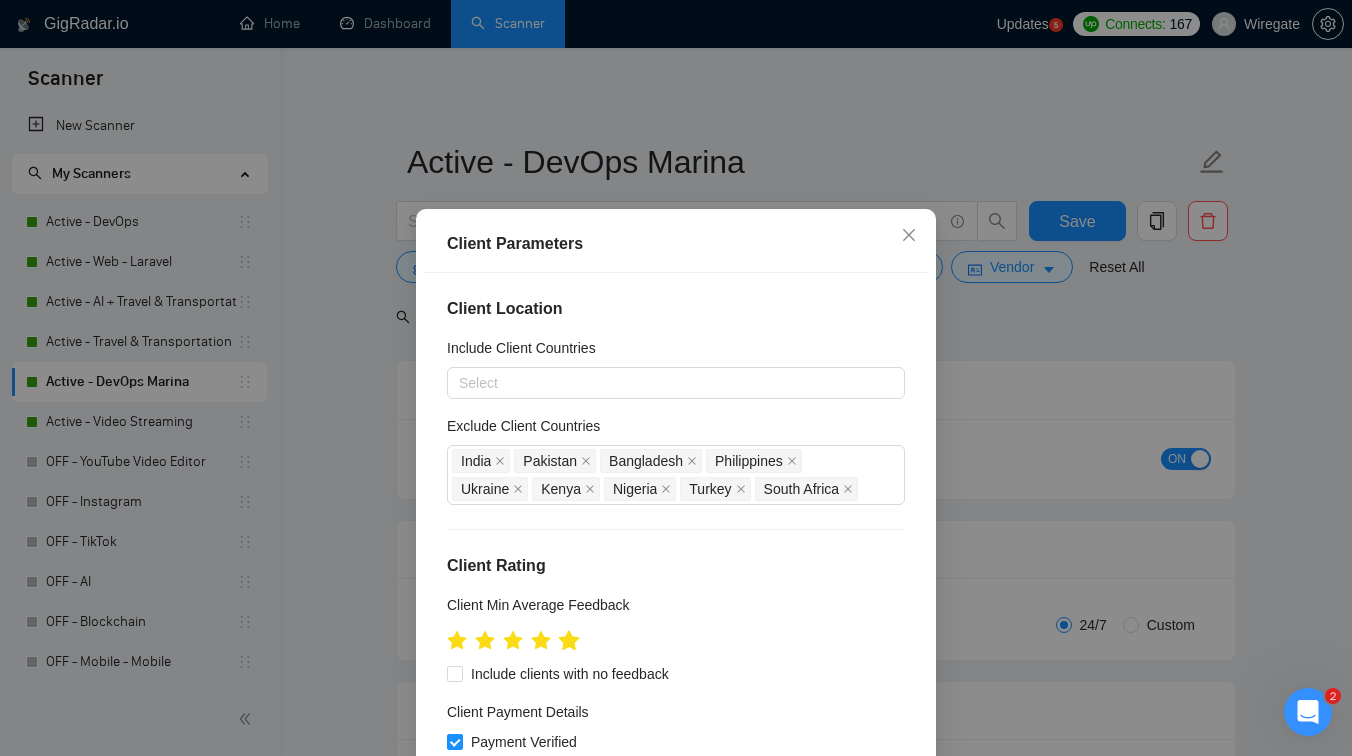 click 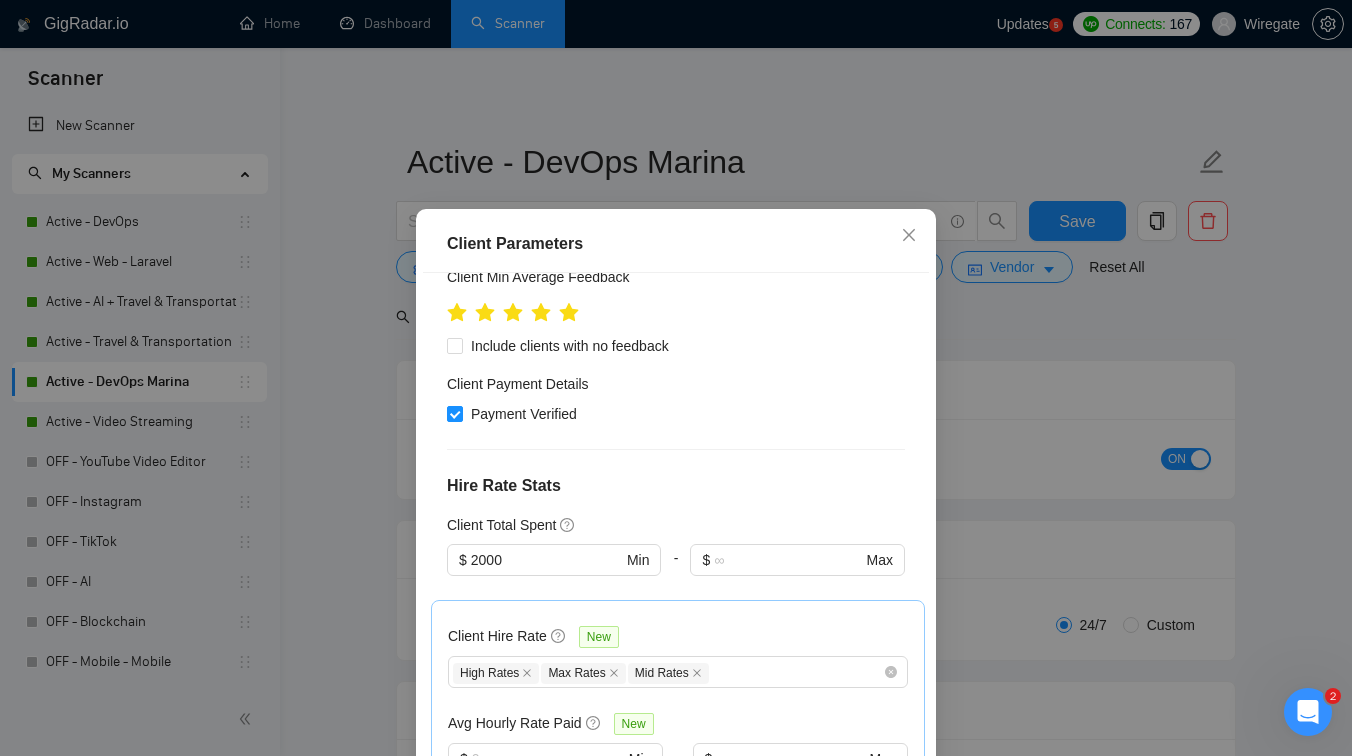 scroll, scrollTop: 530, scrollLeft: 0, axis: vertical 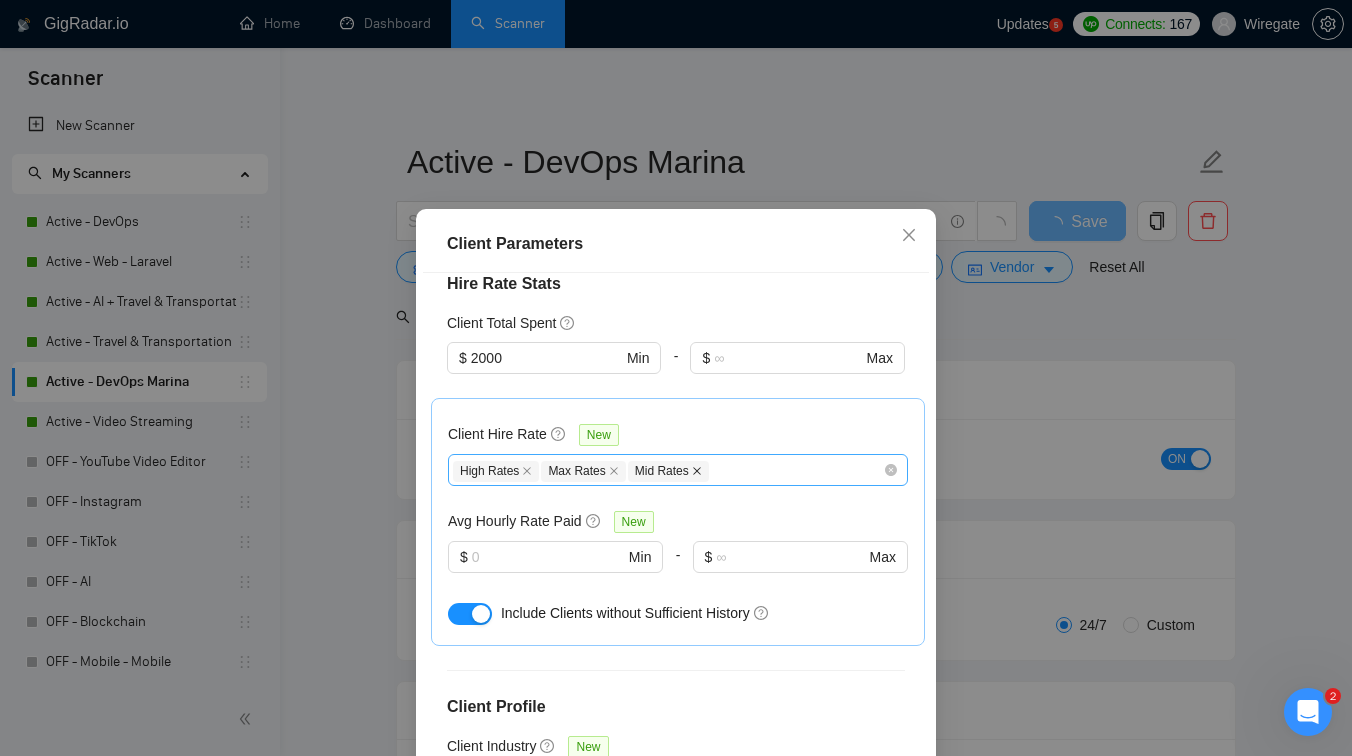 click 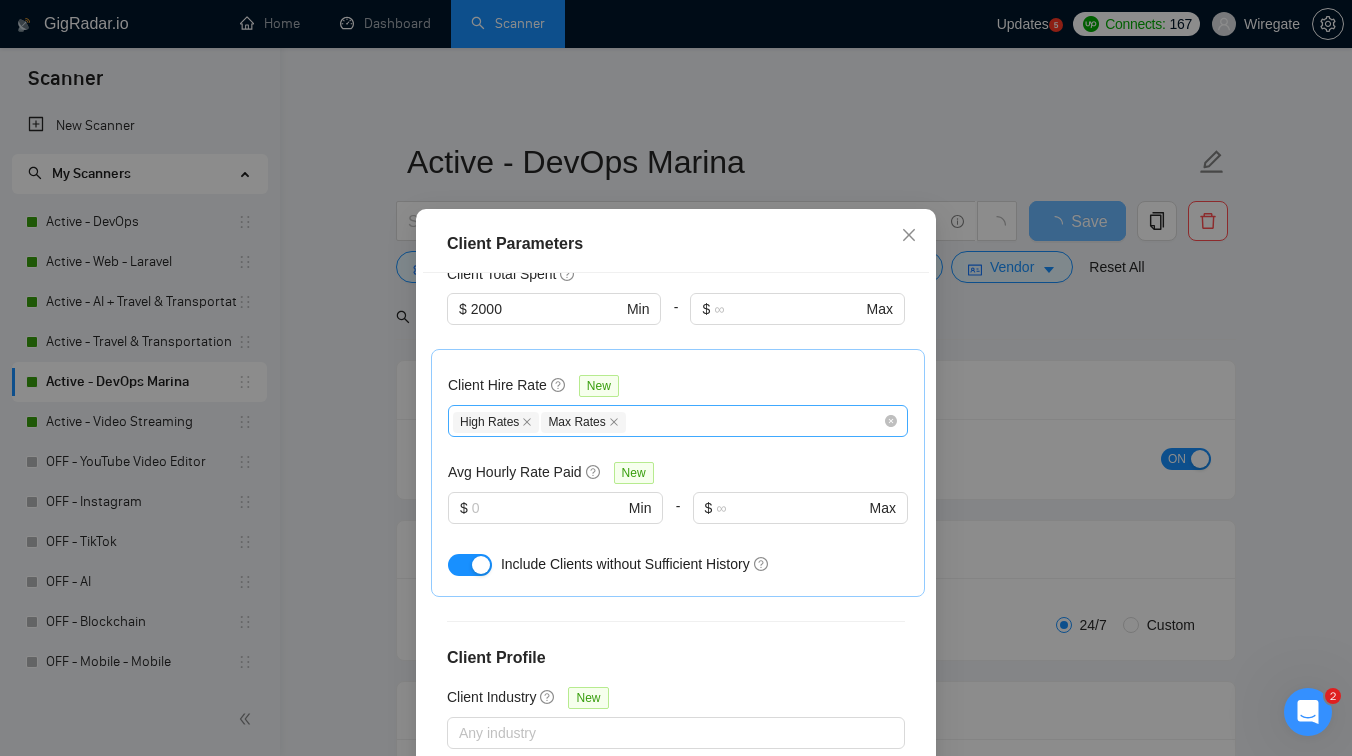 scroll, scrollTop: 764, scrollLeft: 0, axis: vertical 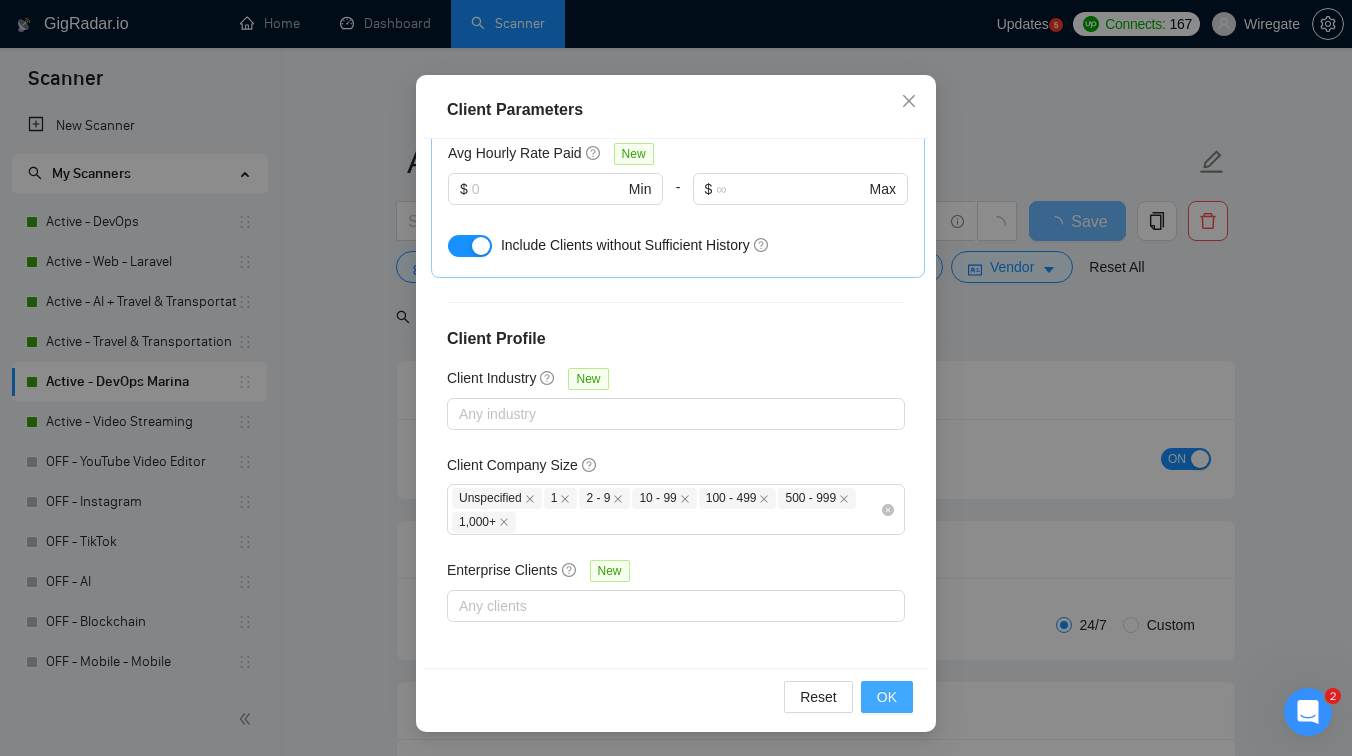 click on "OK" at bounding box center (887, 697) 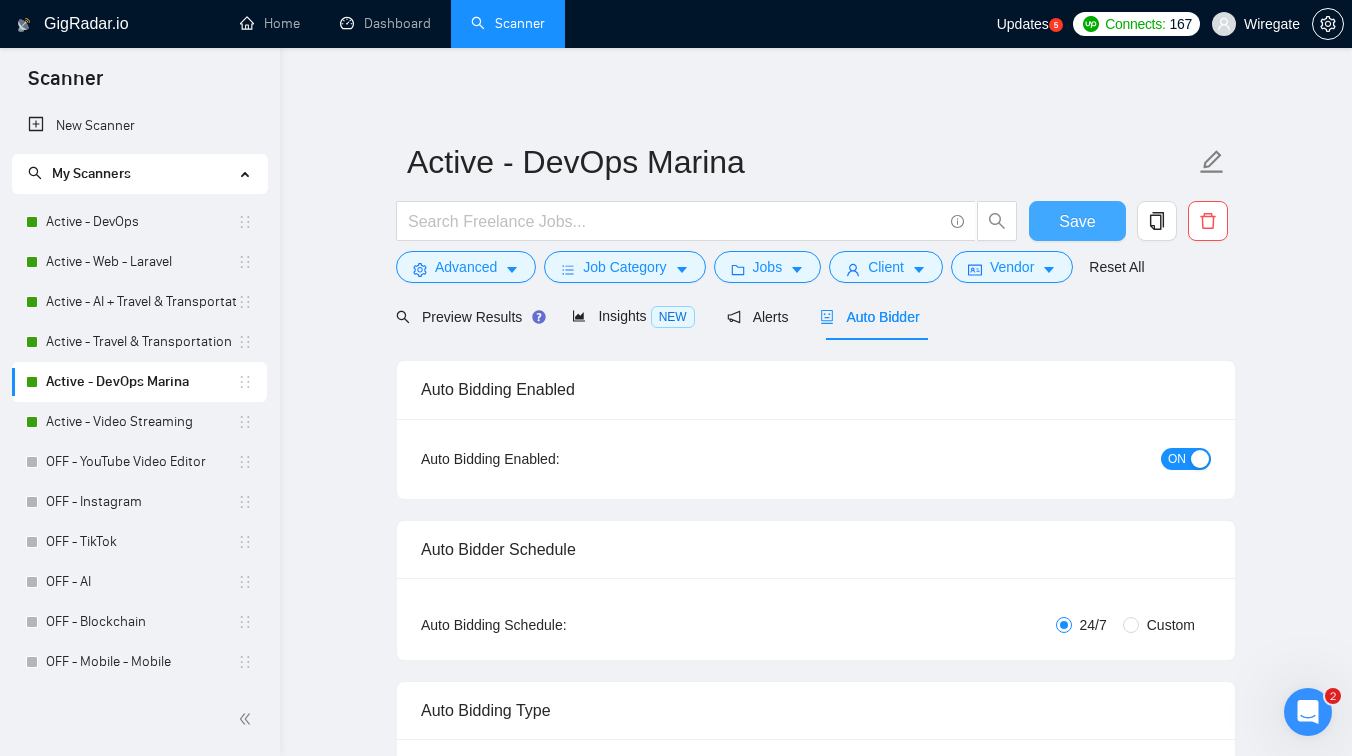 click on "Save" at bounding box center [1077, 221] 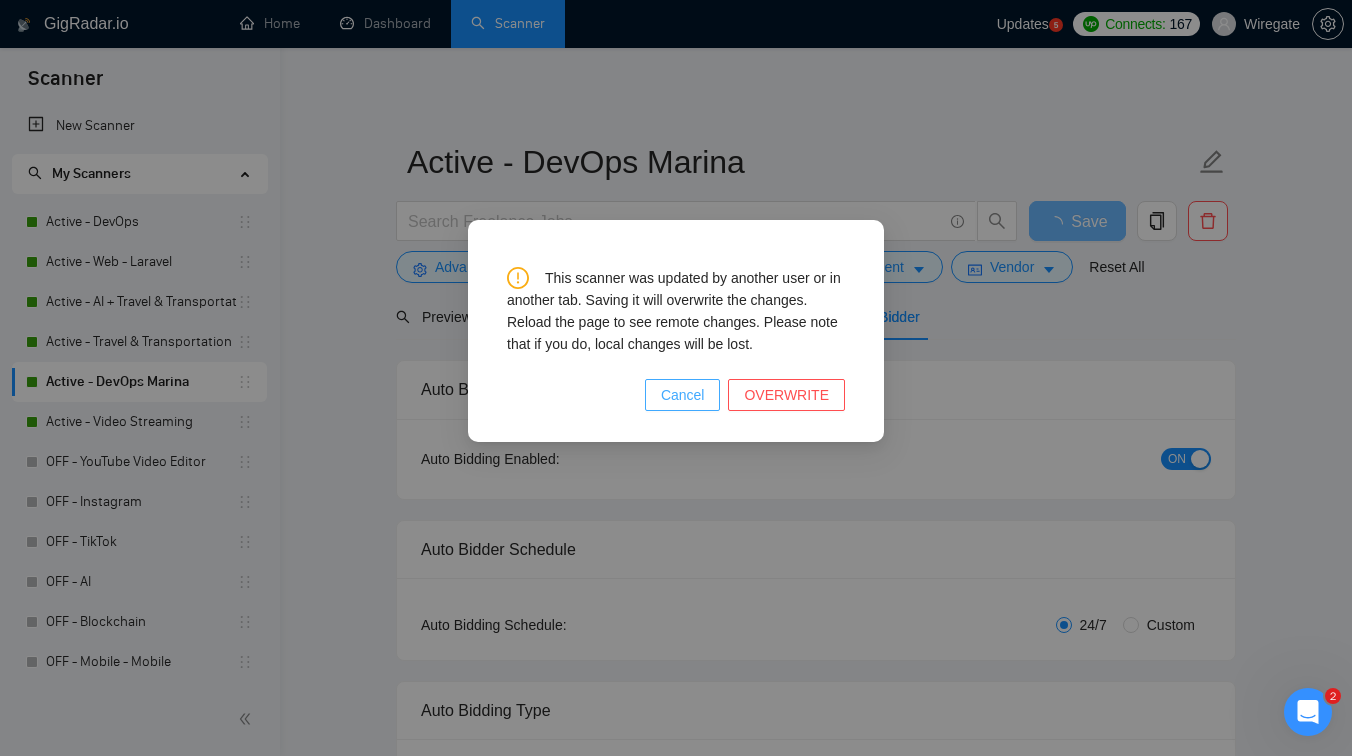 click on "Cancel" at bounding box center (683, 395) 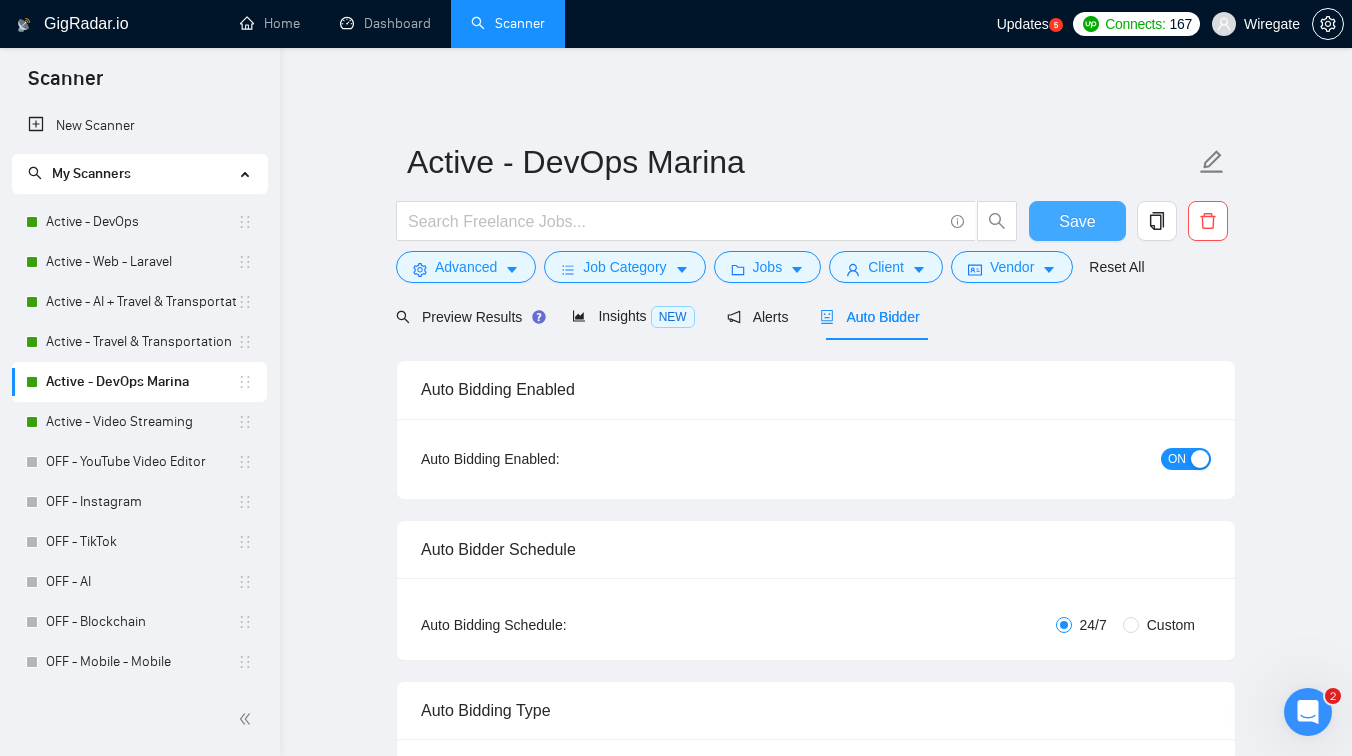 click on "Save" at bounding box center [1077, 221] 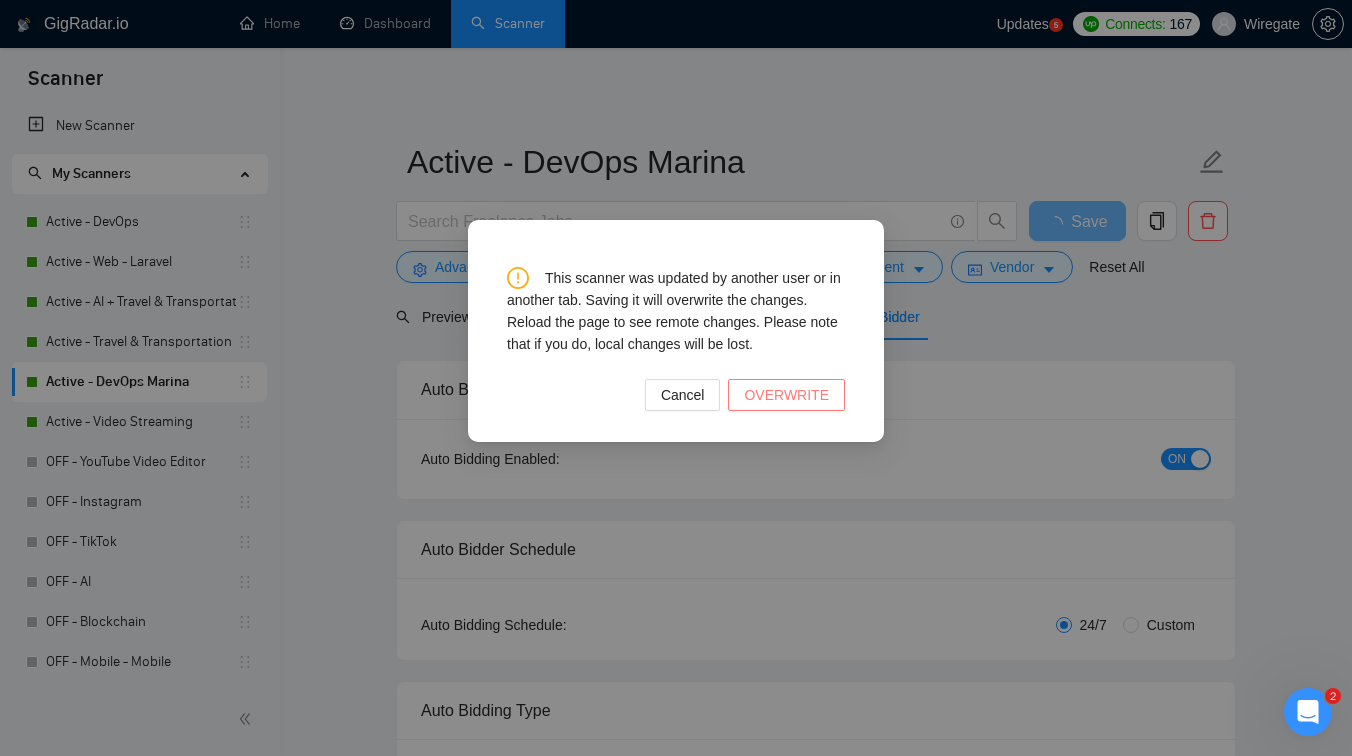 click on "OVERWRITE" at bounding box center (786, 395) 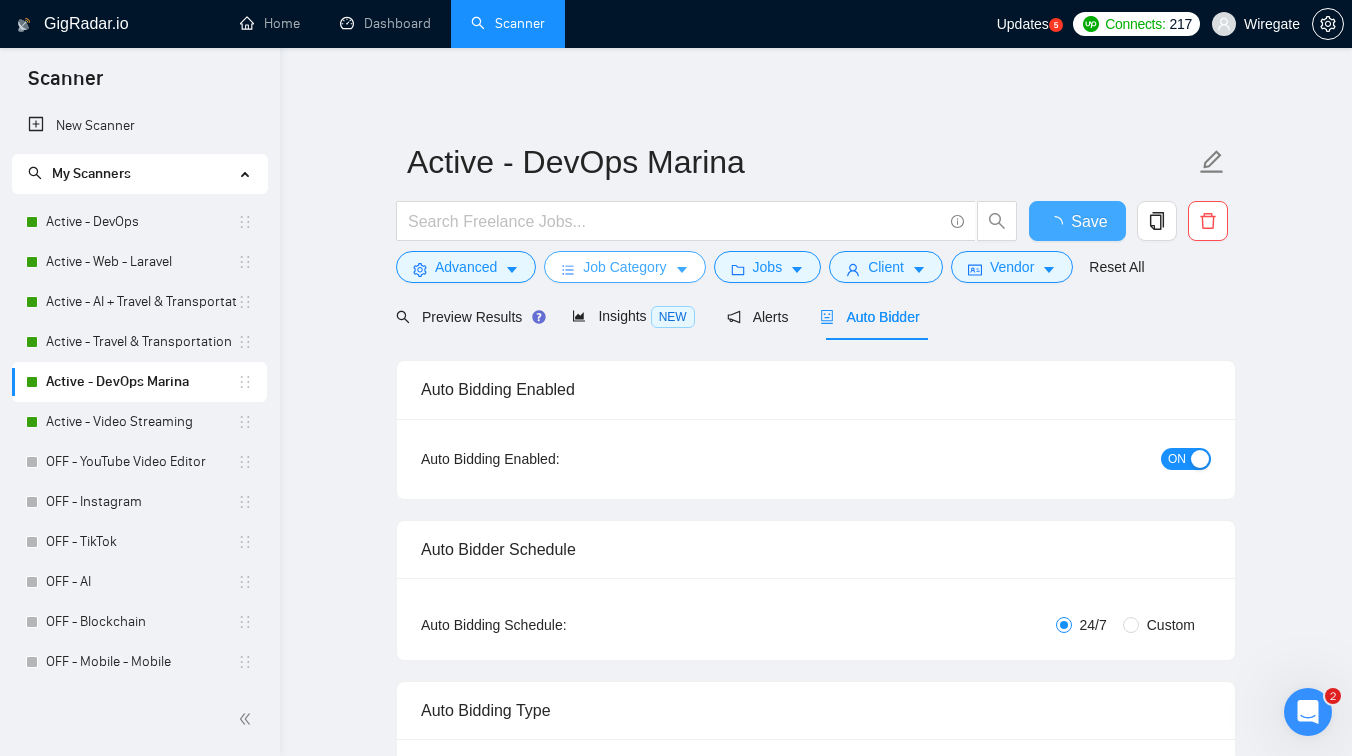type 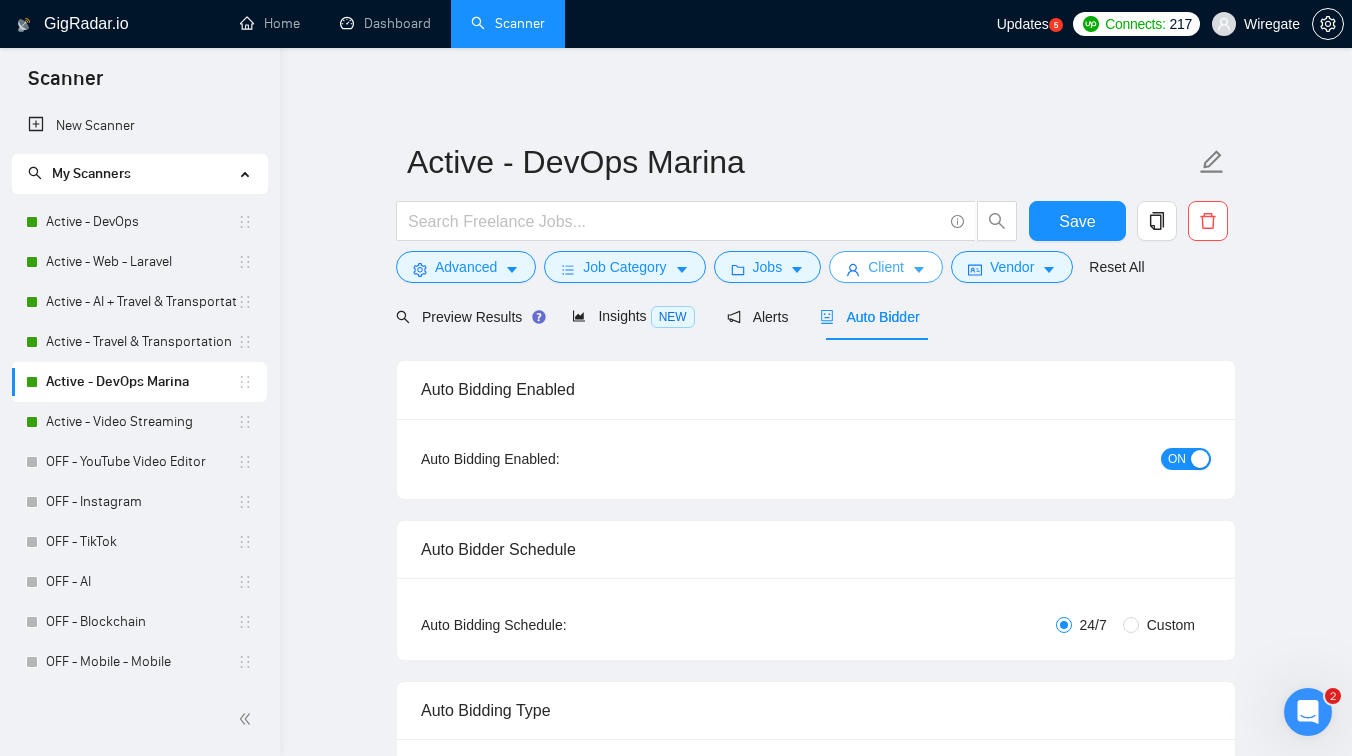click 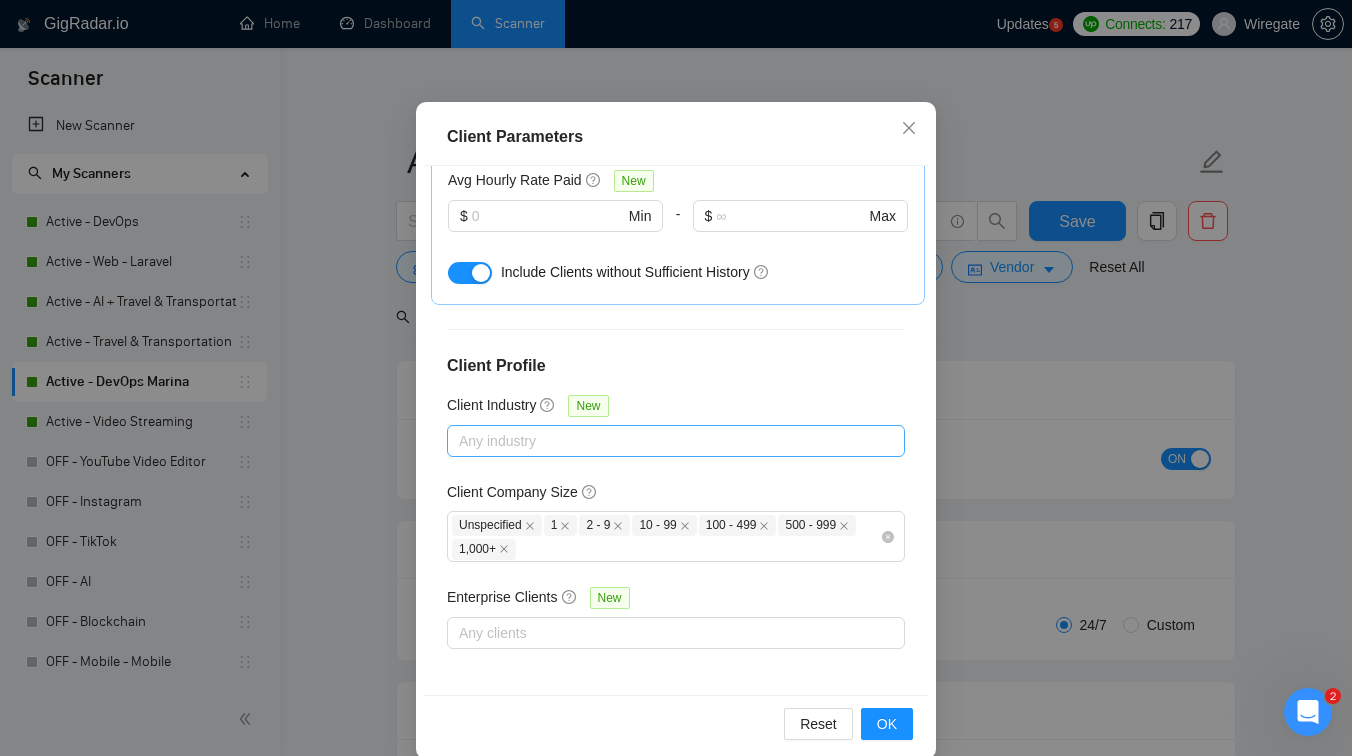 scroll, scrollTop: 0, scrollLeft: 0, axis: both 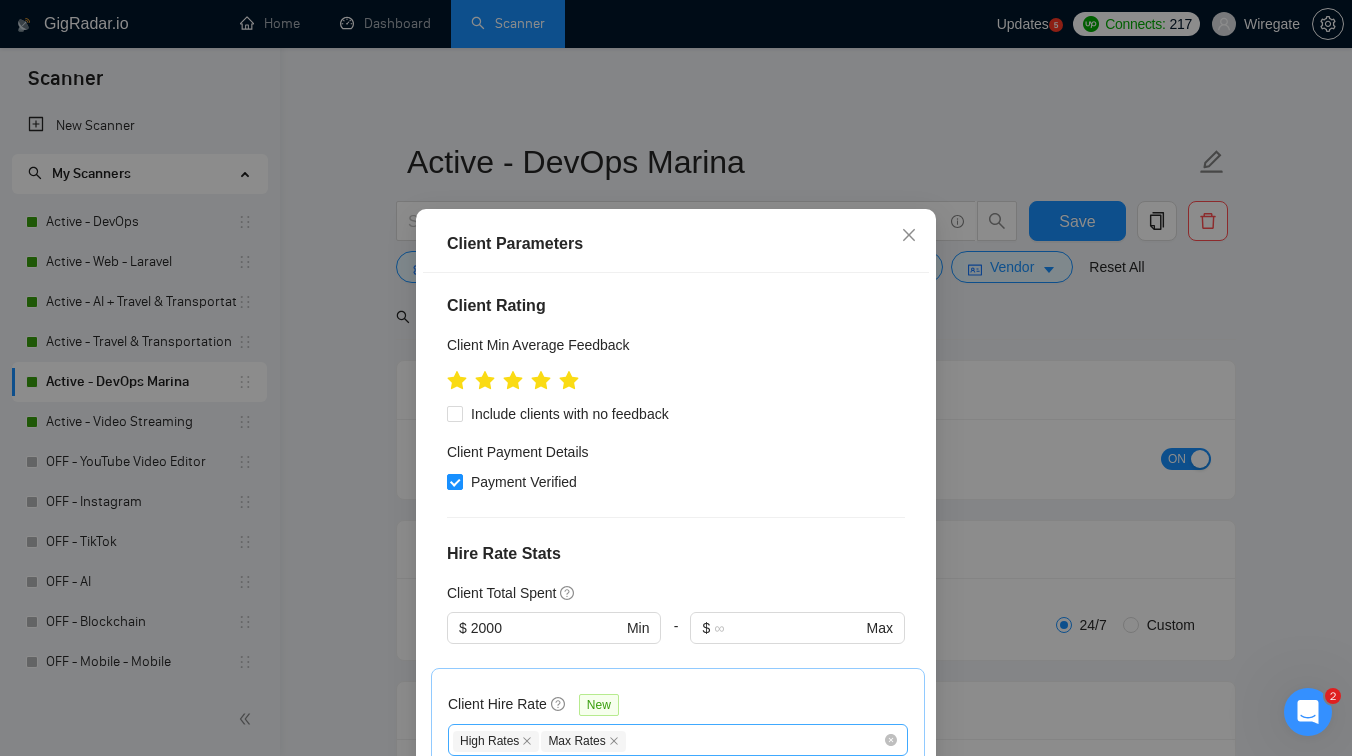click on "Client Parameters Client Location Include Client Countries   Select Exclude Client Countries India Pakistan Bangladesh Philippines Ukraine Kenya Nigeria Turkey South Africa   Client Rating Client Min Average Feedback Include clients with no feedback Client Payment Details Payment Verified Hire Rate Stats   Client Total Spent $ [NUMBER] Min - $ [NUMBER] Max Client Hire Rate New High Rates Max Rates     Avg Hourly Rate Paid New $ [NUMBER] Min - $ [NUMBER] Max Include Clients without Sufficient History Client Profile Client Industry New   Any industry Client Company Size Unspecified 1 2 - 9 10 - 99 100 - 499 500 - 999 1,000+   Enterprise Clients New   Any clients Reset OK" at bounding box center (676, 378) 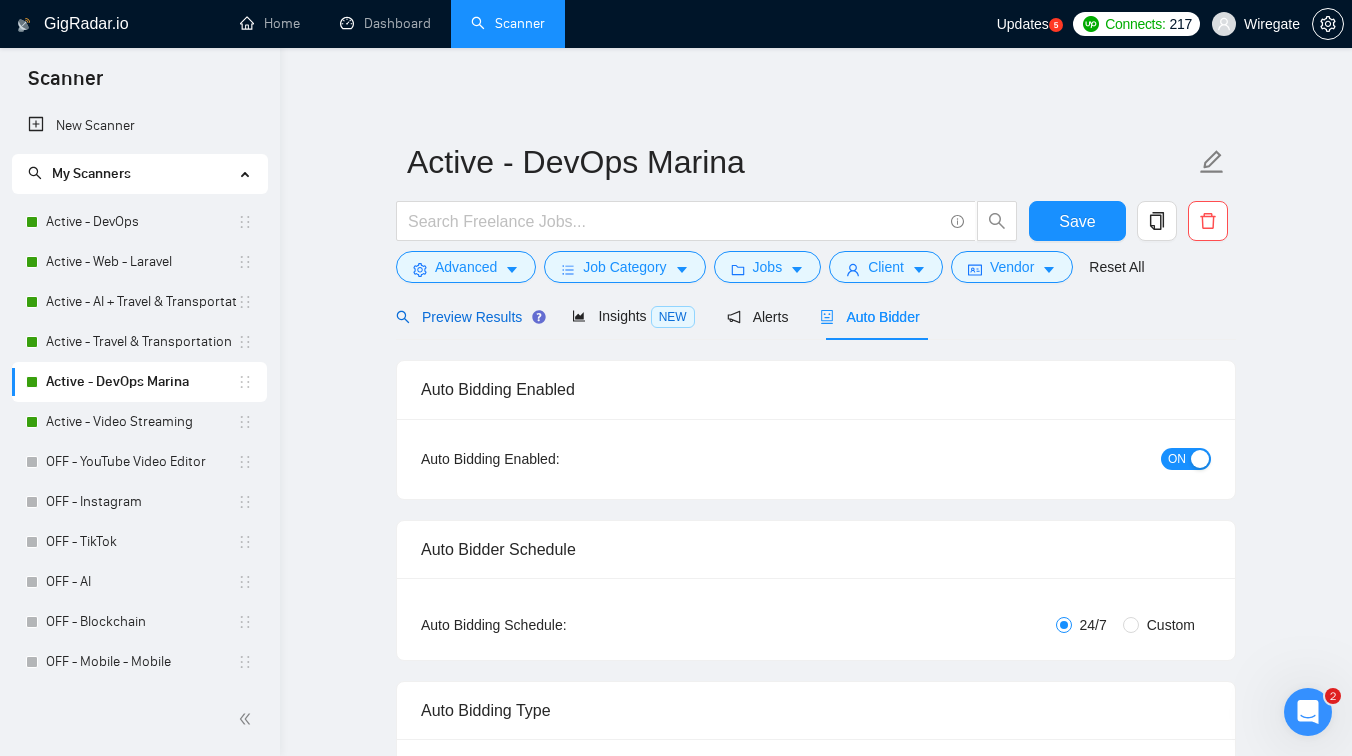 click on "Preview Results" at bounding box center (468, 317) 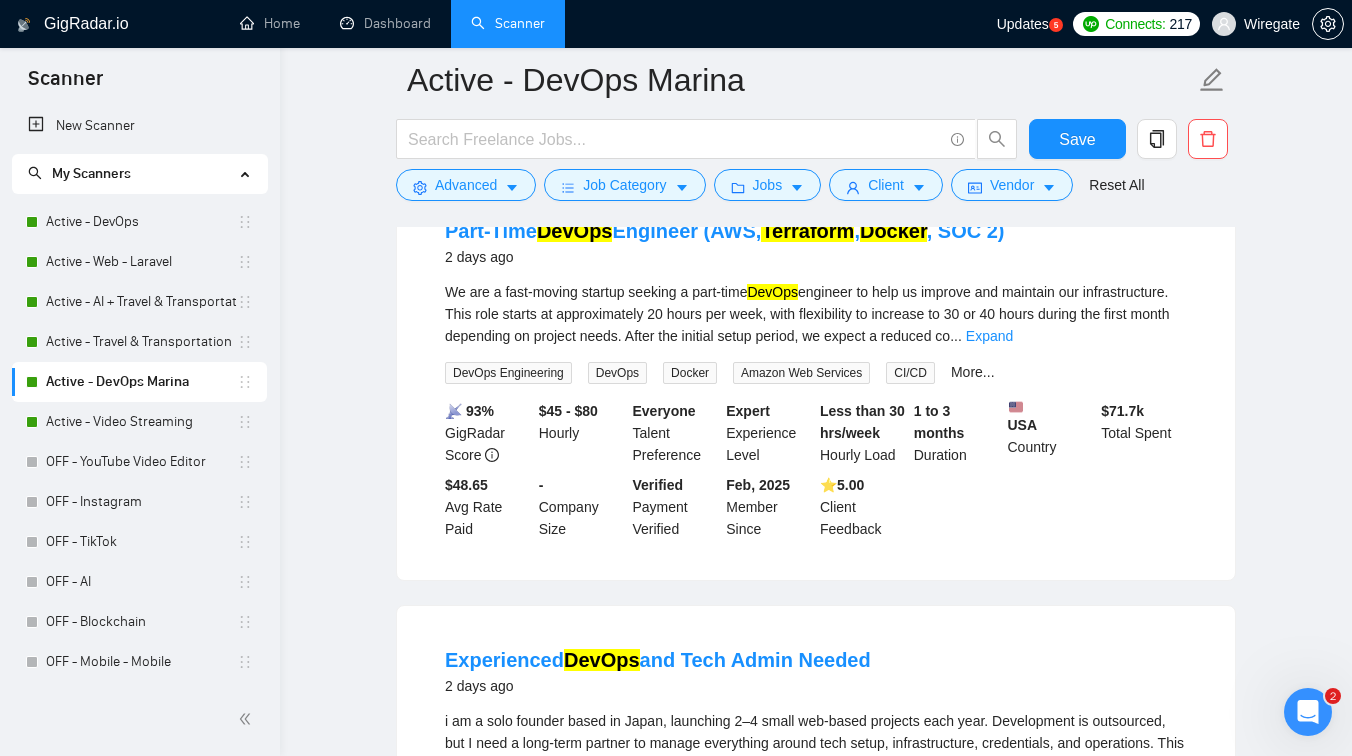 scroll, scrollTop: 0, scrollLeft: 0, axis: both 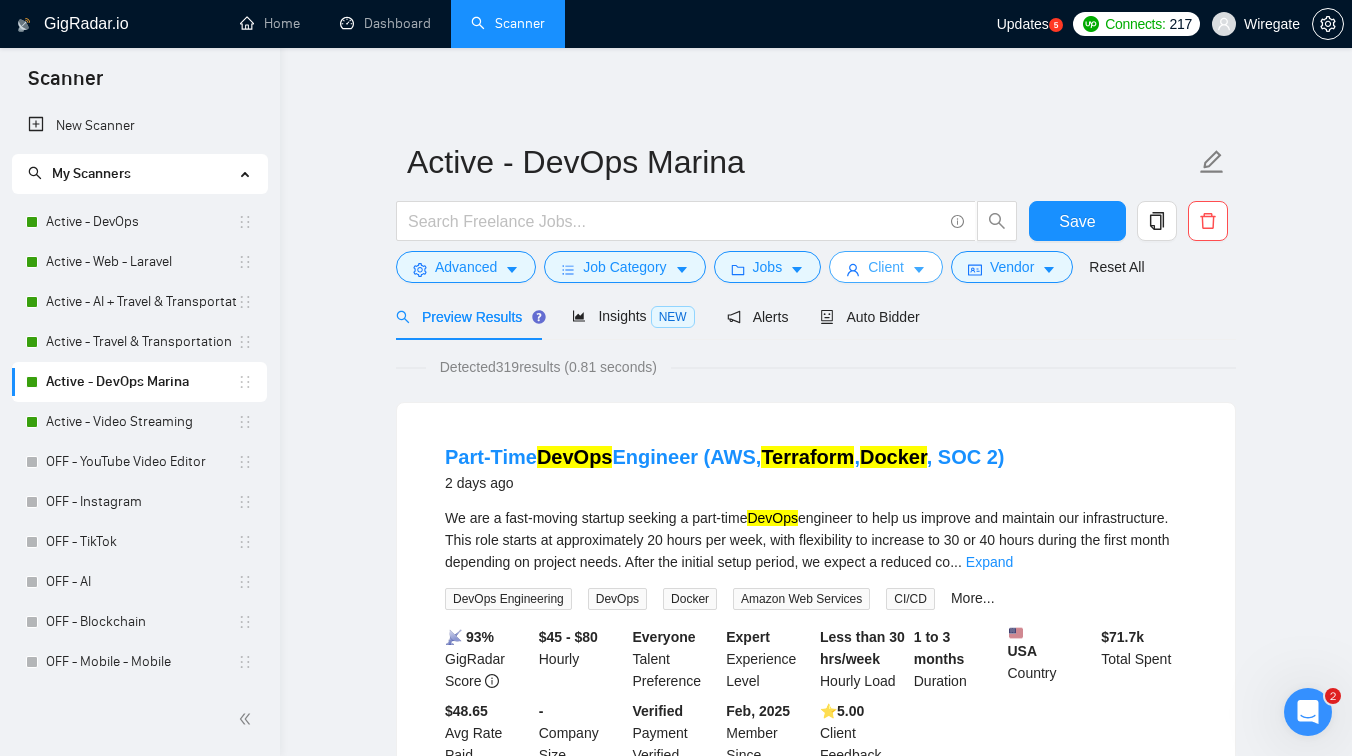 click on "Client" at bounding box center (886, 267) 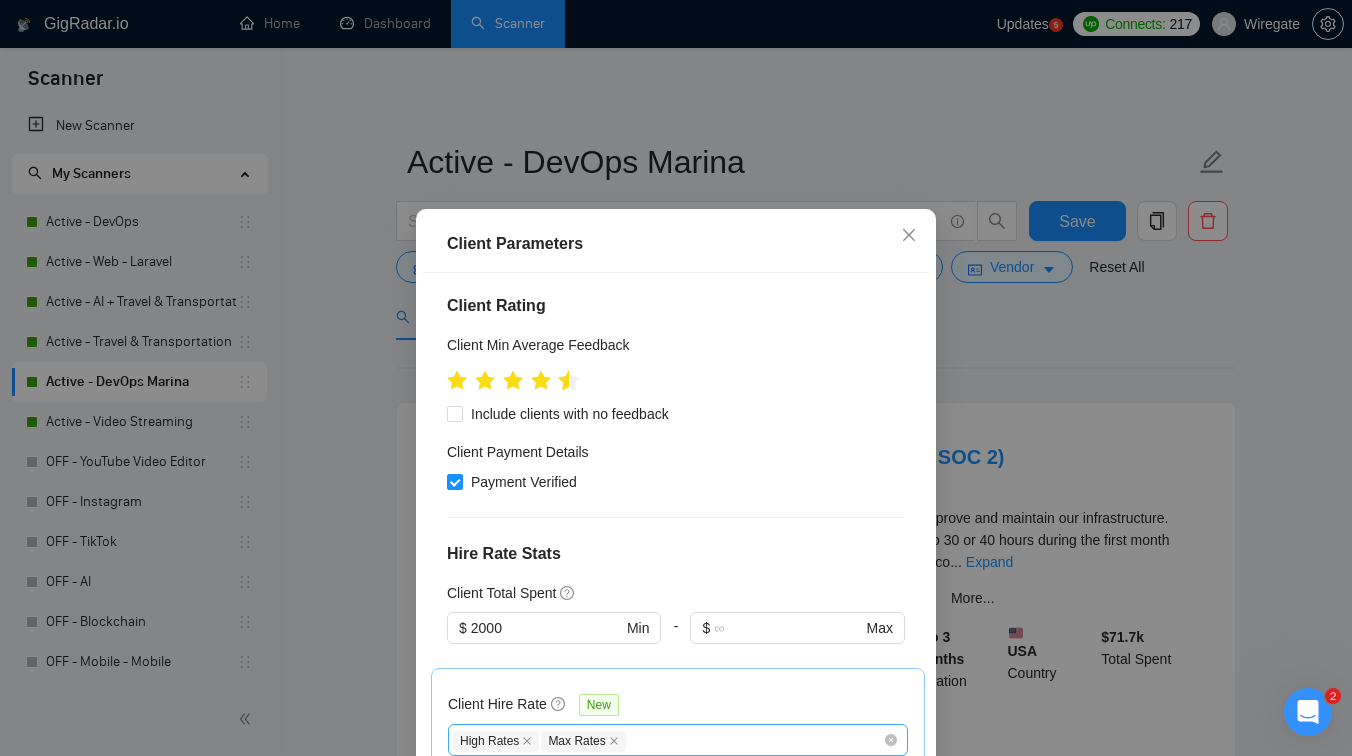 click 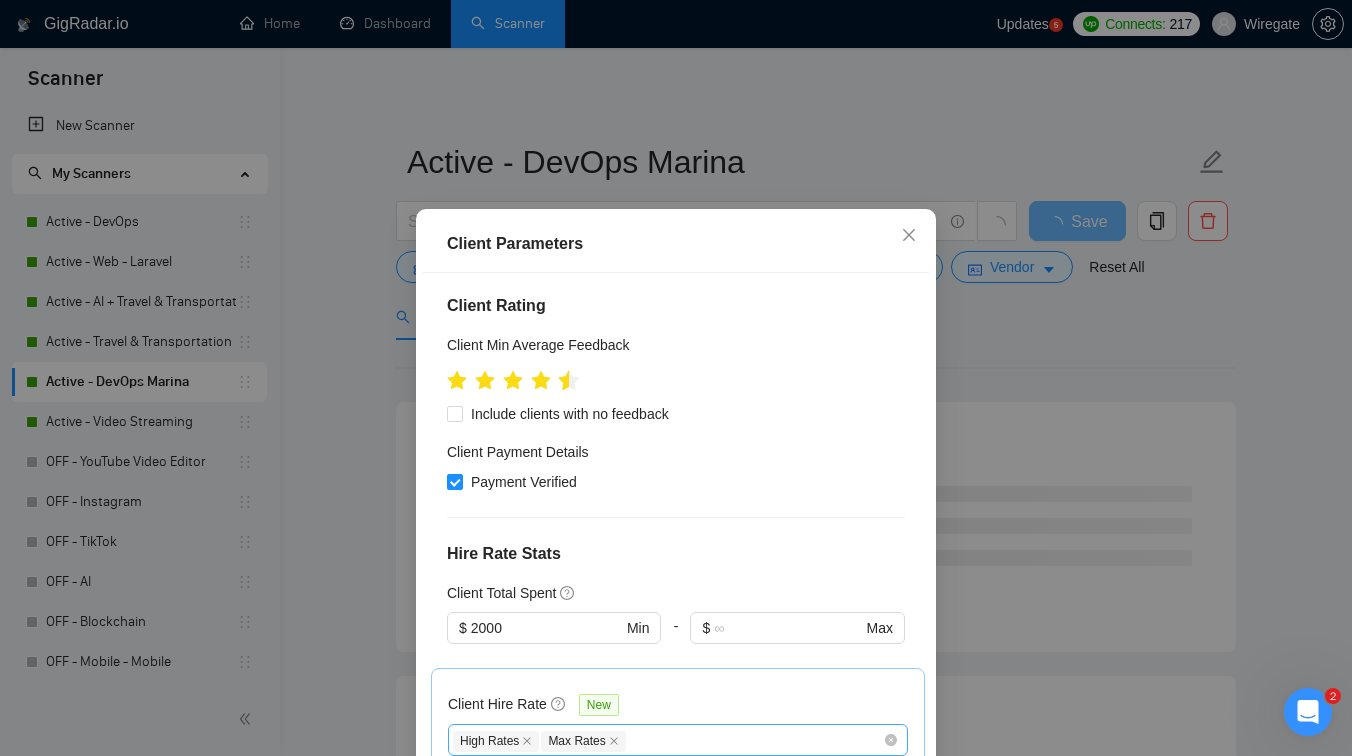 click 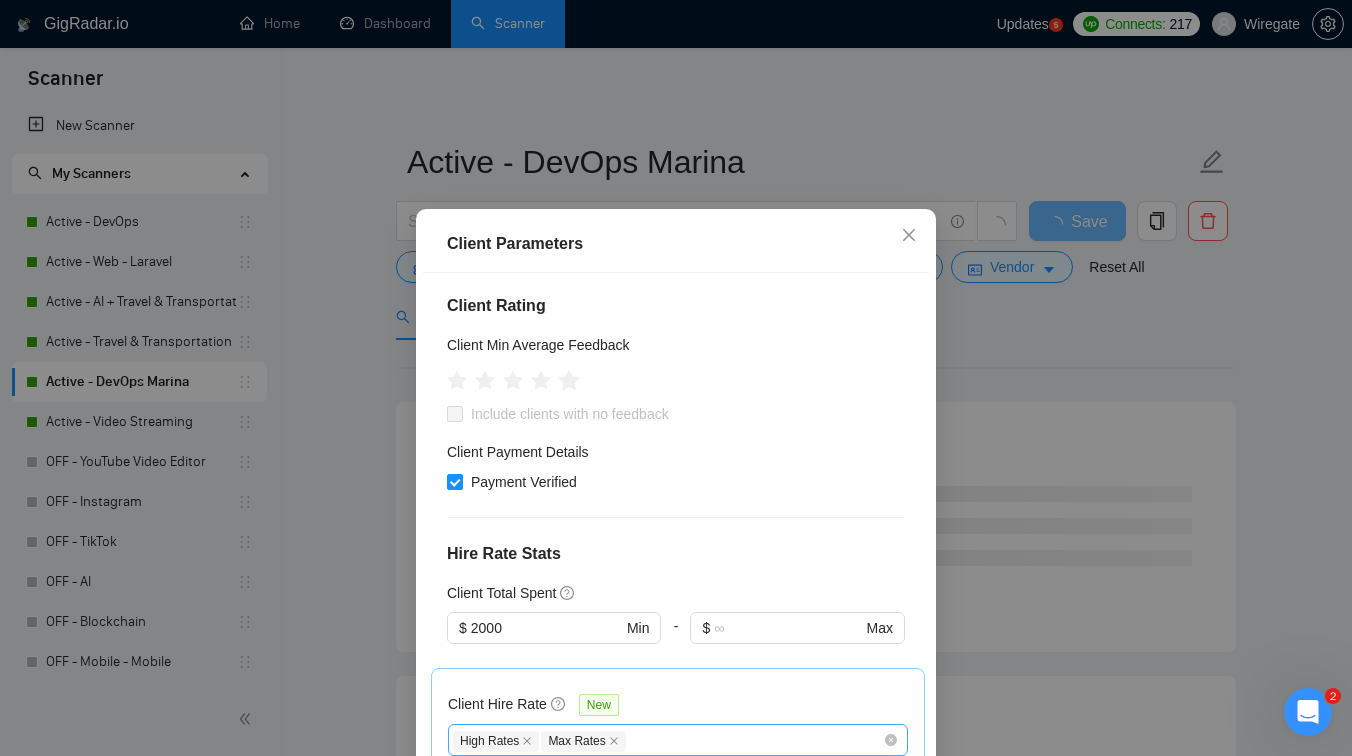 click 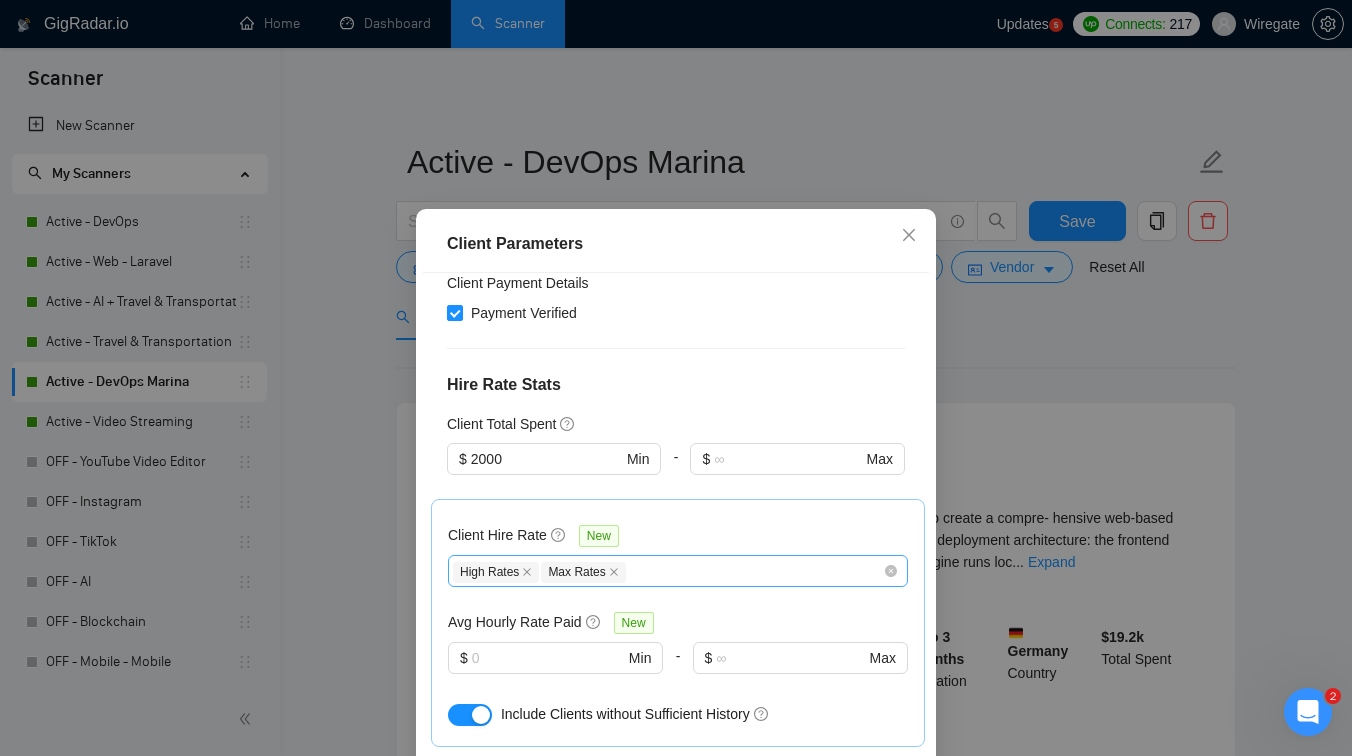 scroll, scrollTop: 764, scrollLeft: 0, axis: vertical 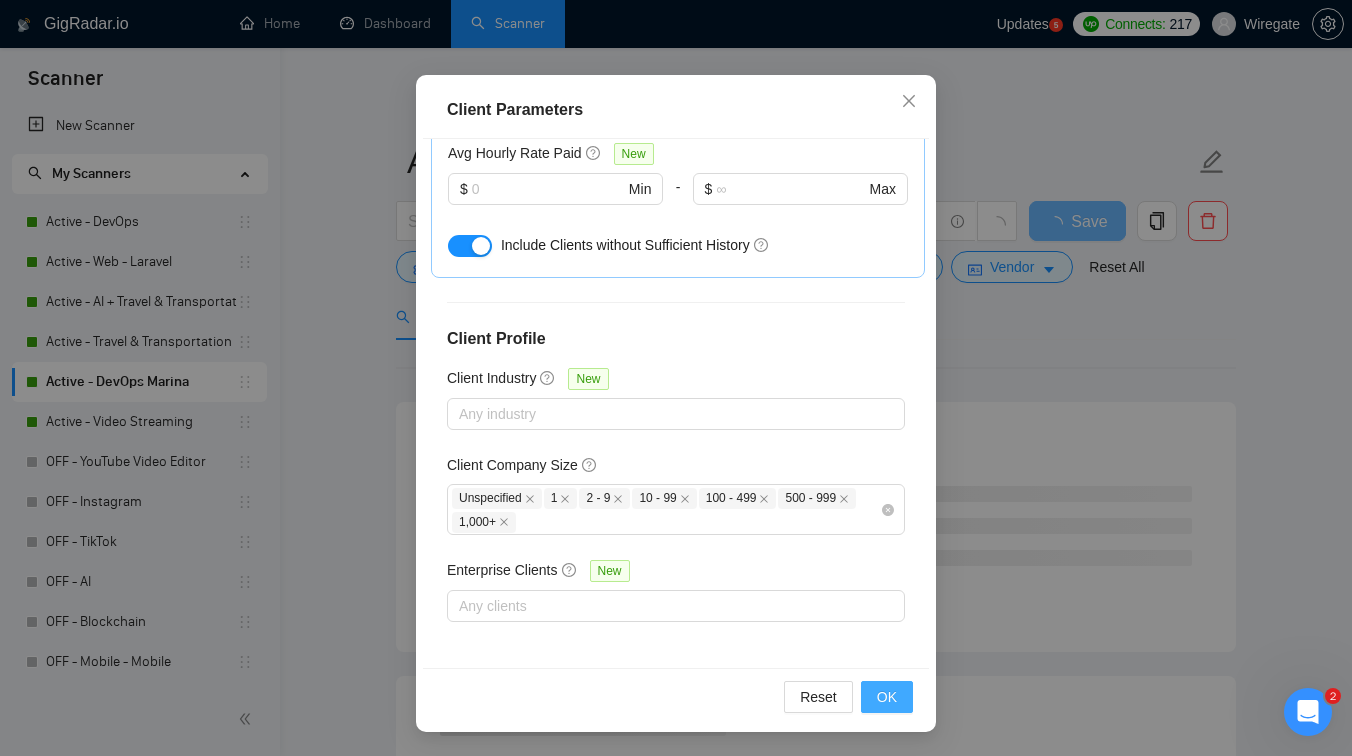 click on "OK" at bounding box center (887, 697) 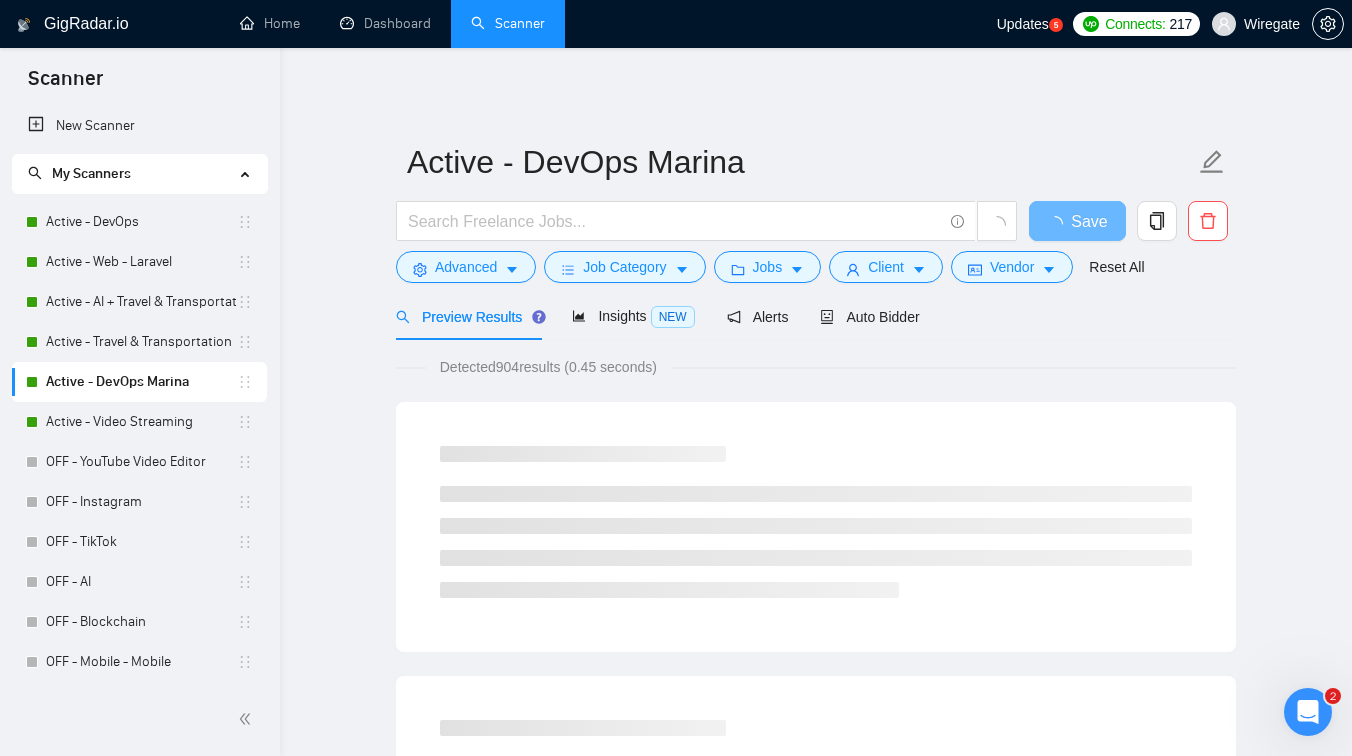 scroll, scrollTop: 45, scrollLeft: 0, axis: vertical 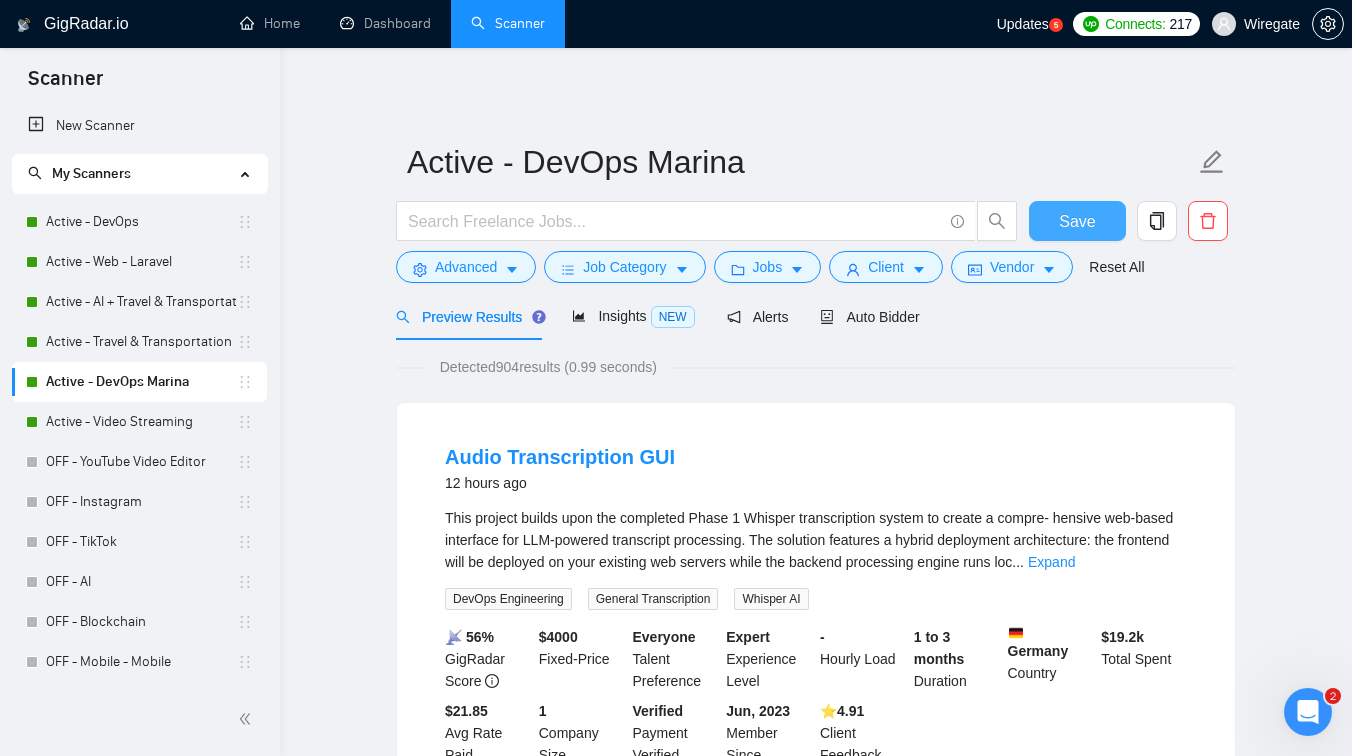 click on "Save" at bounding box center [1077, 221] 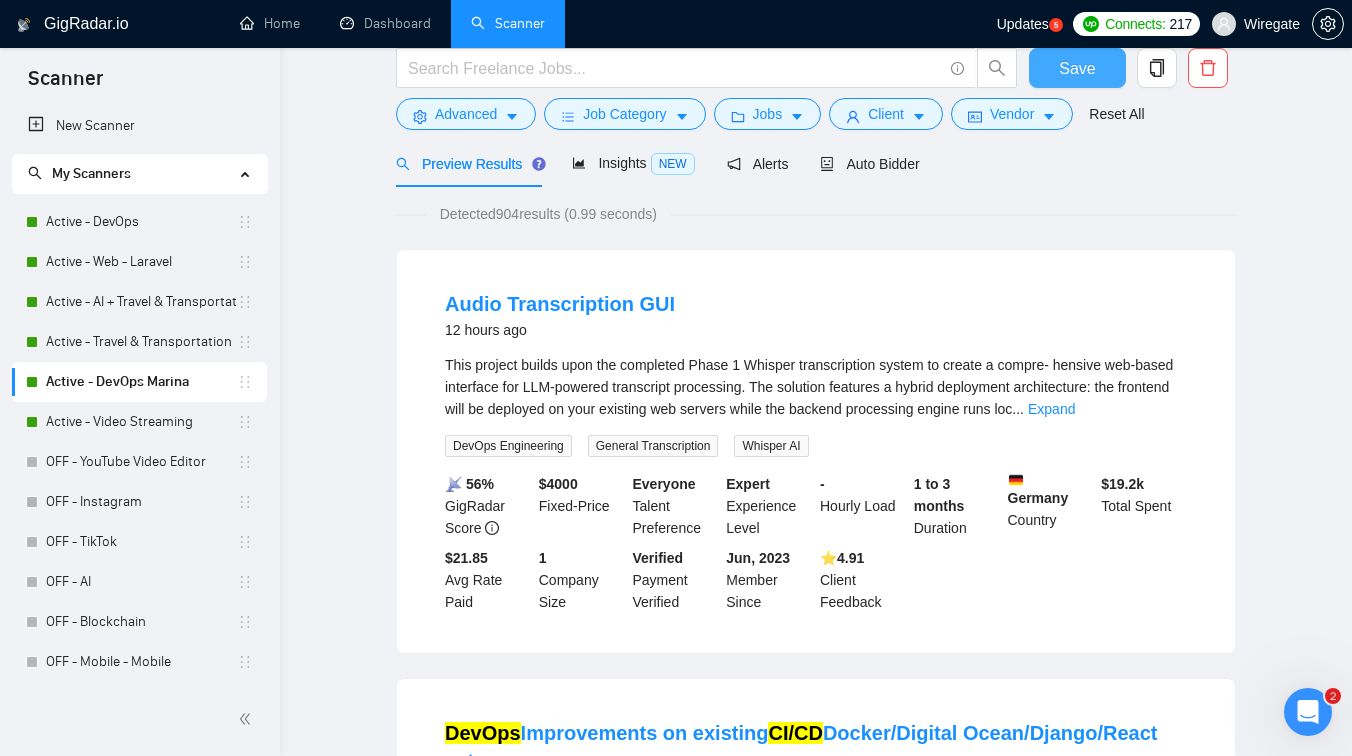 scroll, scrollTop: 0, scrollLeft: 0, axis: both 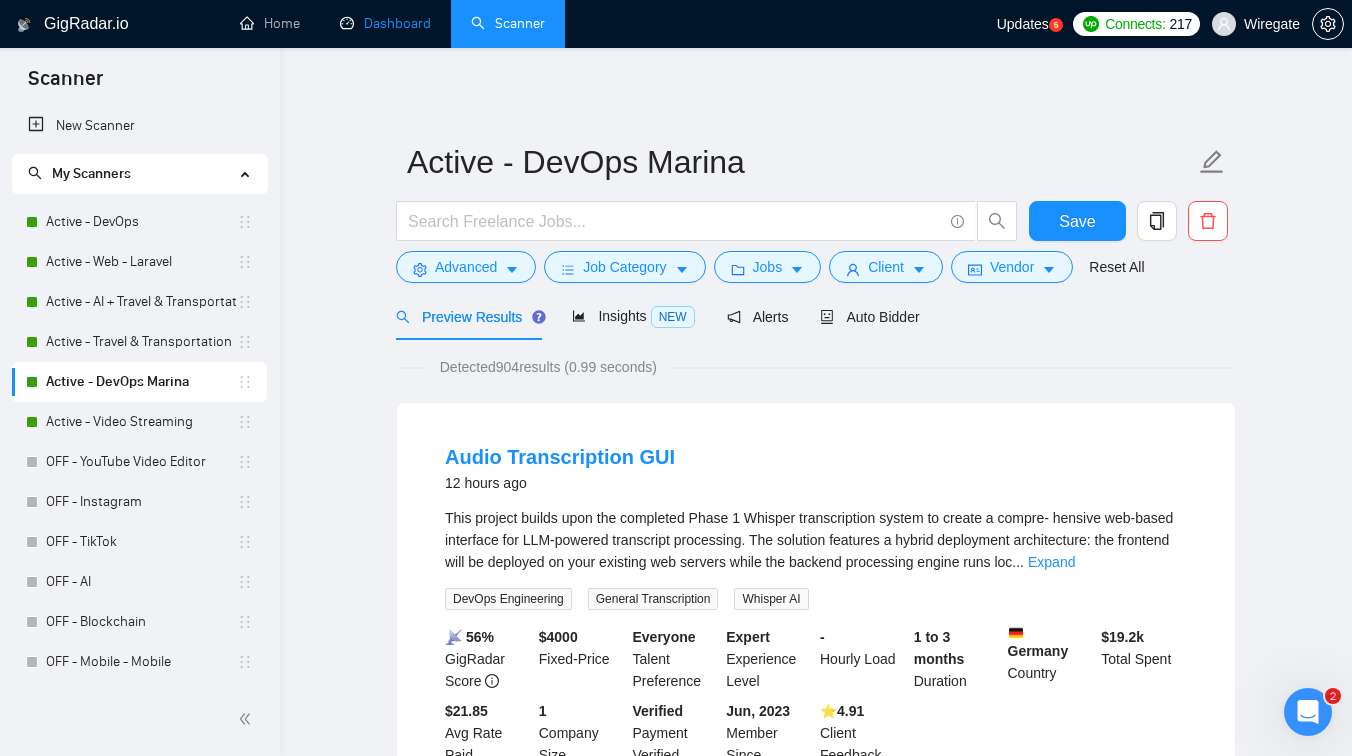 click on "Dashboard" at bounding box center [385, 23] 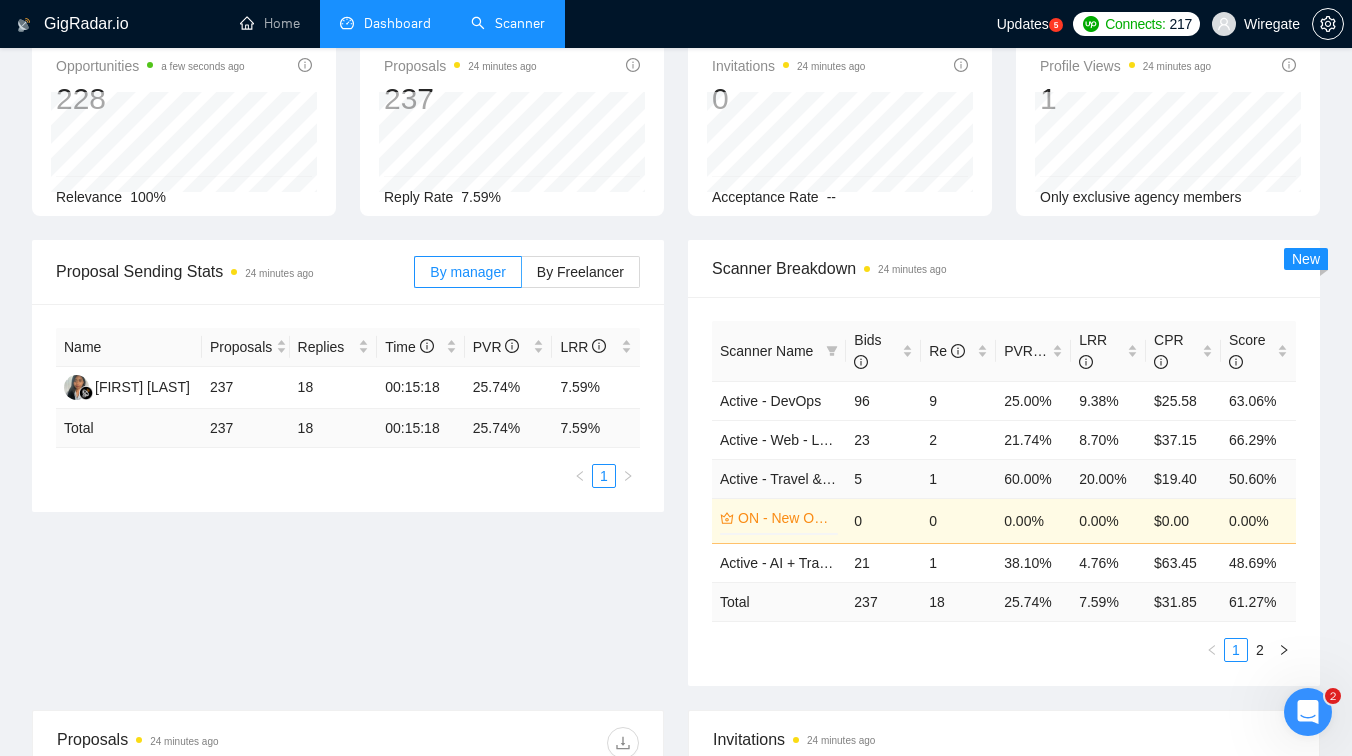 scroll, scrollTop: 0, scrollLeft: 0, axis: both 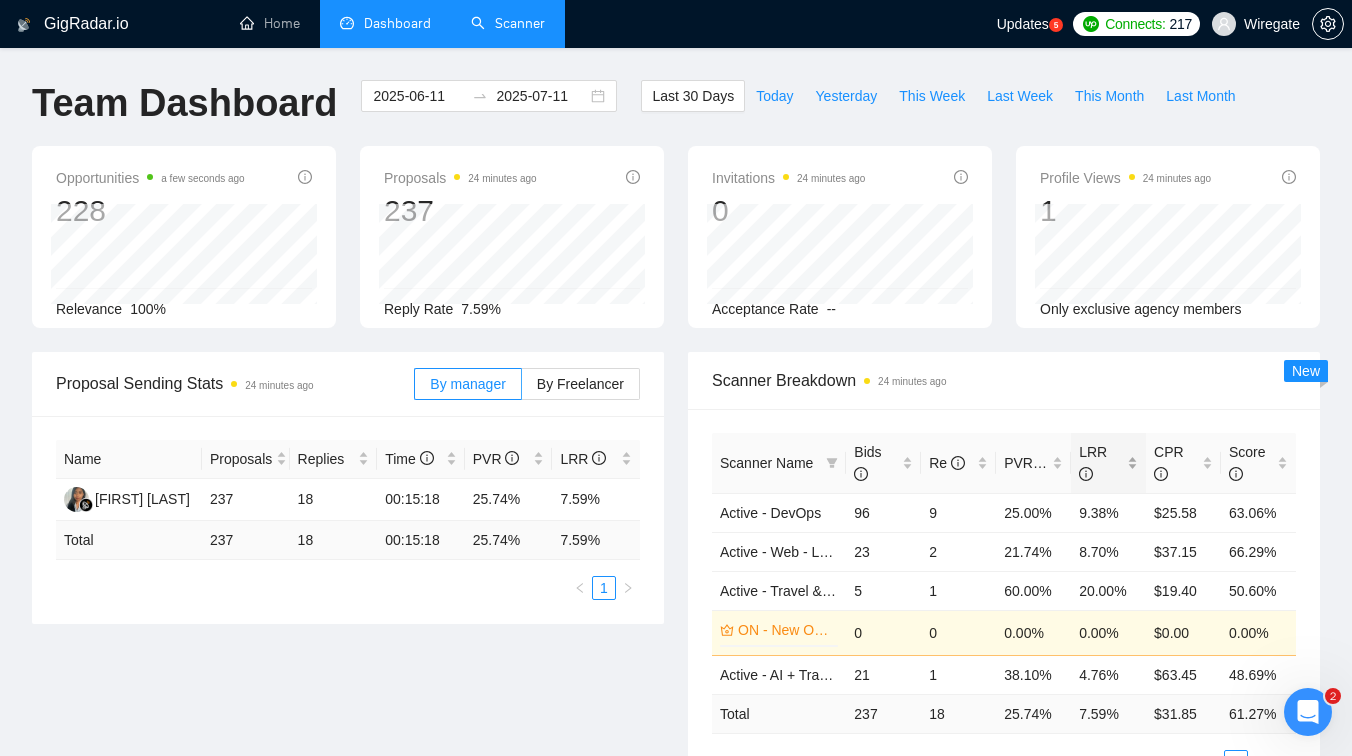 click on "LRR" at bounding box center [1108, 463] 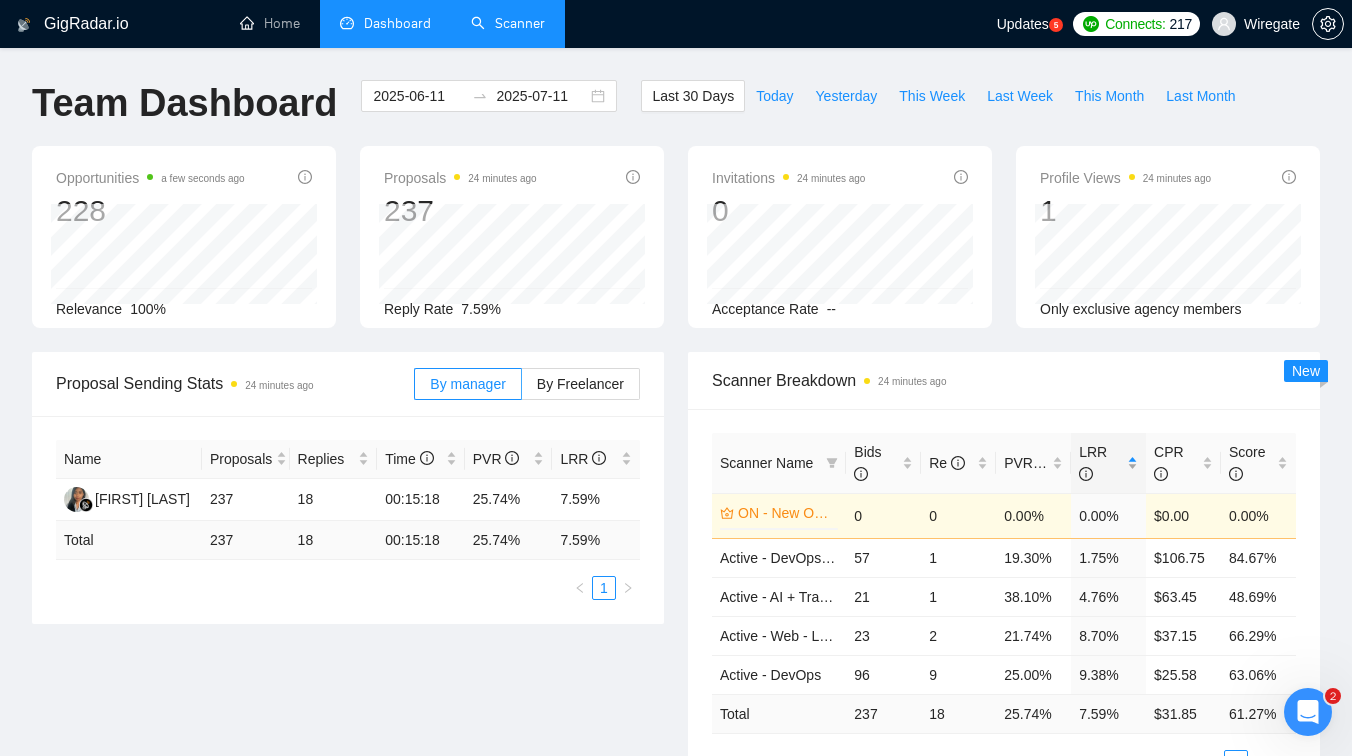 click on "LRR" at bounding box center (1108, 463) 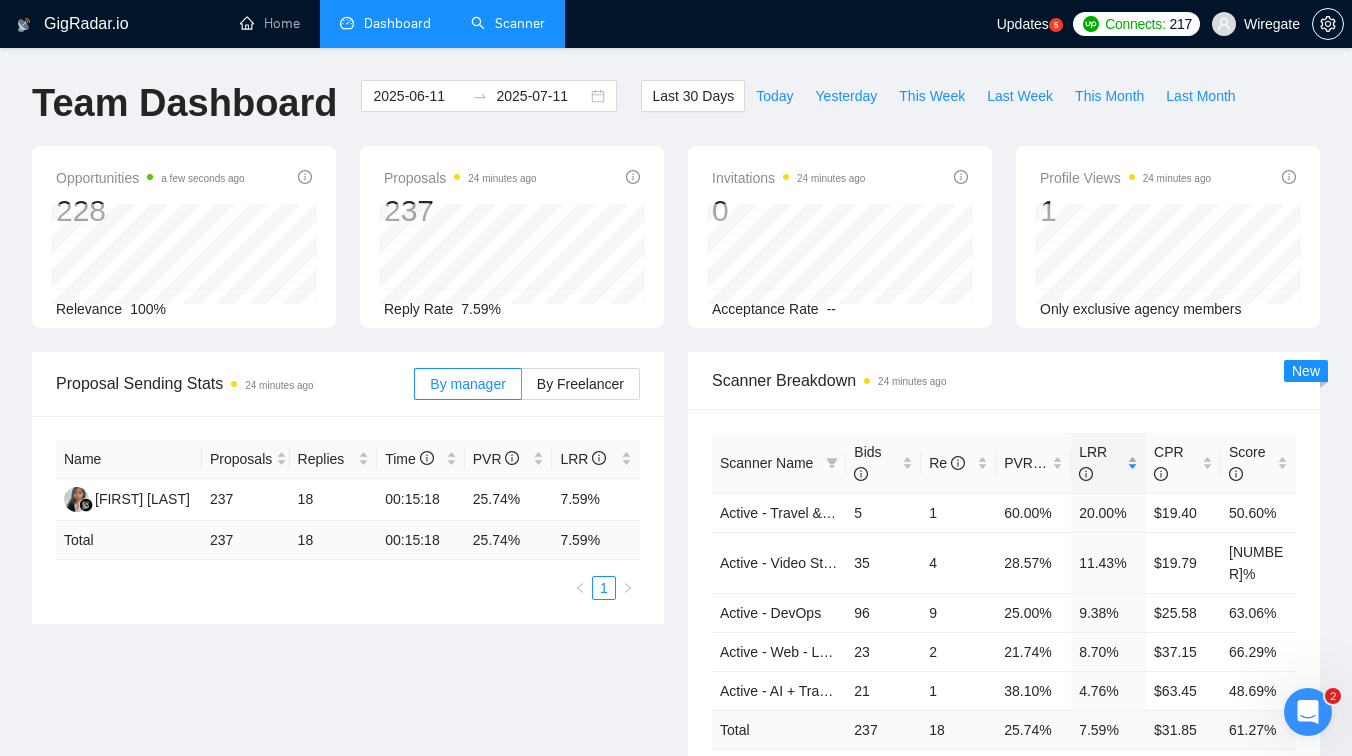 click on "LRR" at bounding box center (1108, 463) 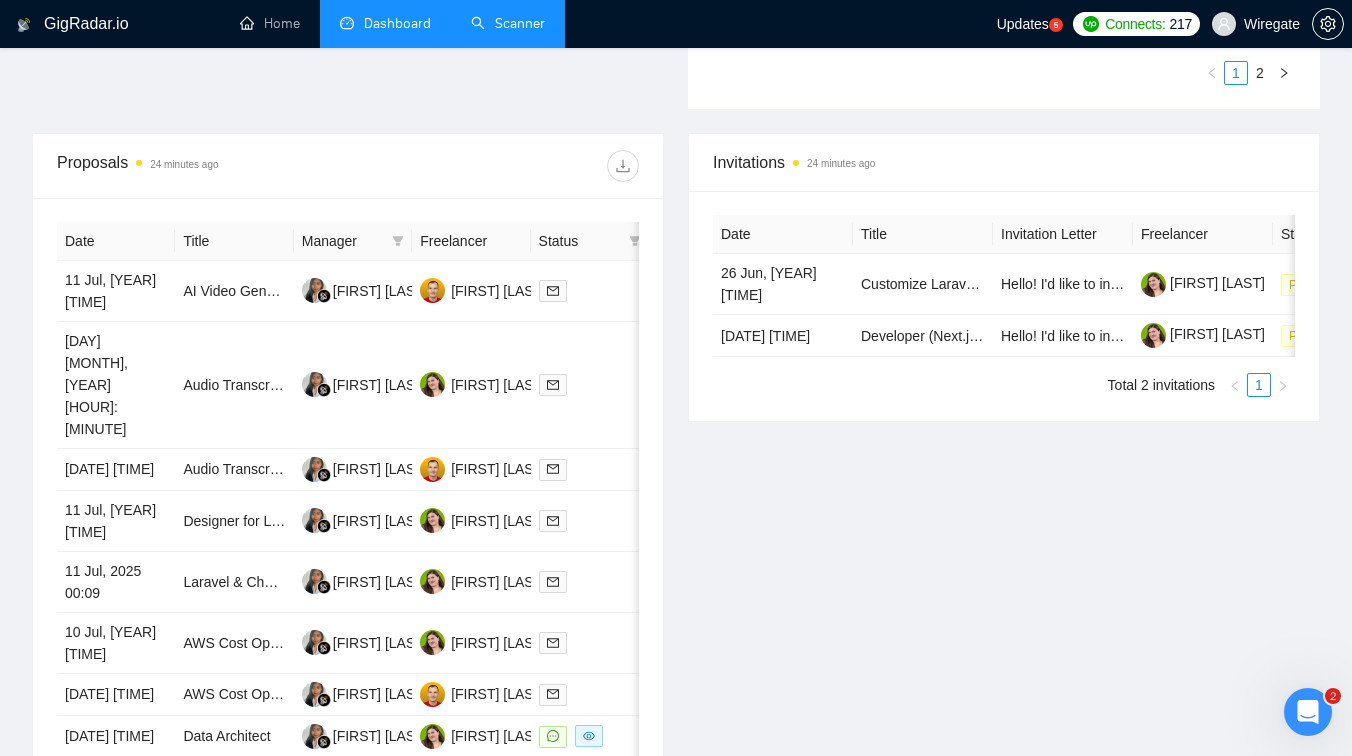 scroll, scrollTop: 637, scrollLeft: 0, axis: vertical 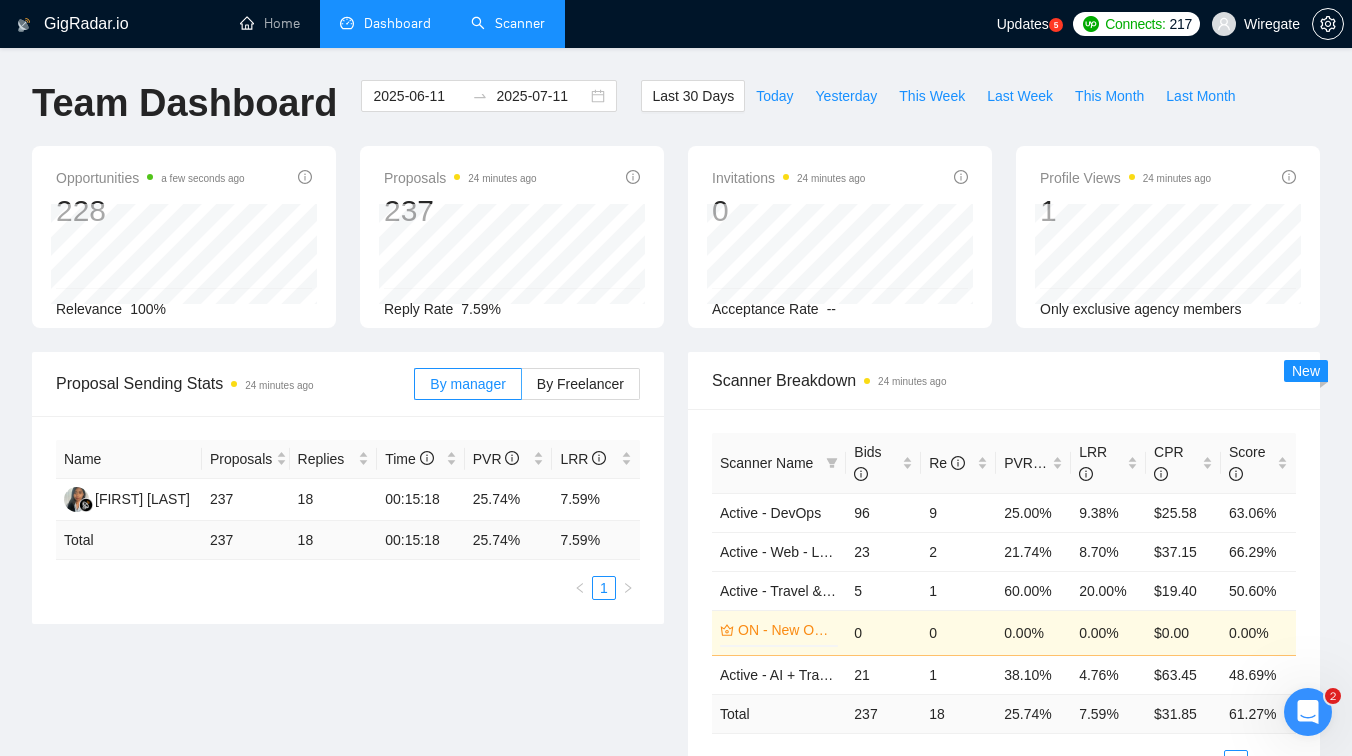 click 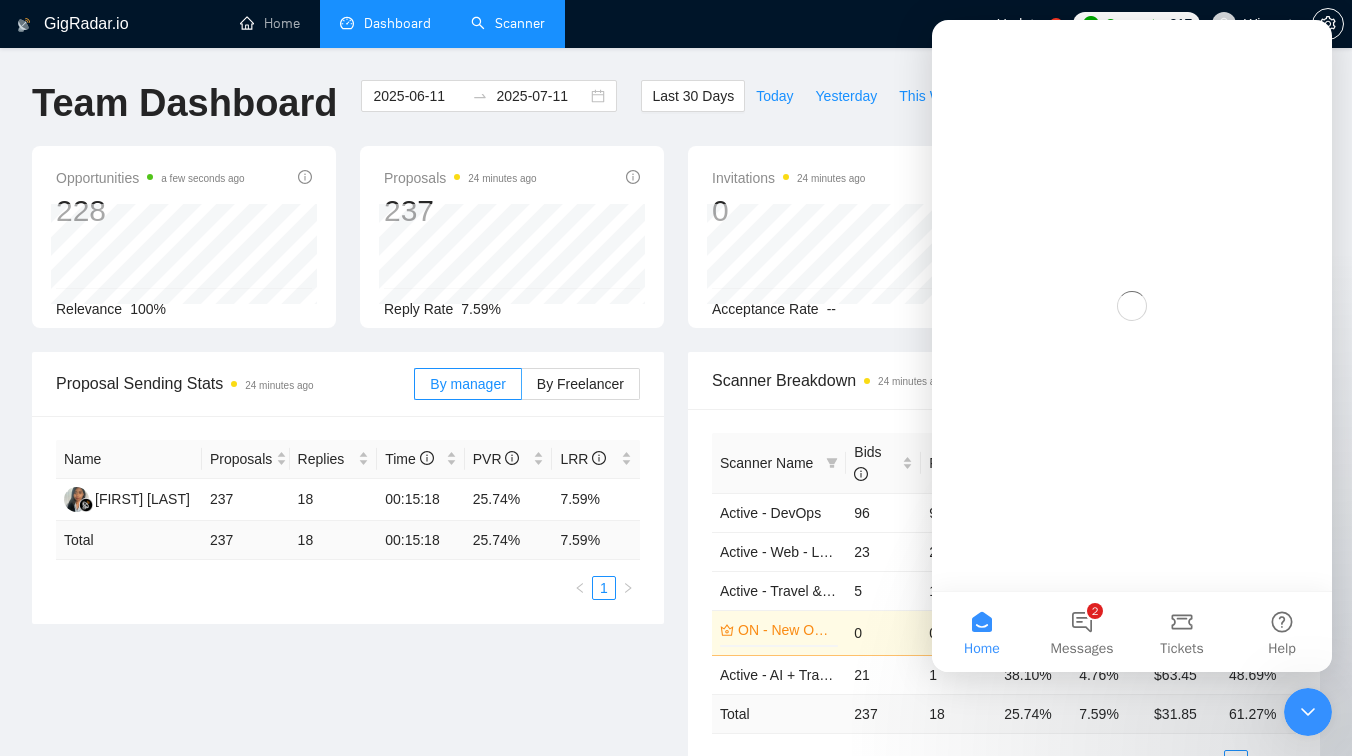 scroll, scrollTop: 0, scrollLeft: 0, axis: both 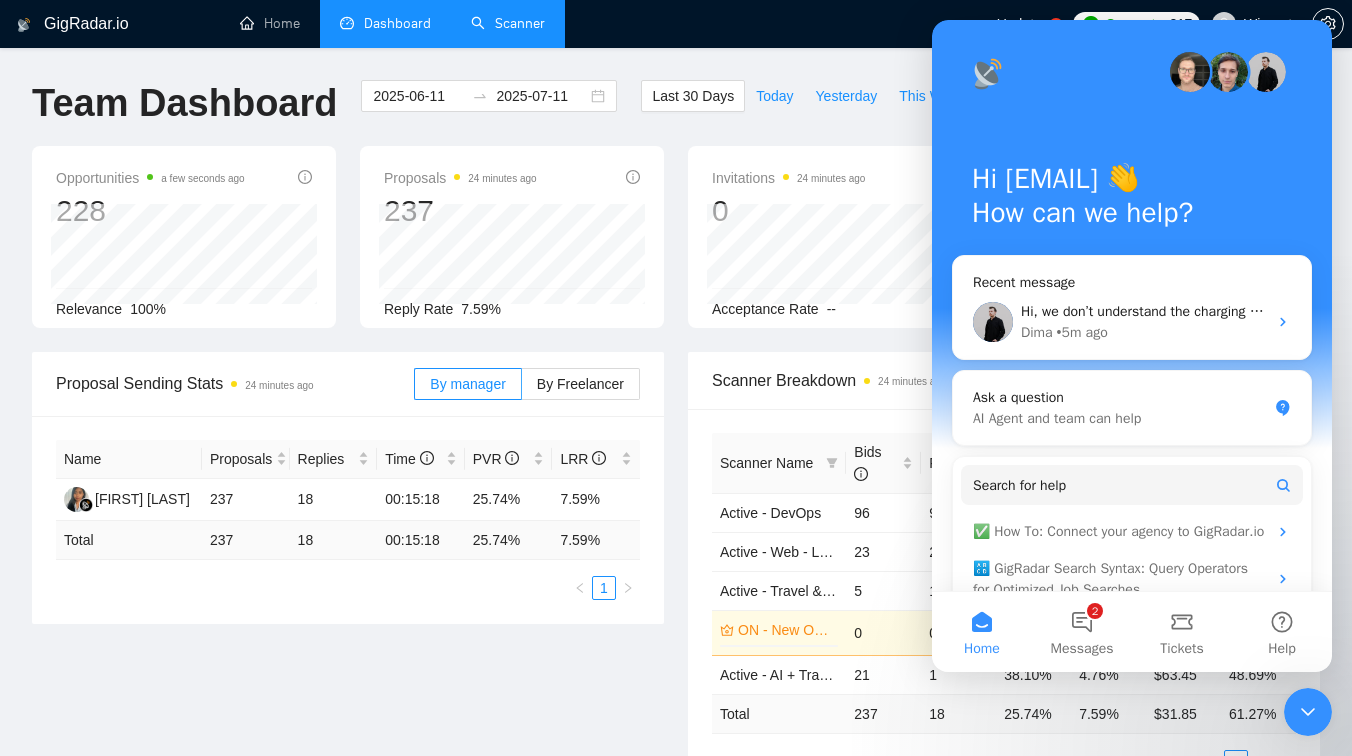 click 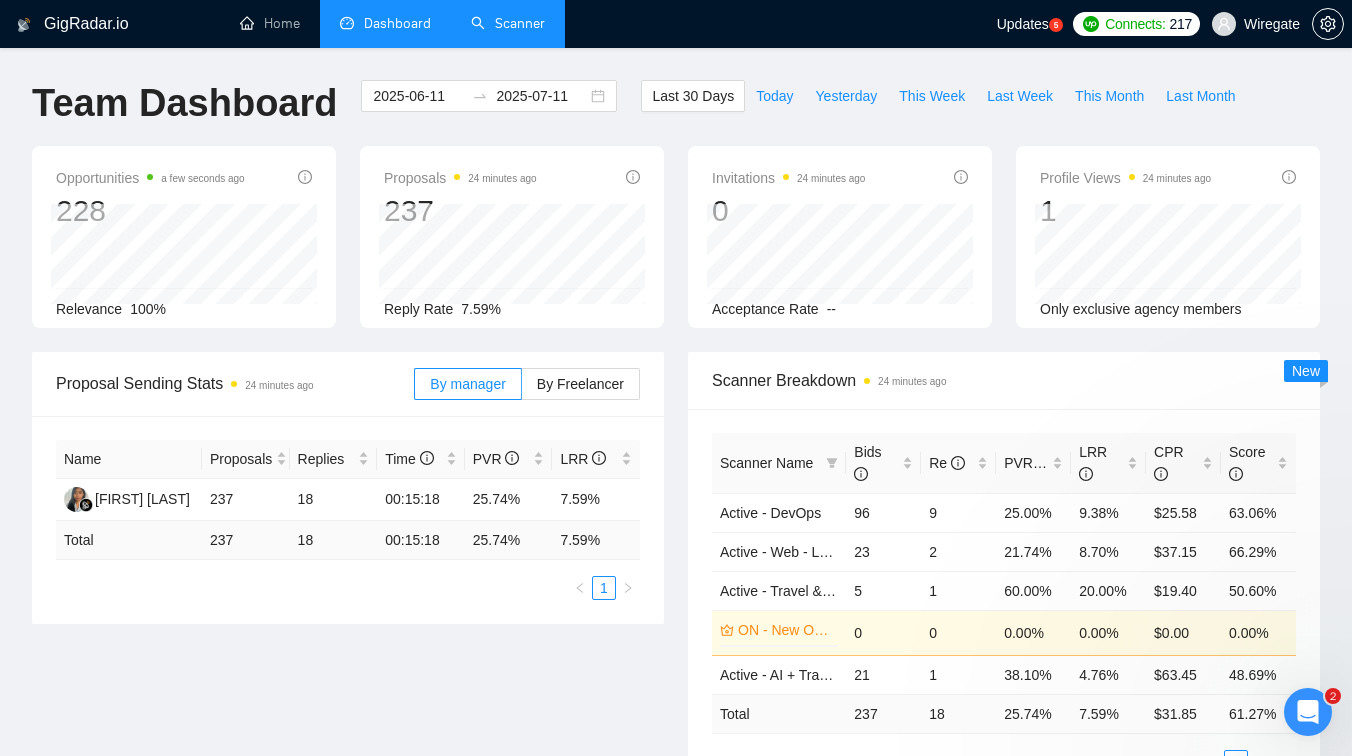 scroll, scrollTop: 0, scrollLeft: 0, axis: both 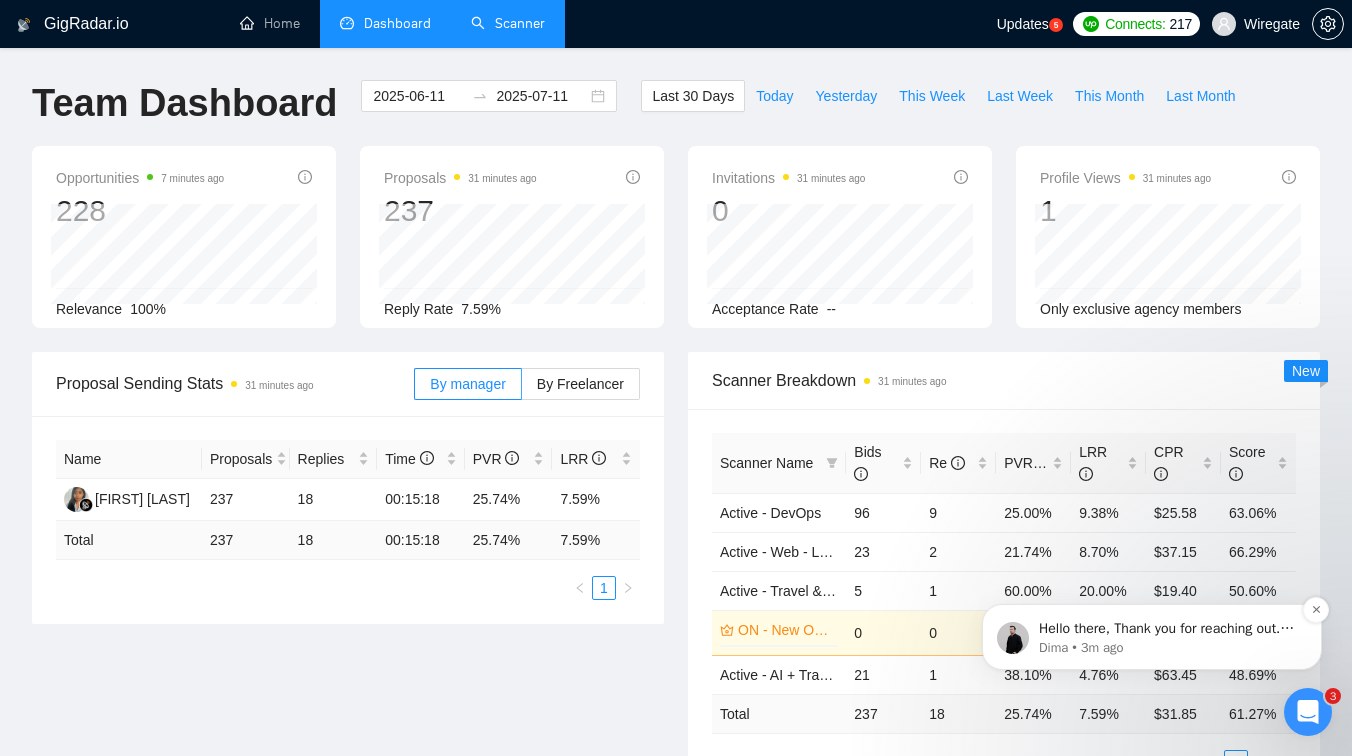 click on "Dima • 3m ago" at bounding box center [1168, 648] 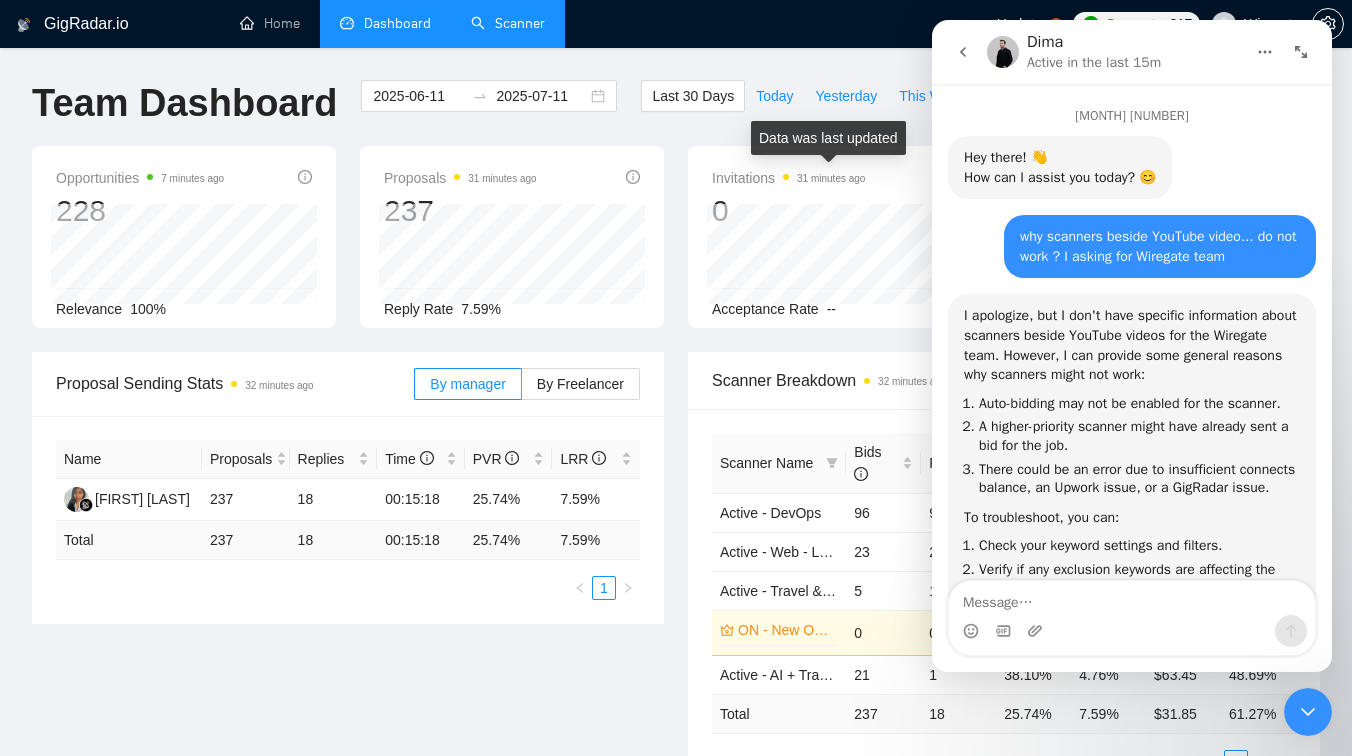 scroll, scrollTop: 3, scrollLeft: 0, axis: vertical 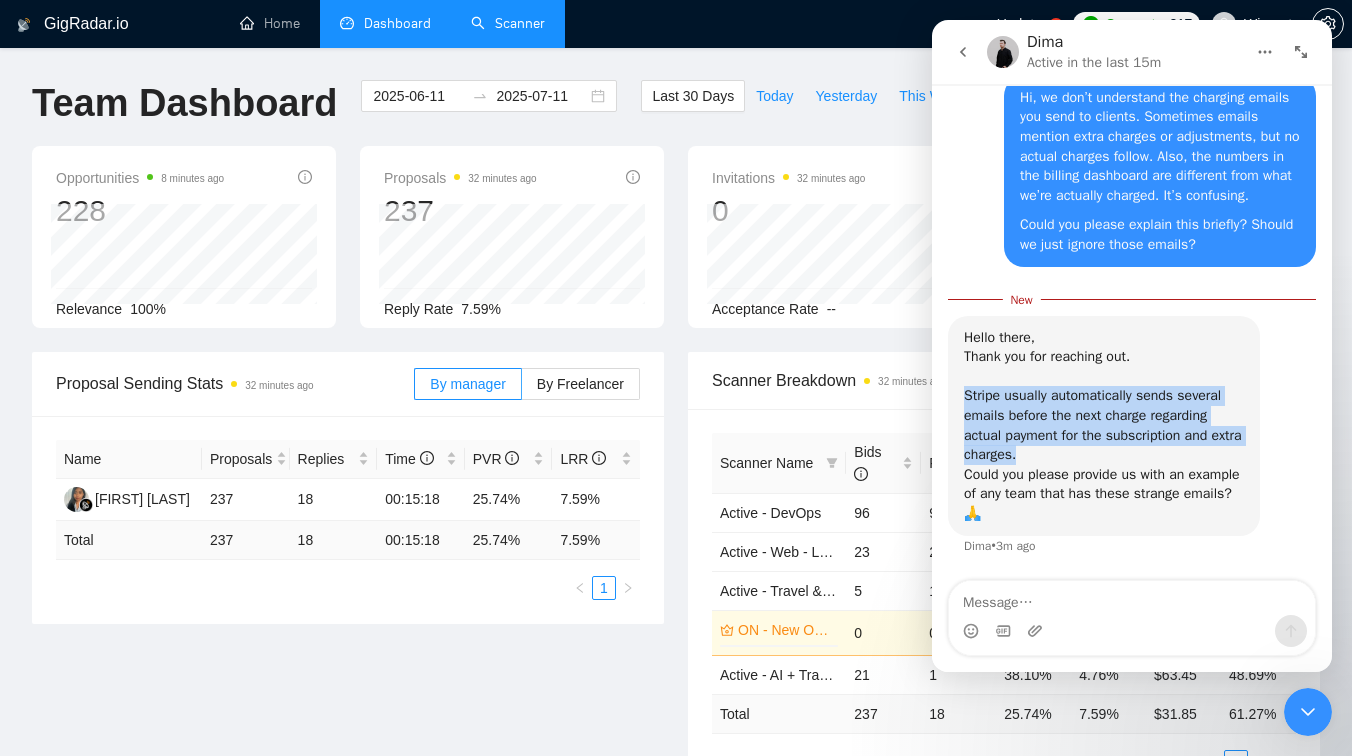 drag, startPoint x: 967, startPoint y: 397, endPoint x: 1069, endPoint y: 452, distance: 115.88356 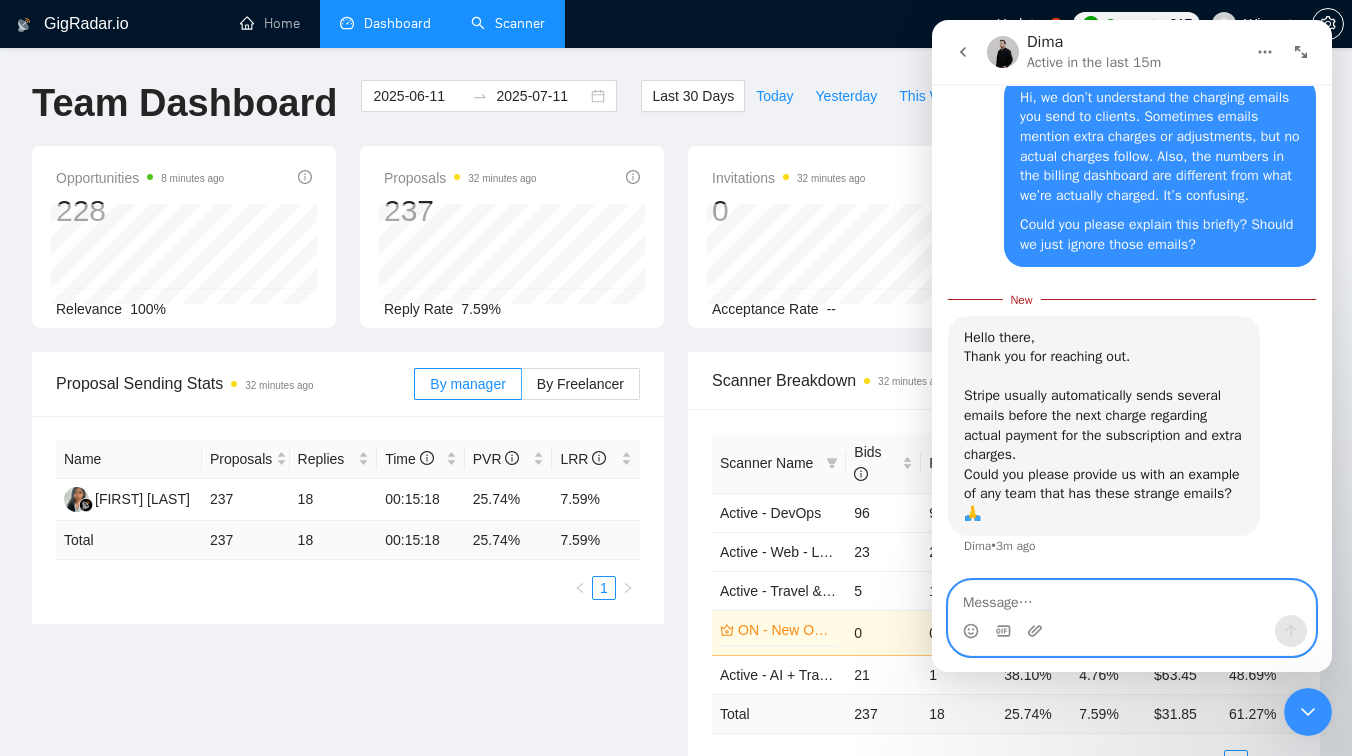 click at bounding box center [1132, 598] 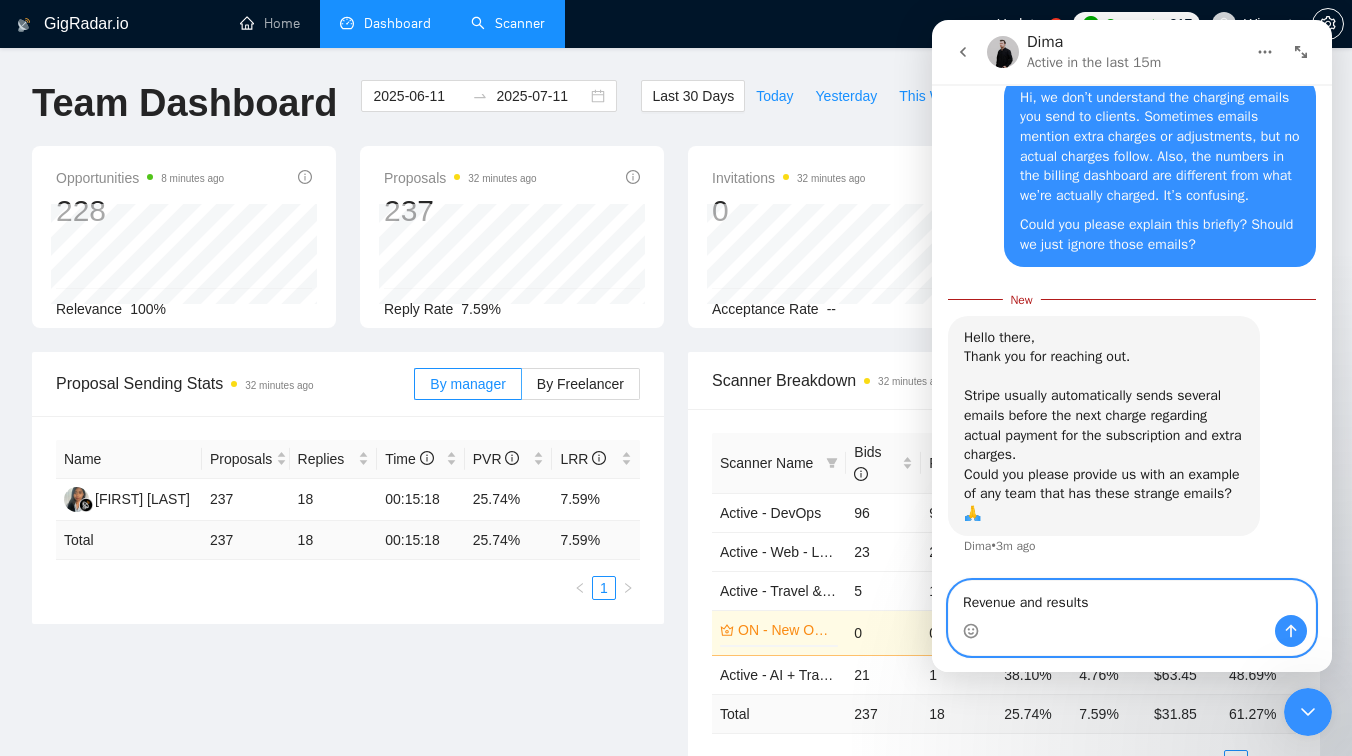 type on "Revenue and results" 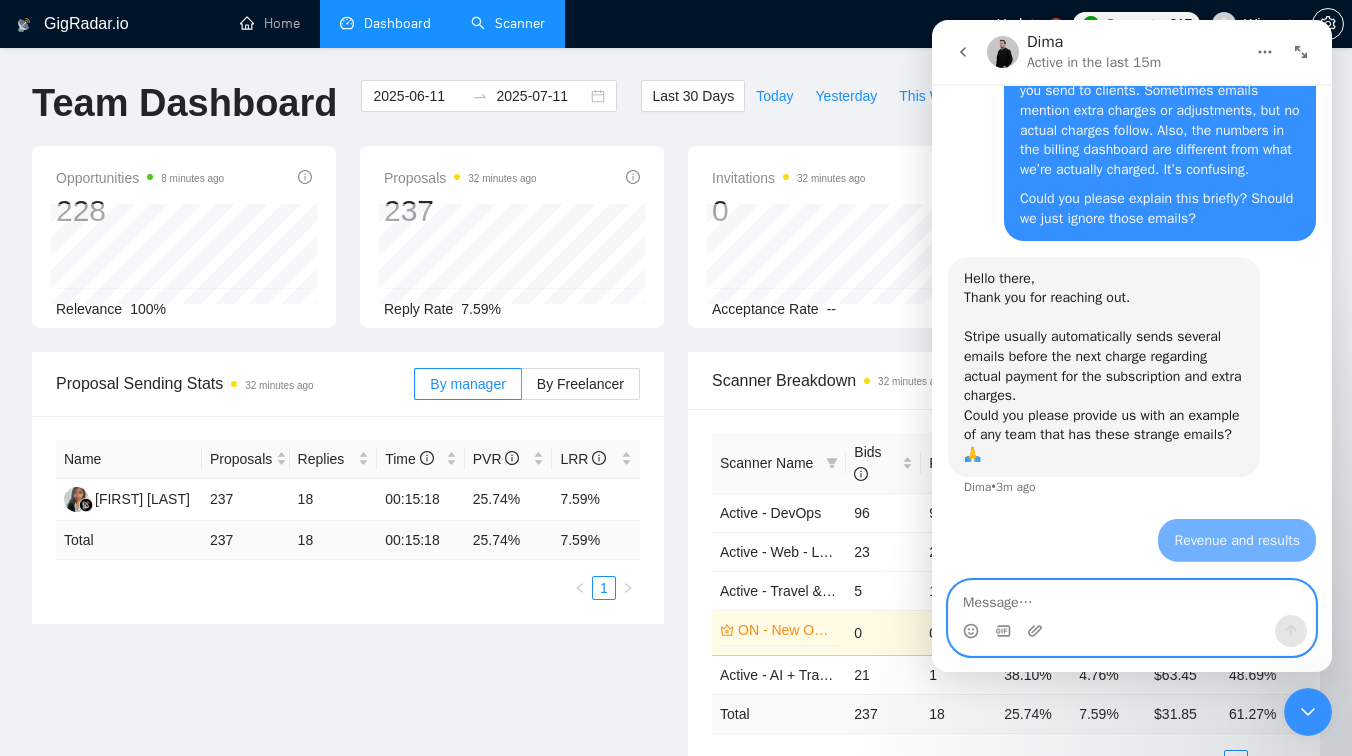 scroll, scrollTop: 19826, scrollLeft: 0, axis: vertical 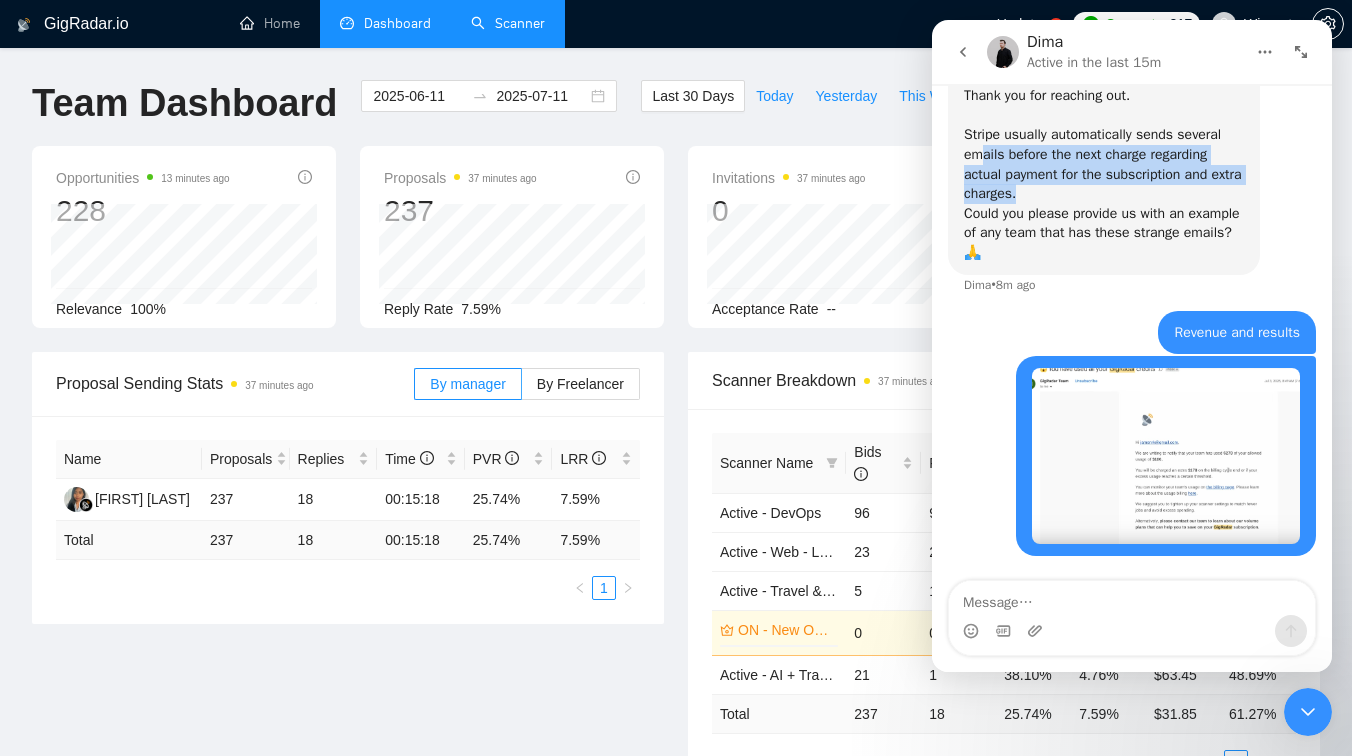 drag, startPoint x: 981, startPoint y: 154, endPoint x: 1196, endPoint y: 186, distance: 217.36835 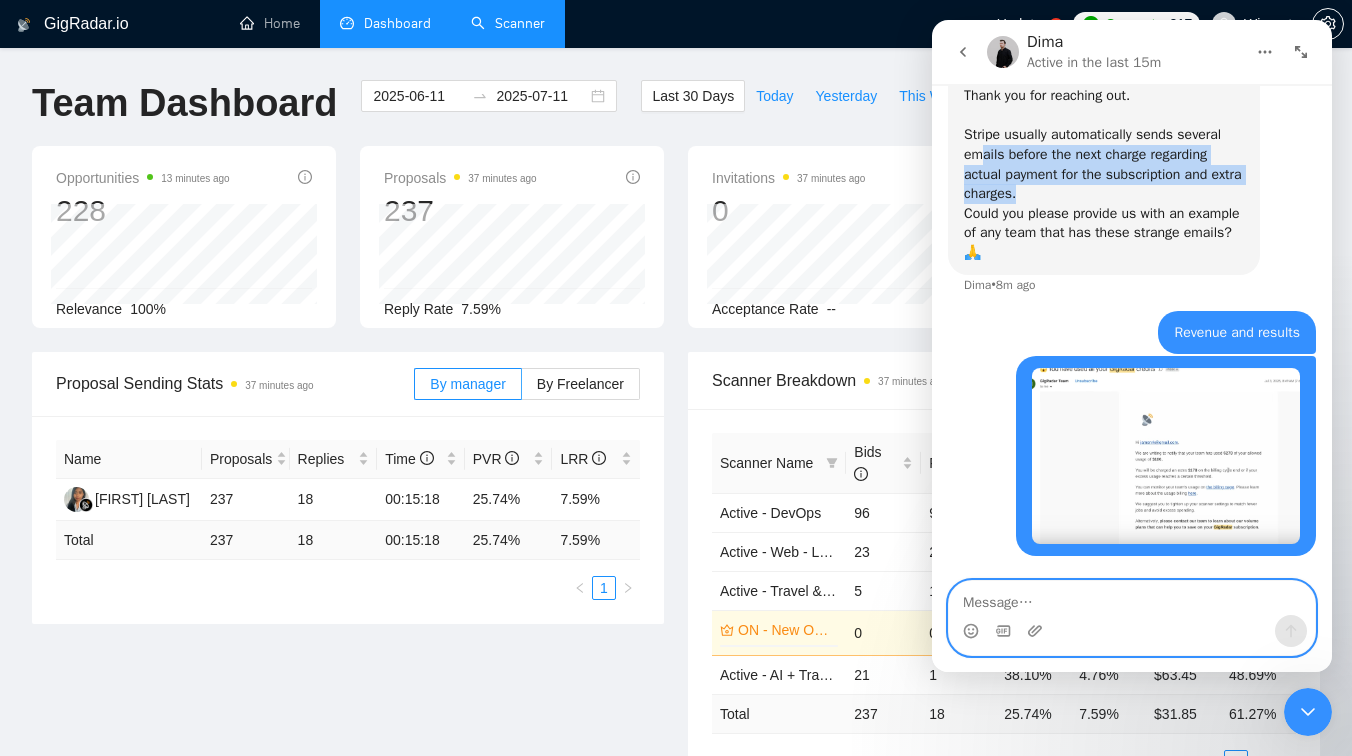 click at bounding box center [1132, 598] 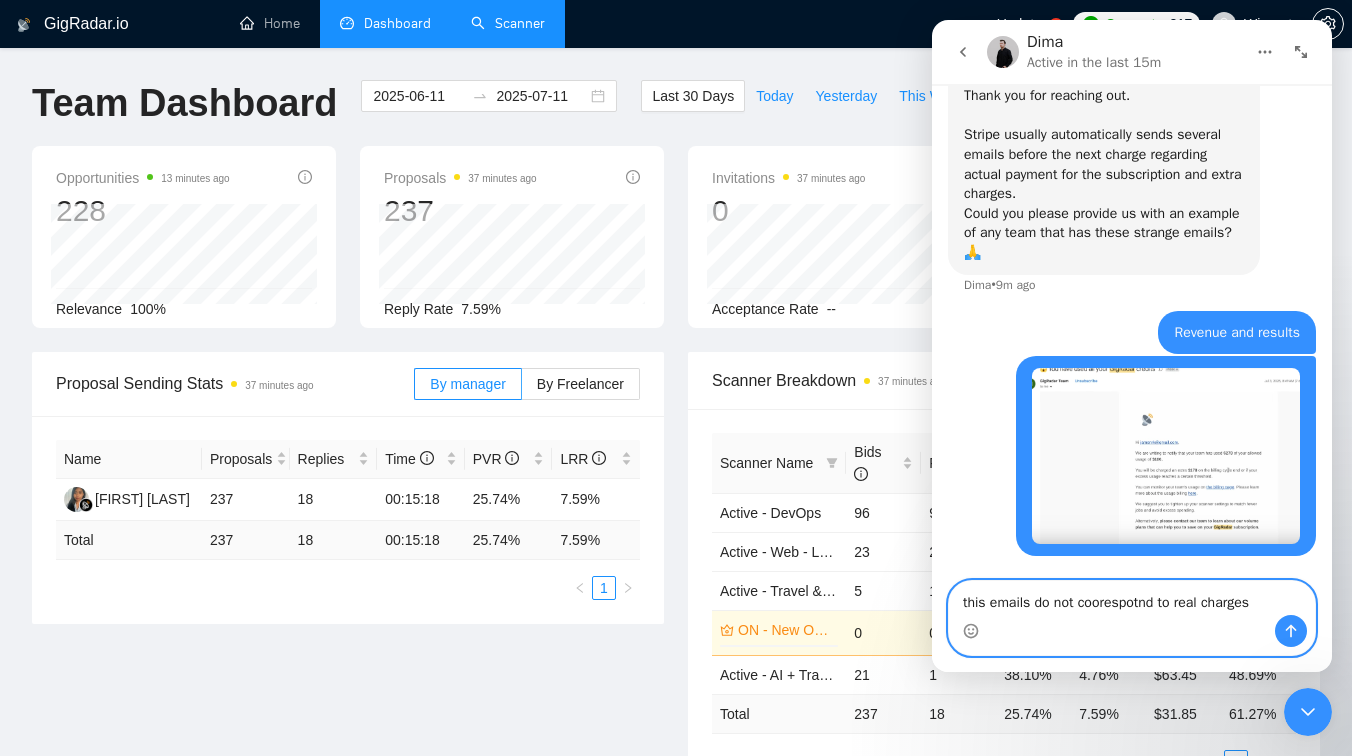 type on "this emails do not coorespotnd to real charges" 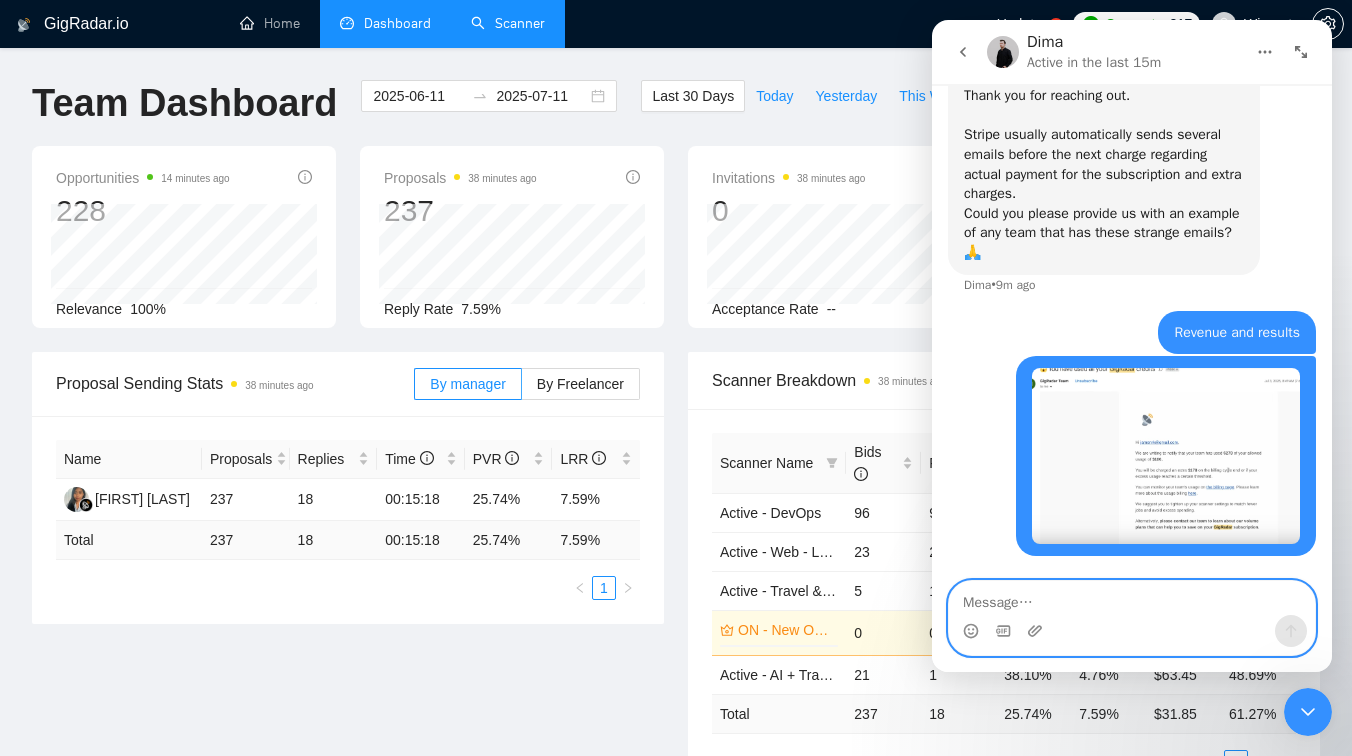 paste on "The emails about charges don’t reflect what we’re actually billed" 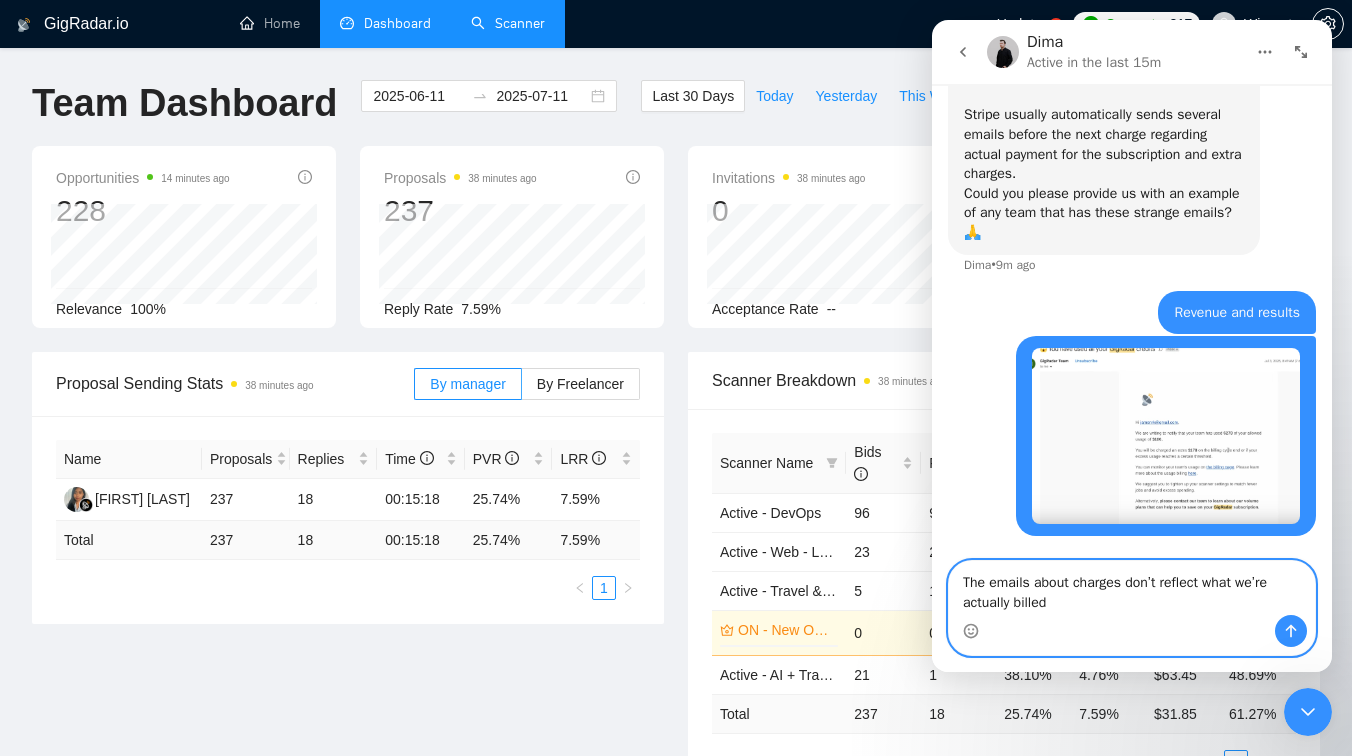 scroll, scrollTop: 20048, scrollLeft: 0, axis: vertical 